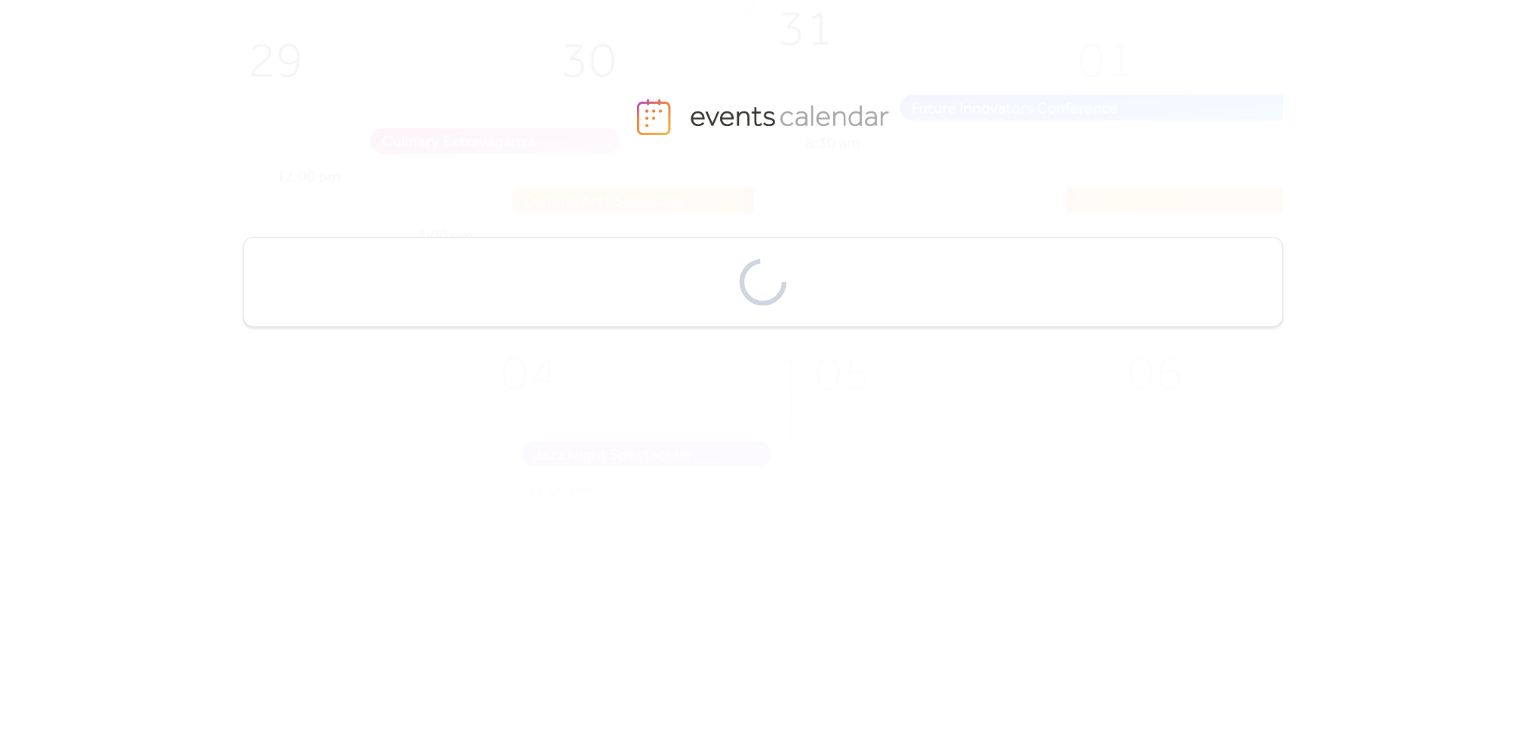 scroll, scrollTop: 0, scrollLeft: 0, axis: both 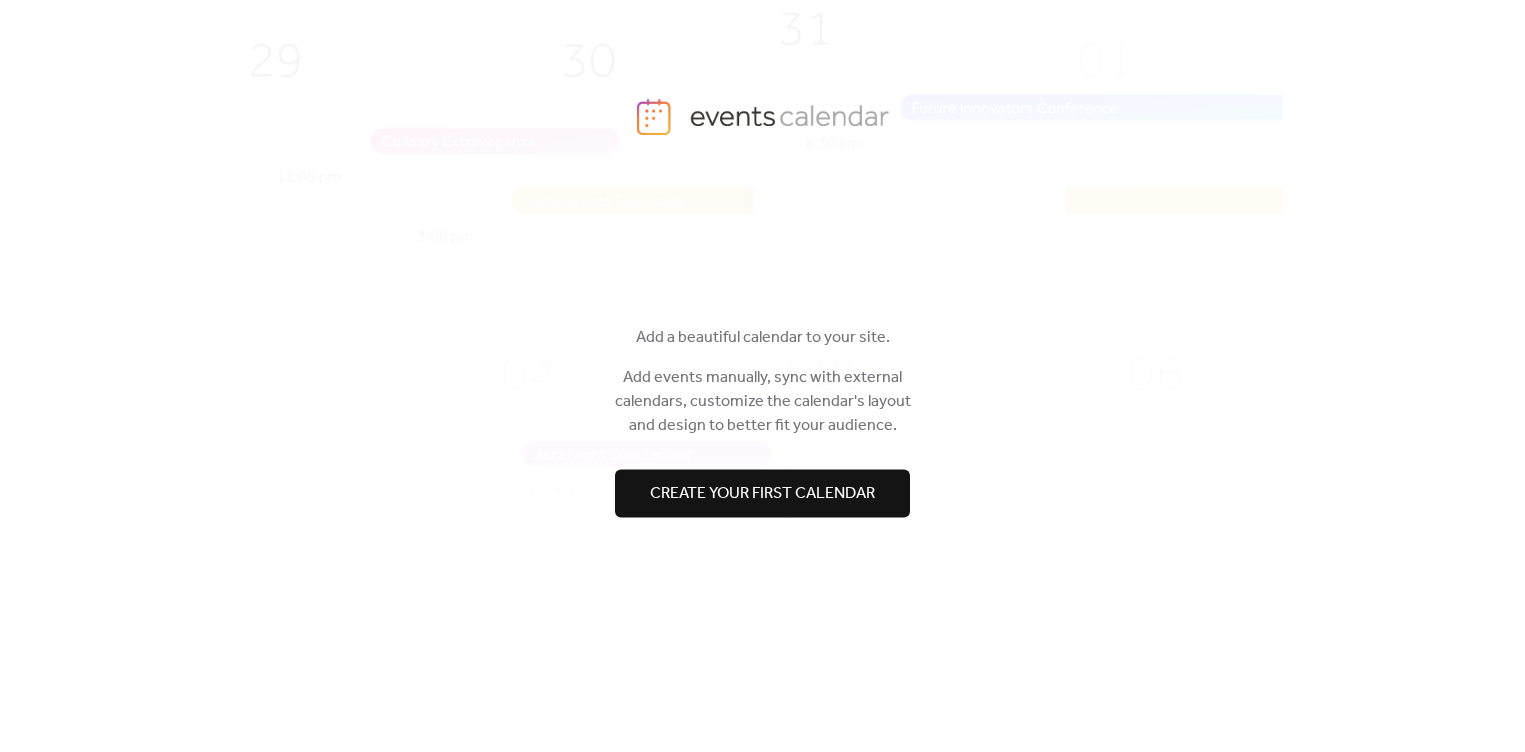 click on "Create your first calendar" at bounding box center [762, 494] 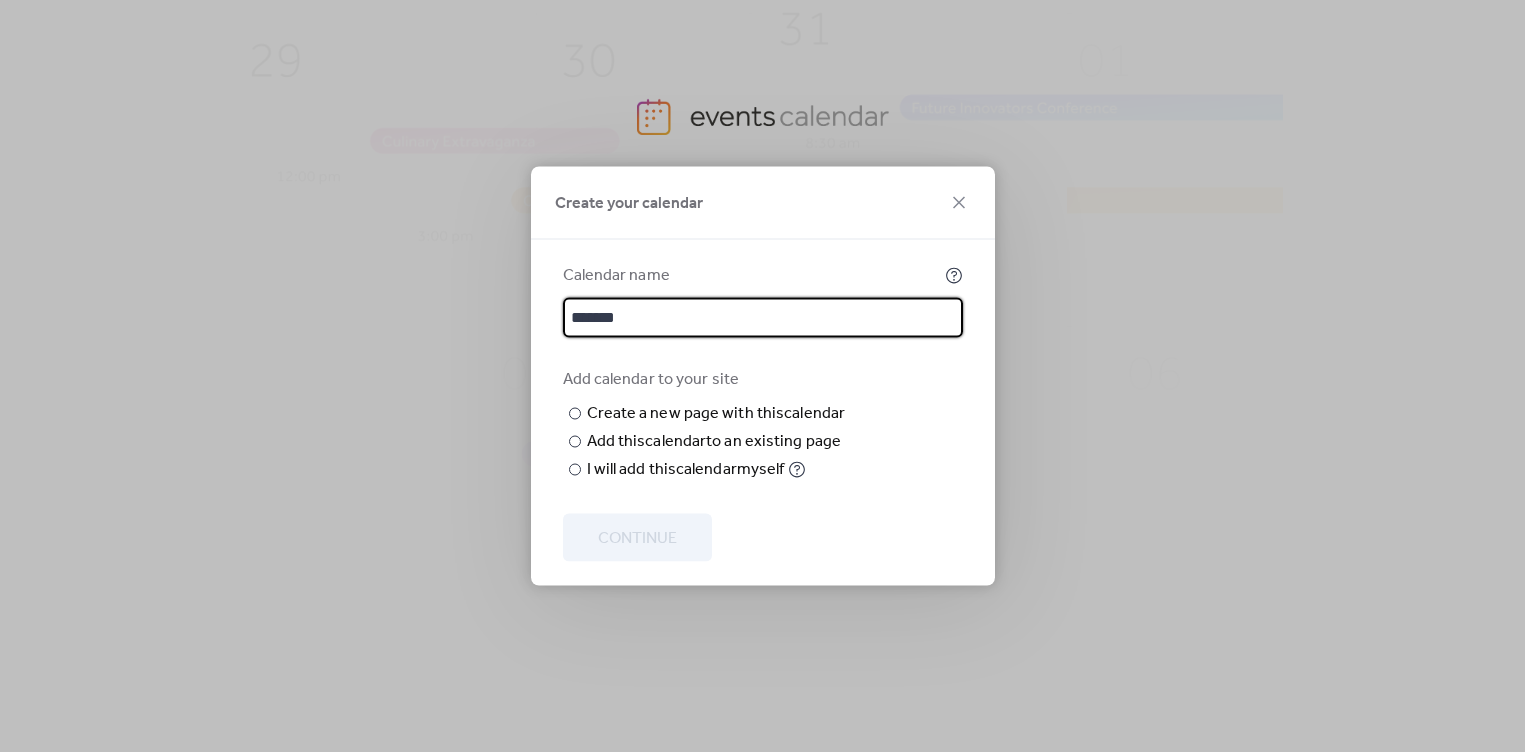 type on "*******" 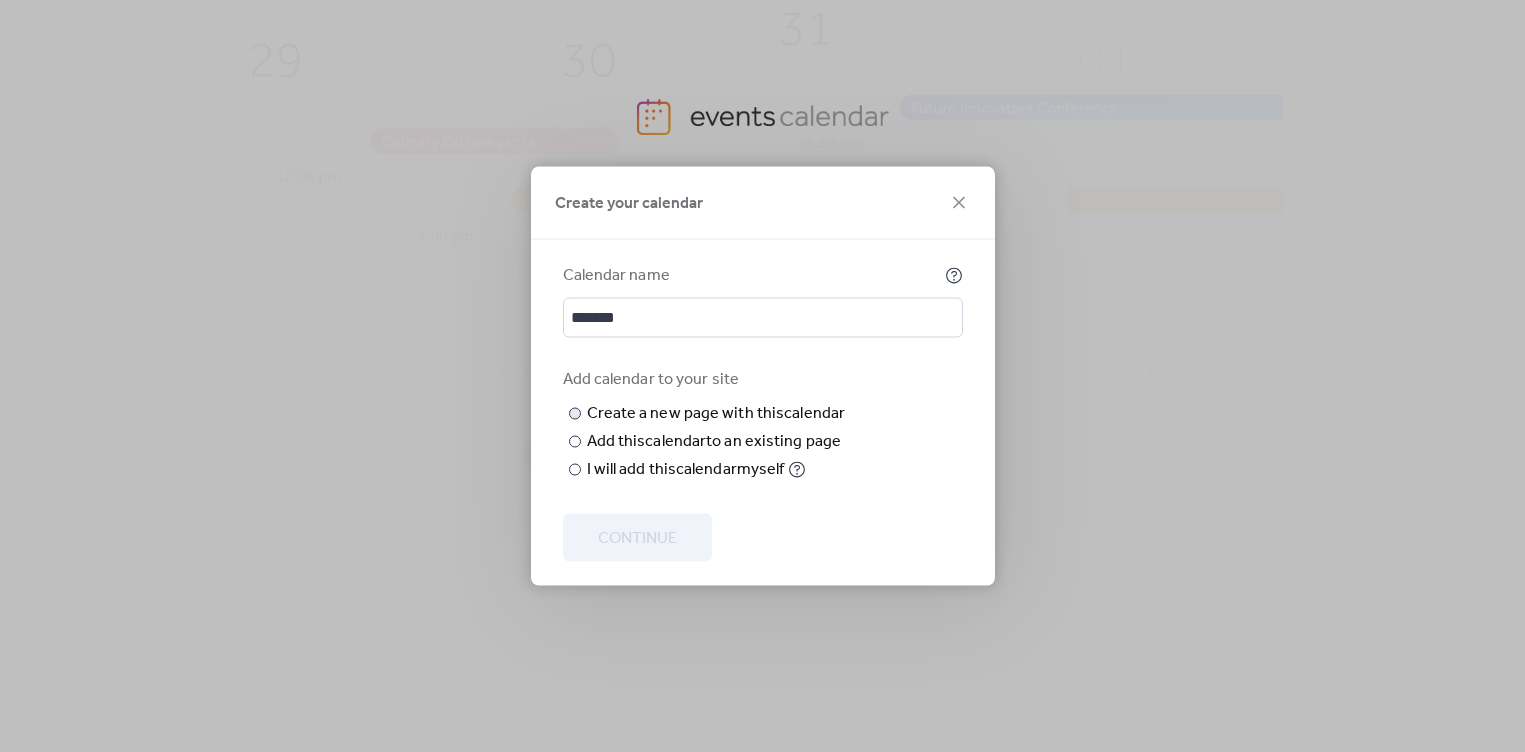 click at bounding box center [0, 0] 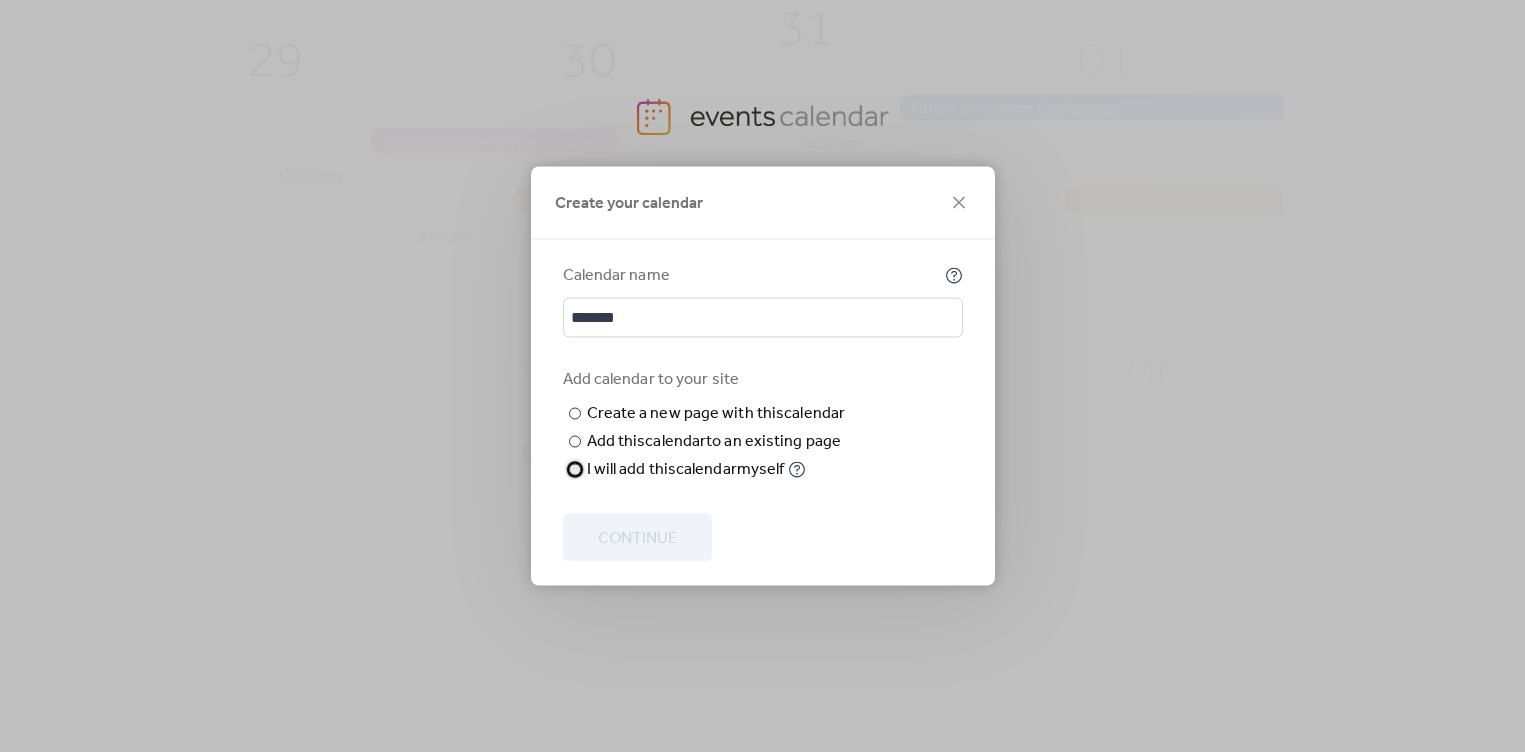 click on "I will add this  calendar  myself" at bounding box center [686, 470] 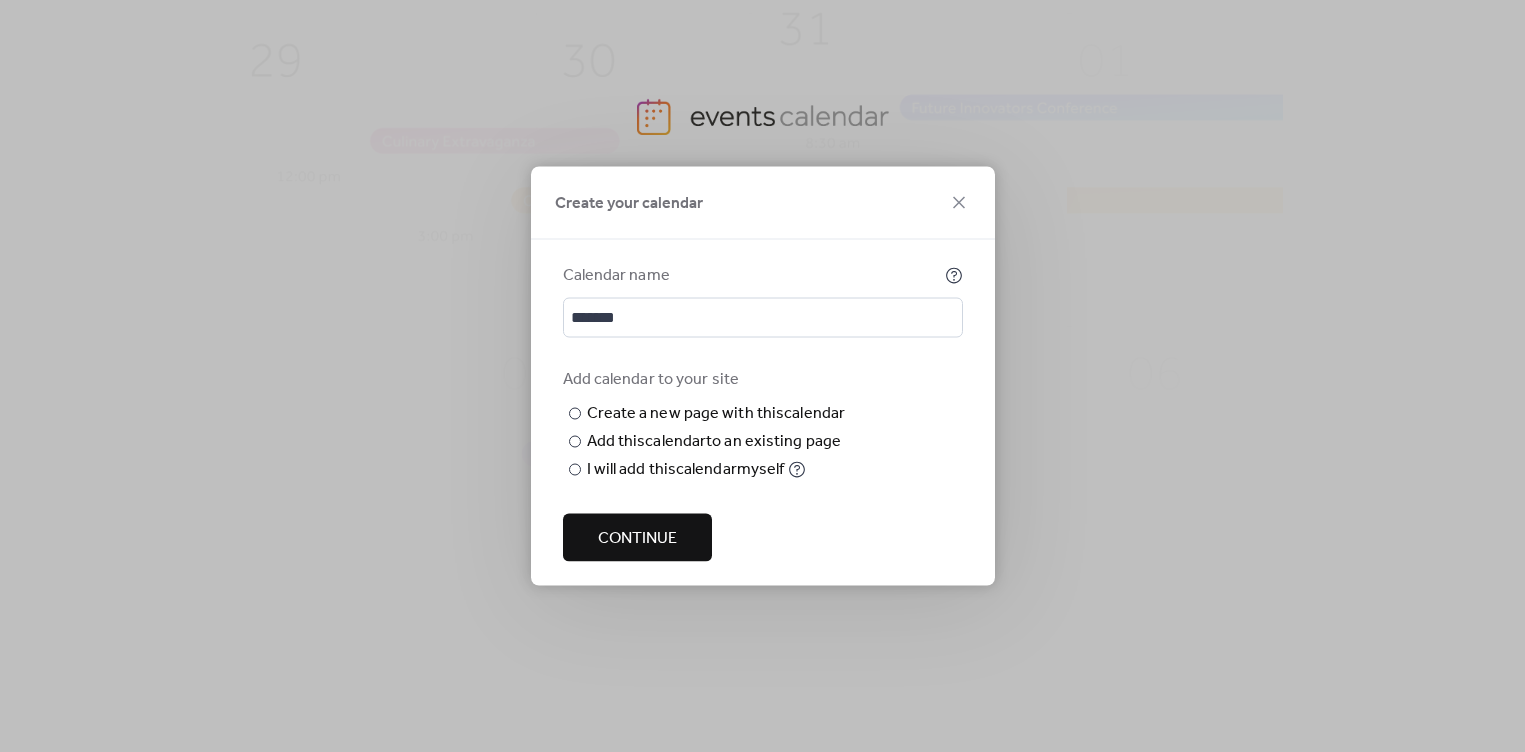 click on "Continue" at bounding box center [637, 539] 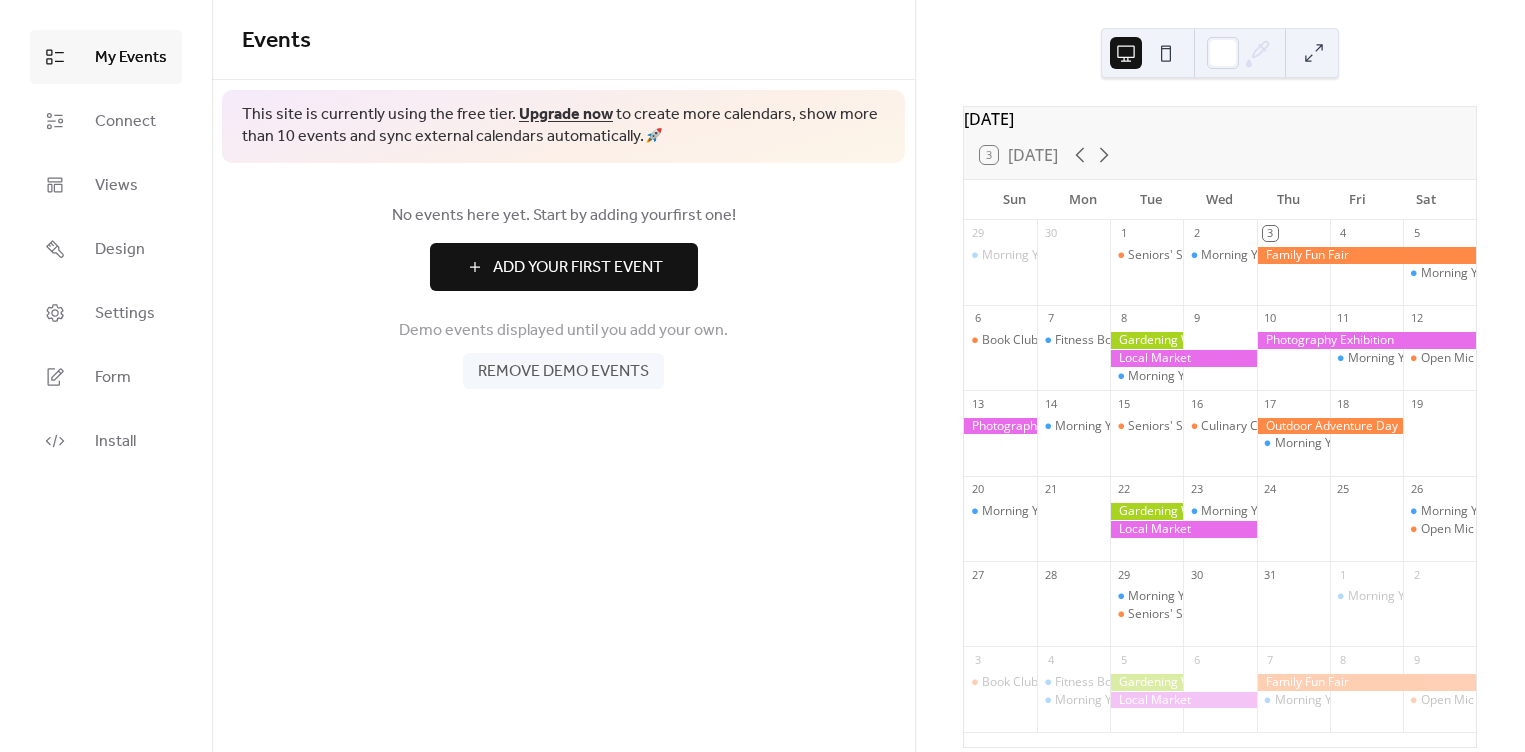 click at bounding box center [1314, 53] 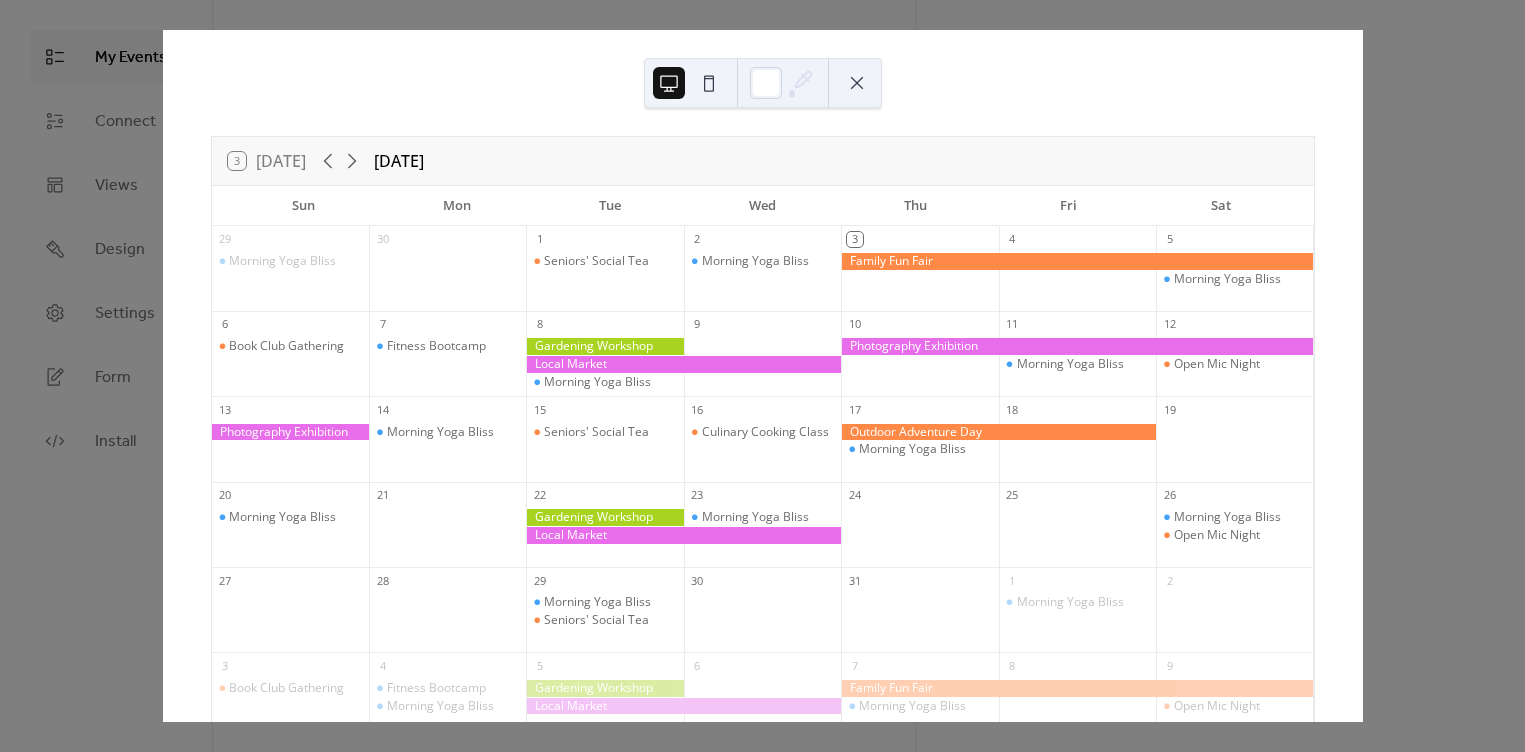 click at bounding box center [709, 83] 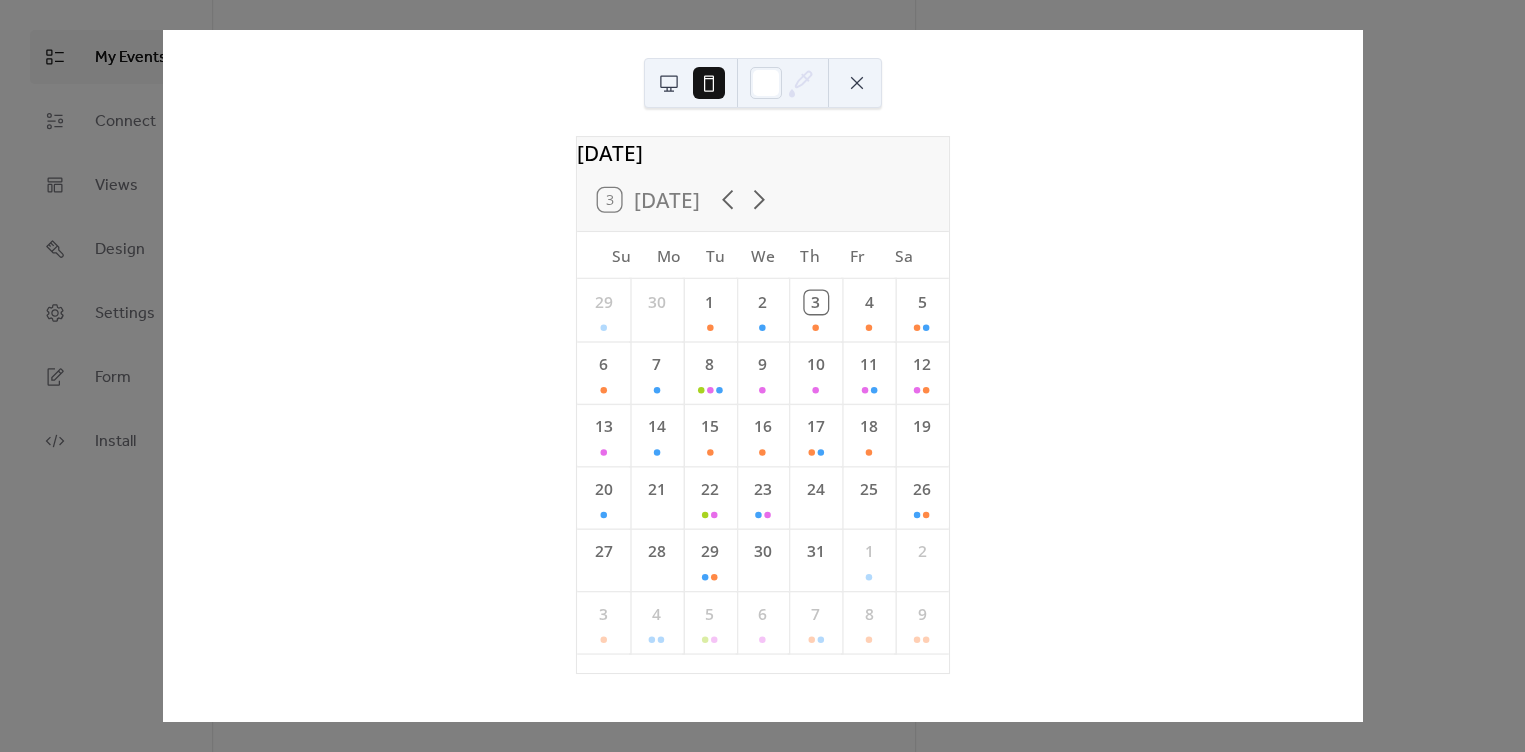 click at bounding box center [689, 83] 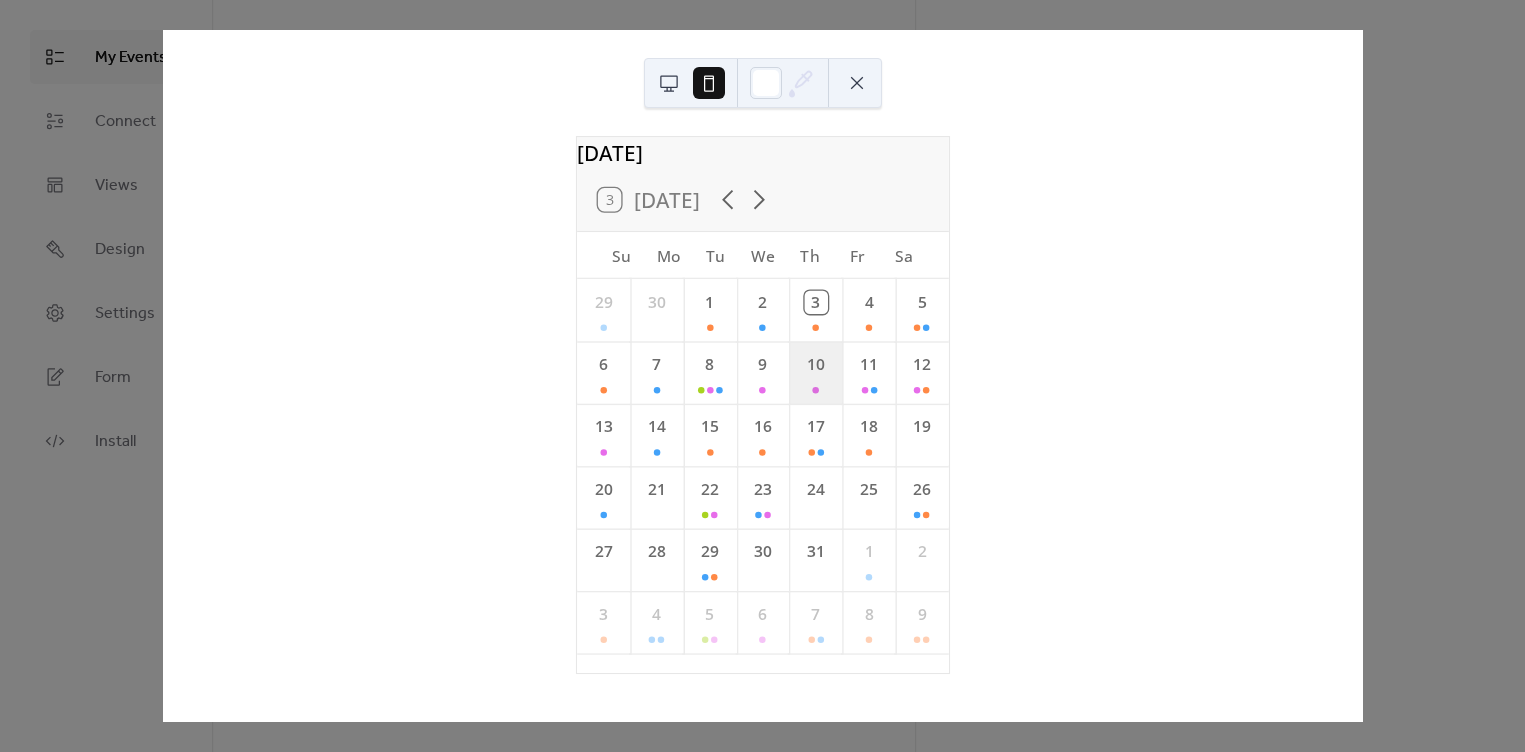 click on "10" at bounding box center [815, 372] 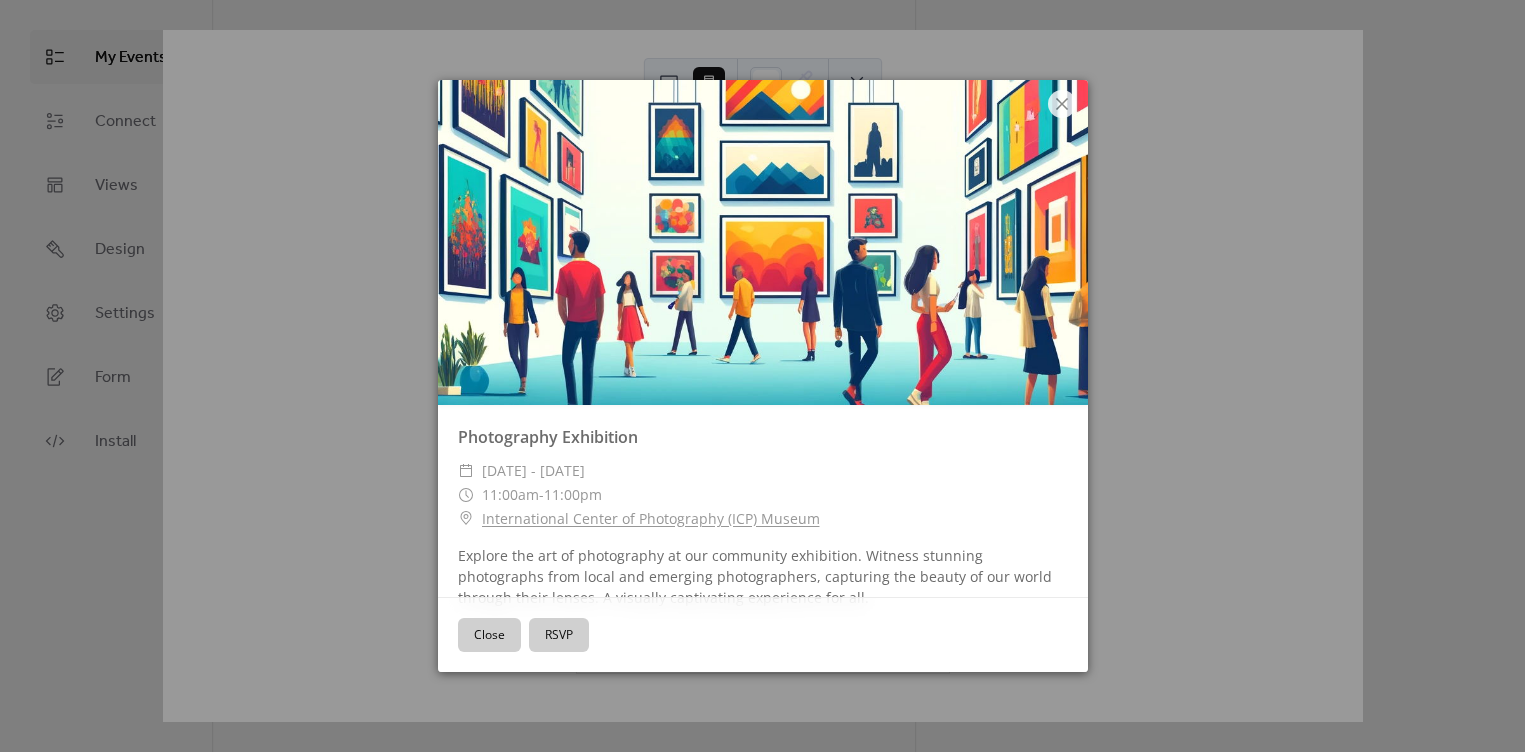 click on "Photography Exhibition ​ [DATE] - [DATE] ​ 11:00am - 11:00pm ​ International Center of Photography (ICP) Museum Explore the art of photography at our community exhibition. Witness stunning photographs from local and emerging photographers, capturing the beauty of our world through their lenses. A visually captivating experience for all. Close RSVP" at bounding box center [763, 376] 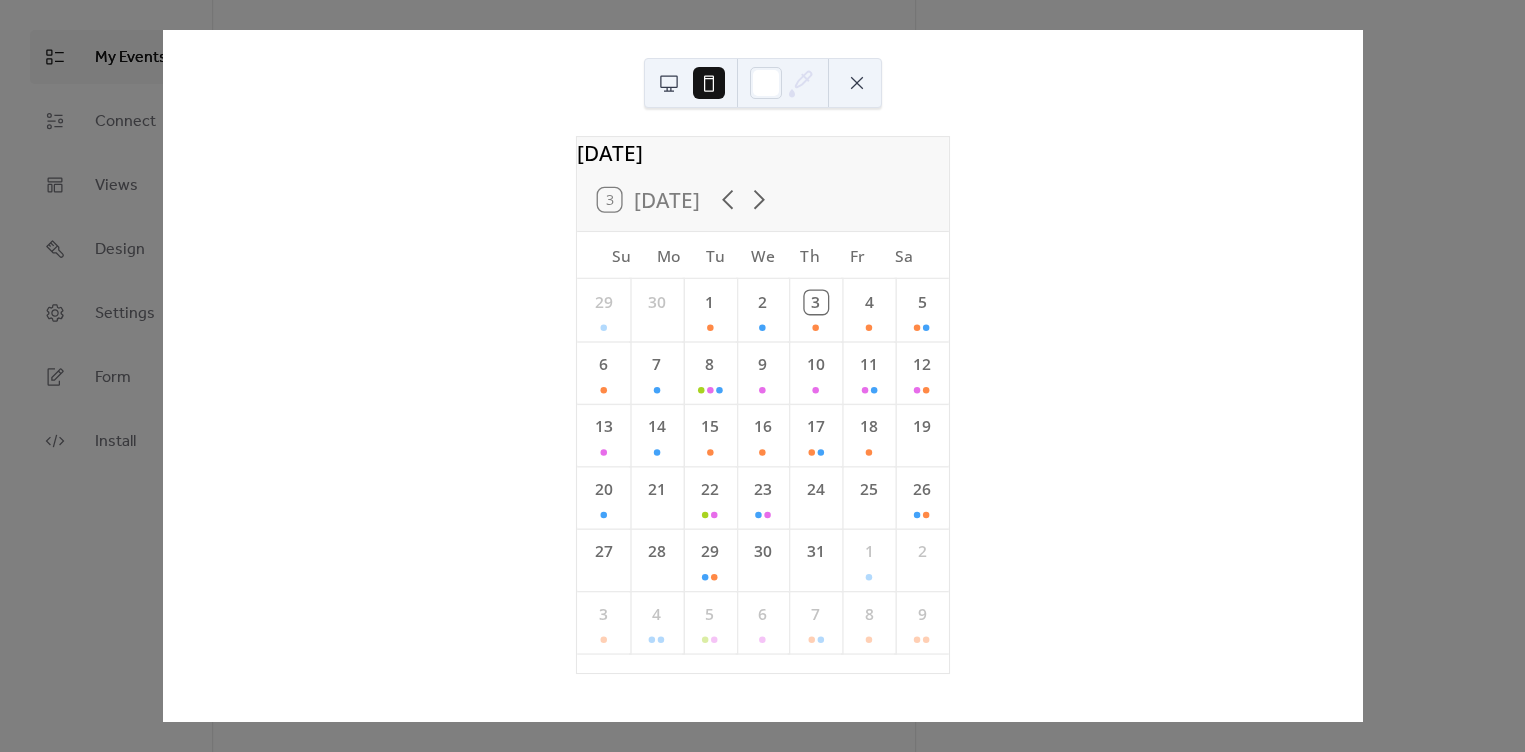click at bounding box center (669, 83) 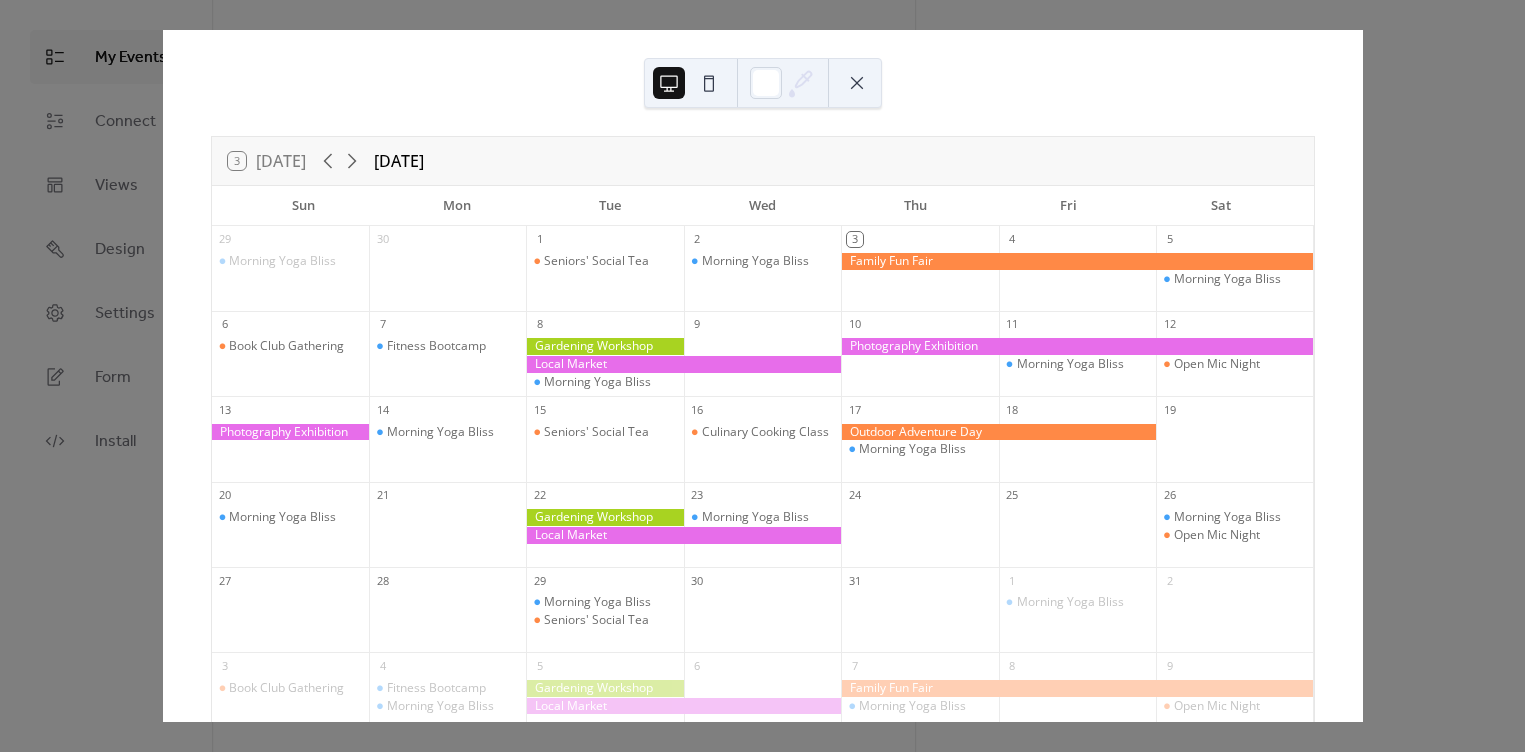 click on "3 [DATE] [DATE] Sun Mon Tue Wed Thu Fri Sat 29 Morning Yoga Bliss 30 1 Seniors' Social Tea 2 Morning Yoga Bliss 3 4 5 Morning Yoga Bliss 6 Book Club Gathering 7 Fitness Bootcamp 8 Morning Yoga Bliss 9 10 11 Morning Yoga Bliss 12 Open Mic Night 13 14 Morning Yoga Bliss 15 Seniors' Social Tea 16 Culinary Cooking Class 17 Morning Yoga Bliss 18 19 20 Morning Yoga Bliss 21 22 23 Morning Yoga Bliss 24 25 26 Morning Yoga Bliss Open Mic Night 27 28 29 Morning Yoga Bliss Seniors' Social Tea 30 31 1 Morning Yoga Bliss 2 3 Book Club Gathering 4 Fitness Bootcamp Morning Yoga Bliss 5 6 7 Morning Yoga Bliss 8 9 Open Mic Night" at bounding box center (763, 376) 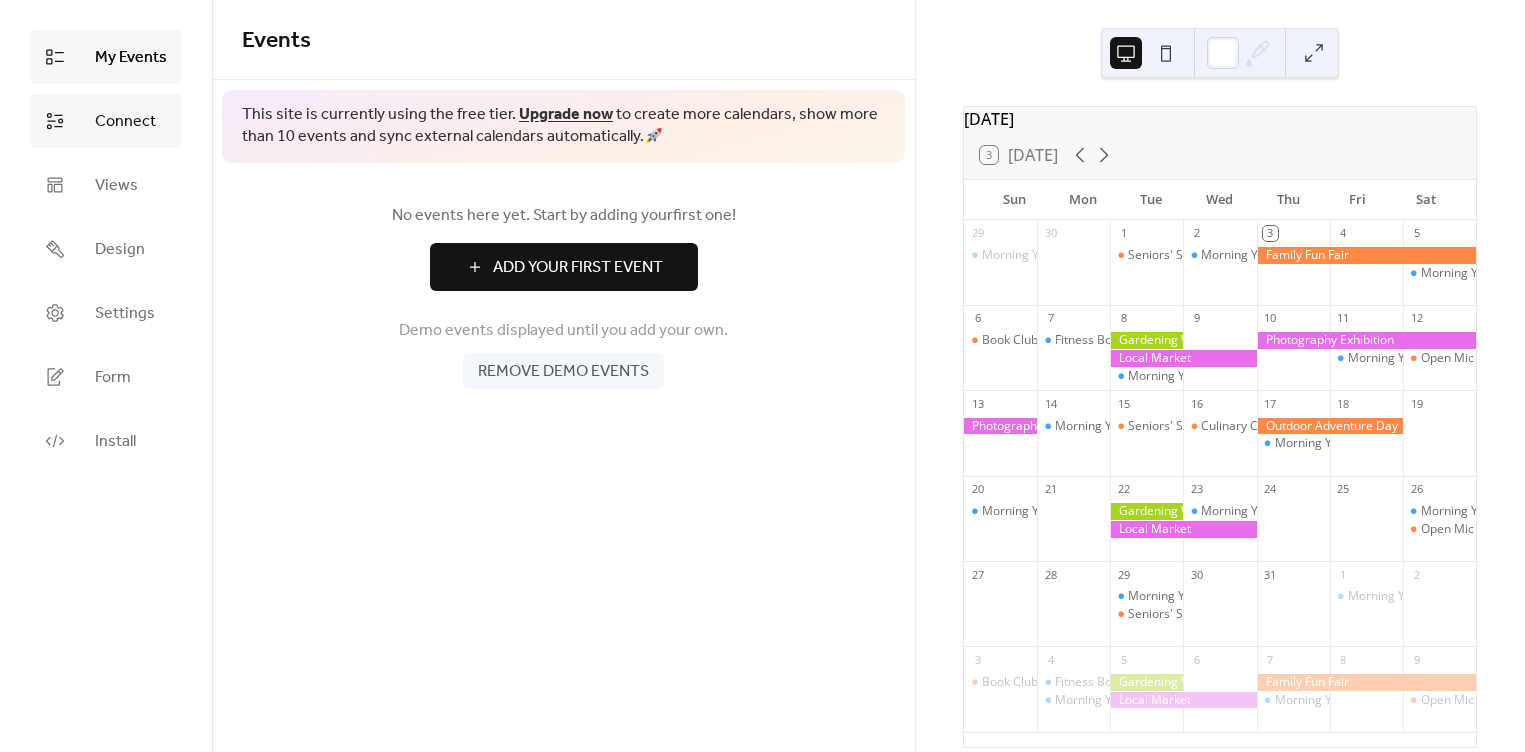 click on "Connect" at bounding box center (125, 122) 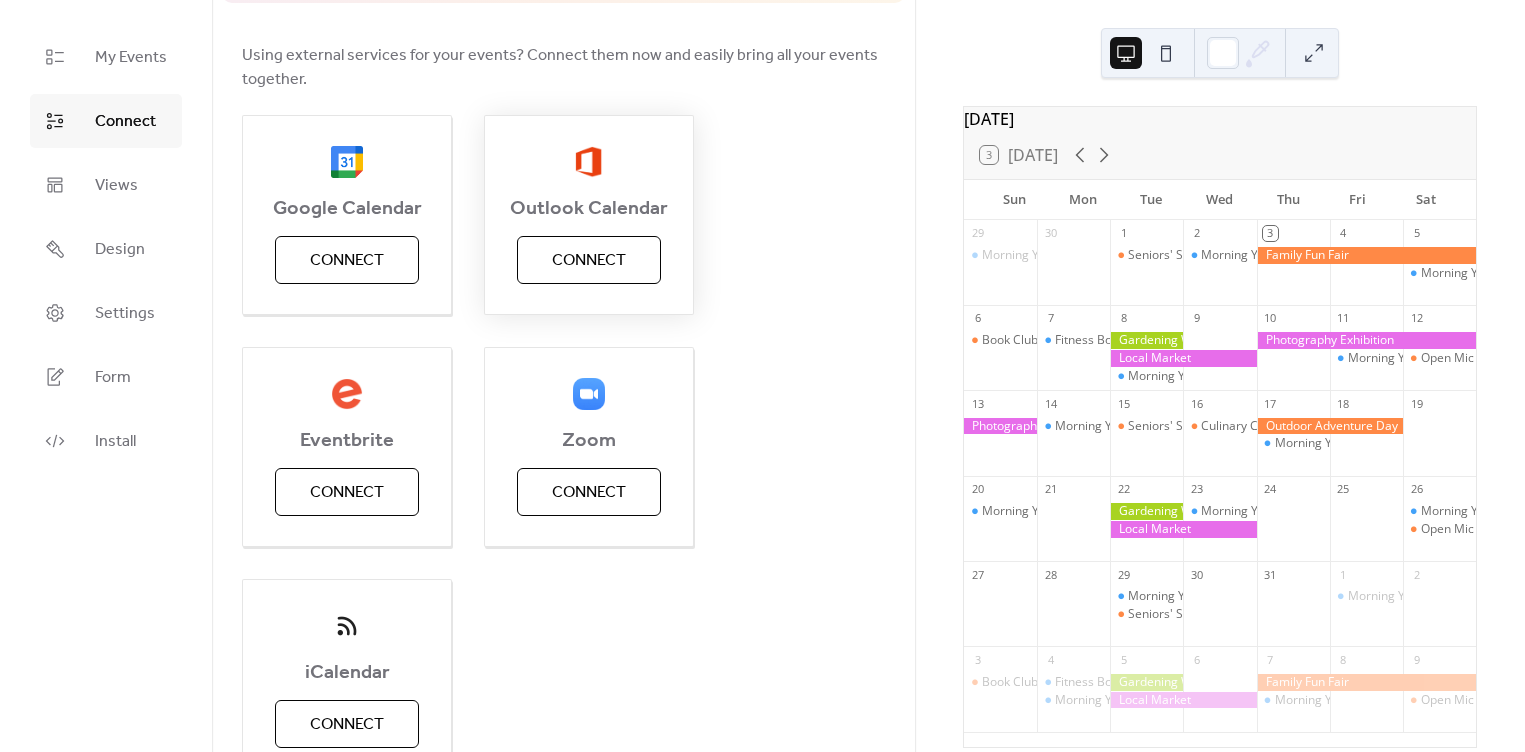 scroll, scrollTop: 270, scrollLeft: 0, axis: vertical 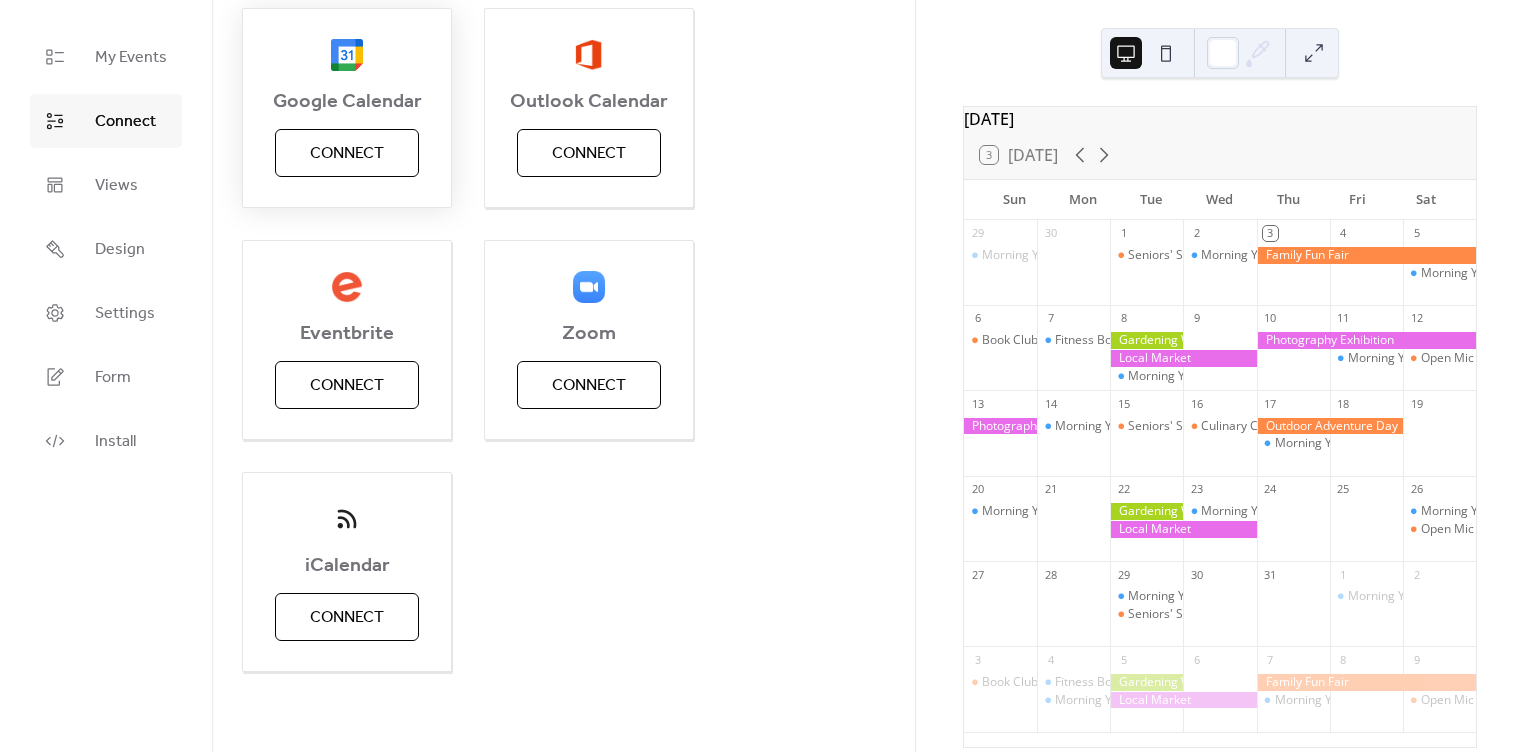 click on "Connect" at bounding box center (347, 154) 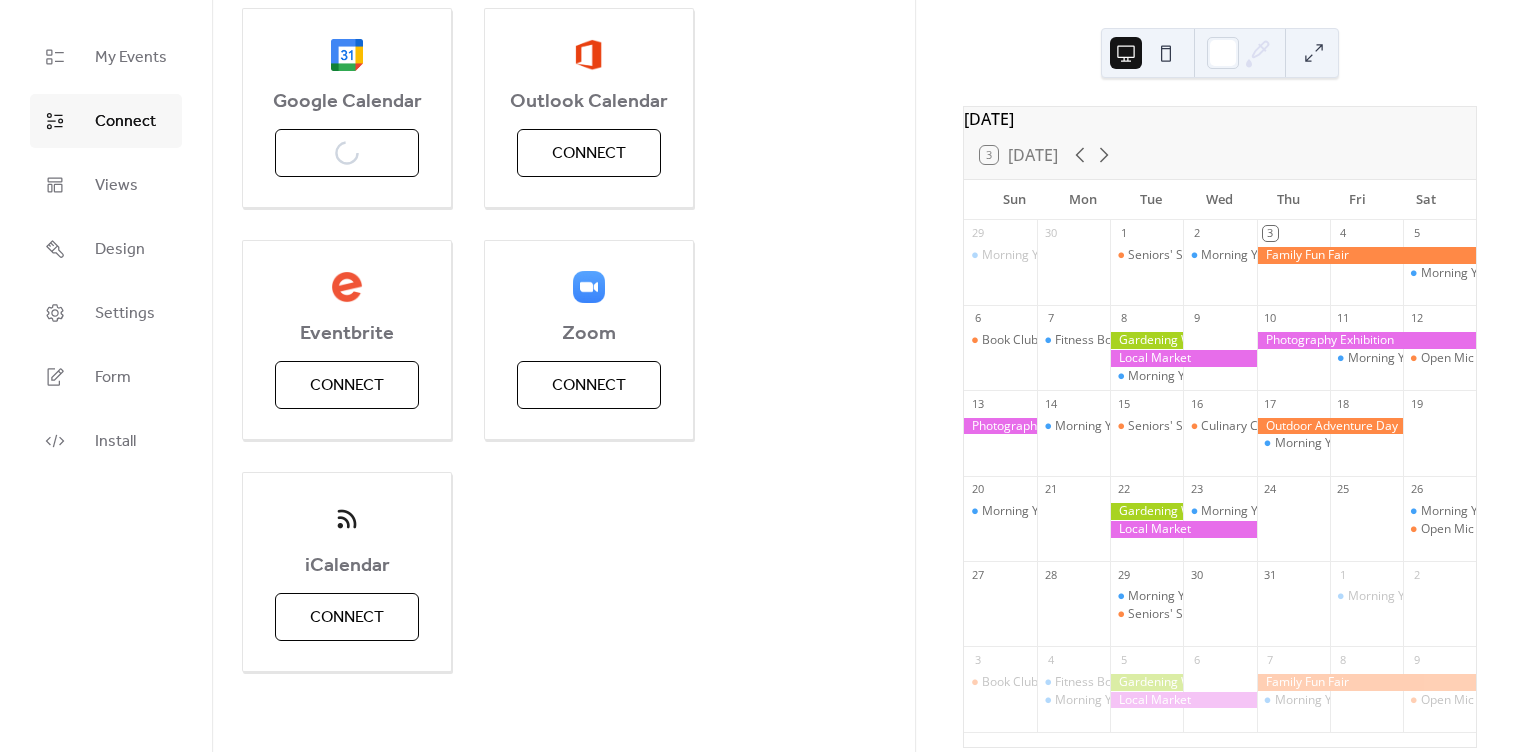 scroll, scrollTop: 0, scrollLeft: 0, axis: both 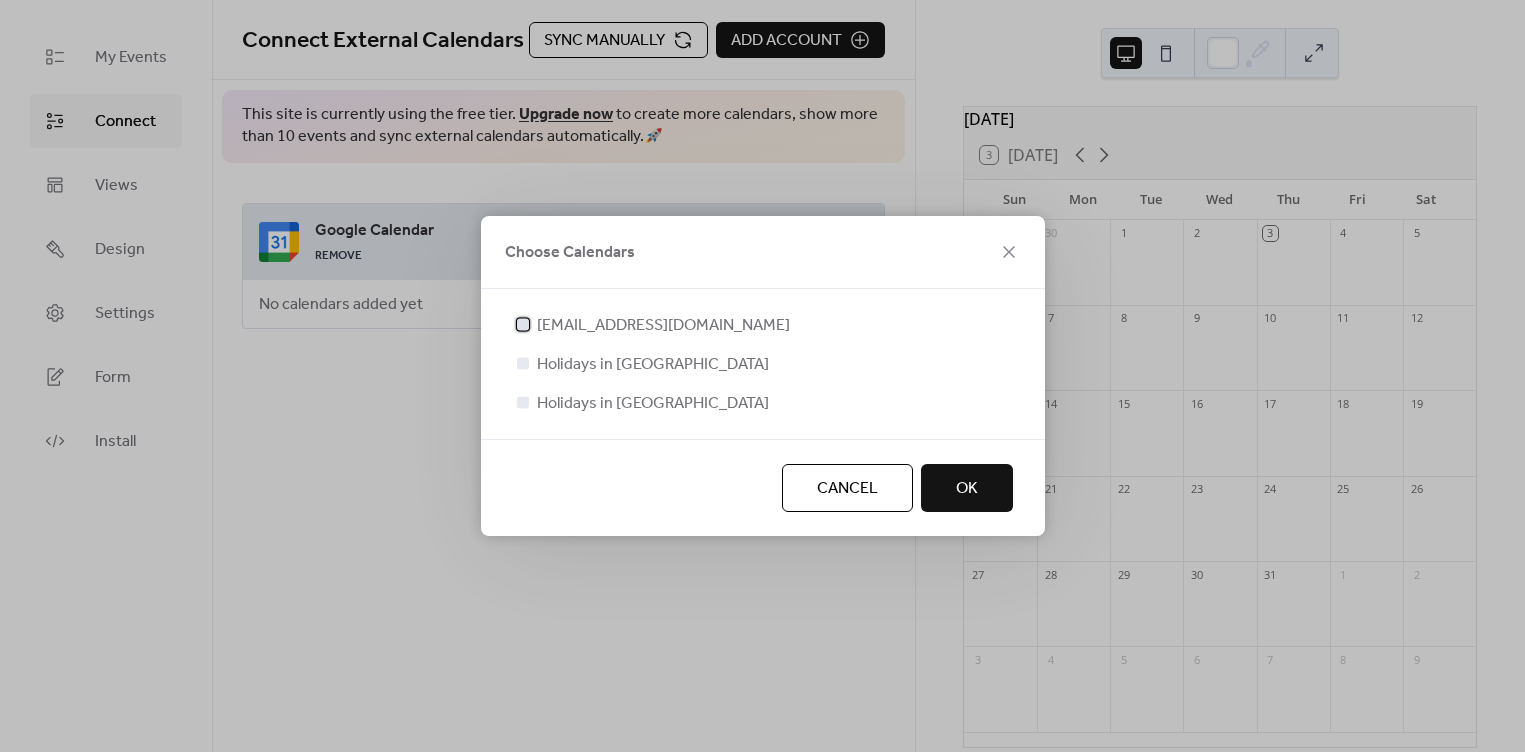 click on "[EMAIL_ADDRESS][DOMAIN_NAME]" at bounding box center (663, 326) 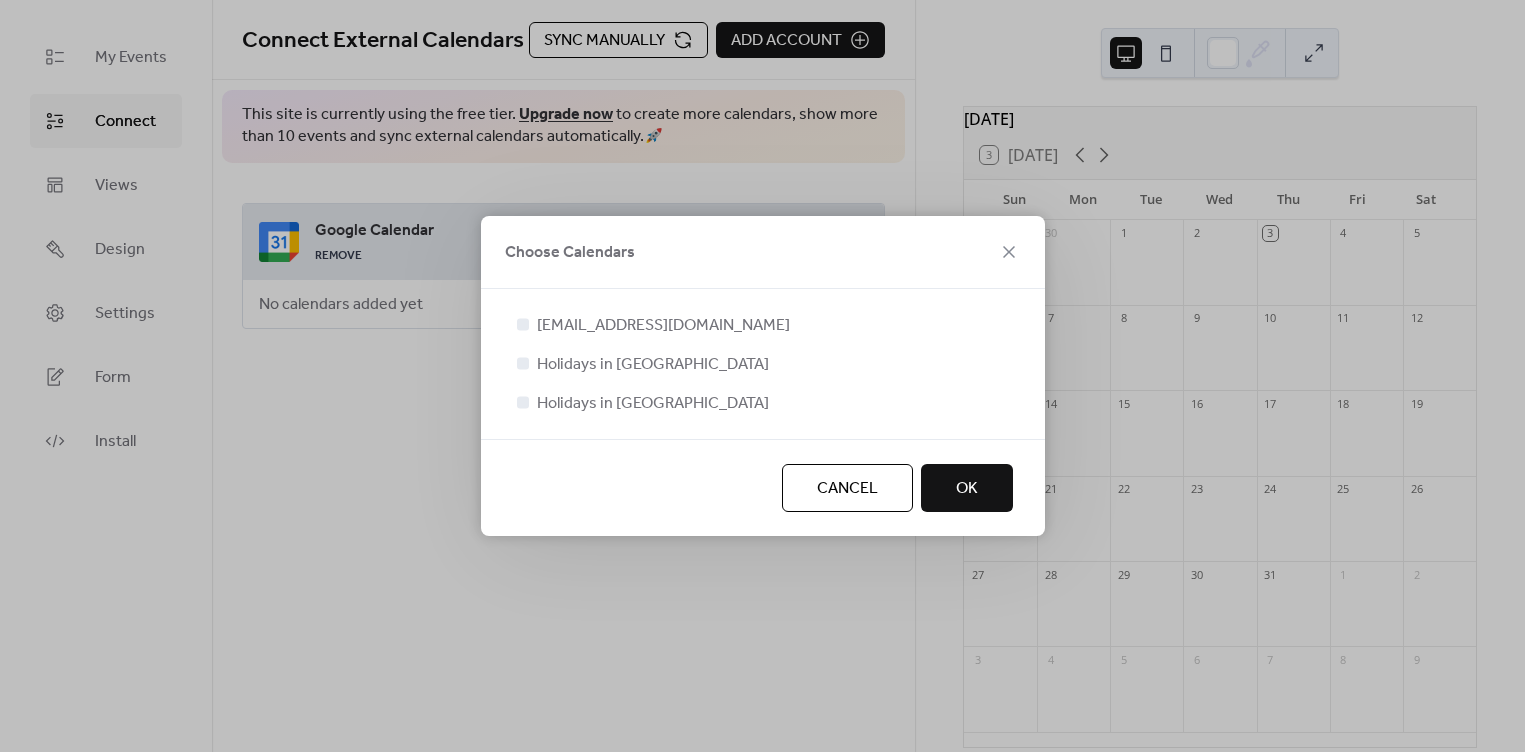 click on "[EMAIL_ADDRESS][DOMAIN_NAME] Holidays in [GEOGRAPHIC_DATA] Holidays in [GEOGRAPHIC_DATA]" at bounding box center [763, 364] 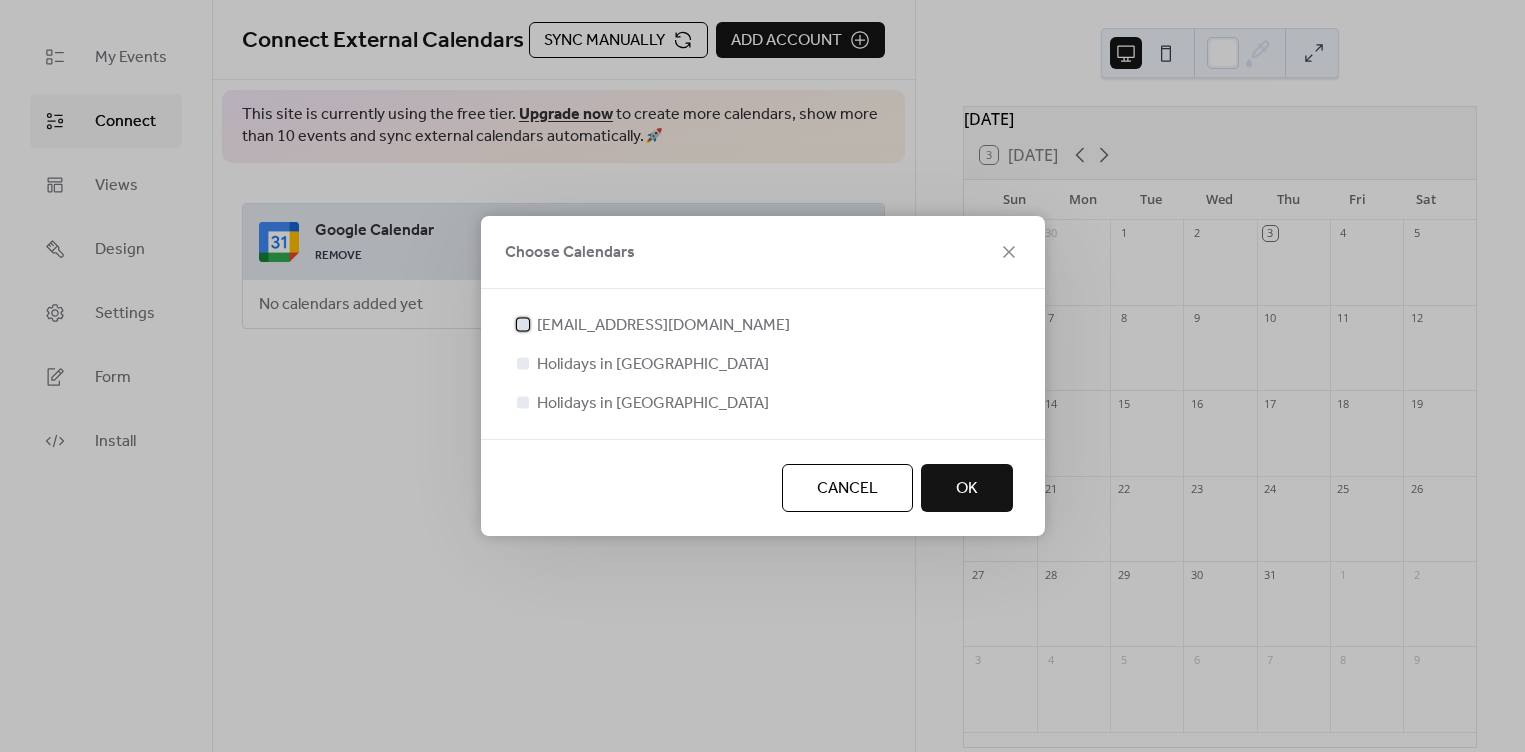 click on "[EMAIL_ADDRESS][DOMAIN_NAME]" at bounding box center [663, 326] 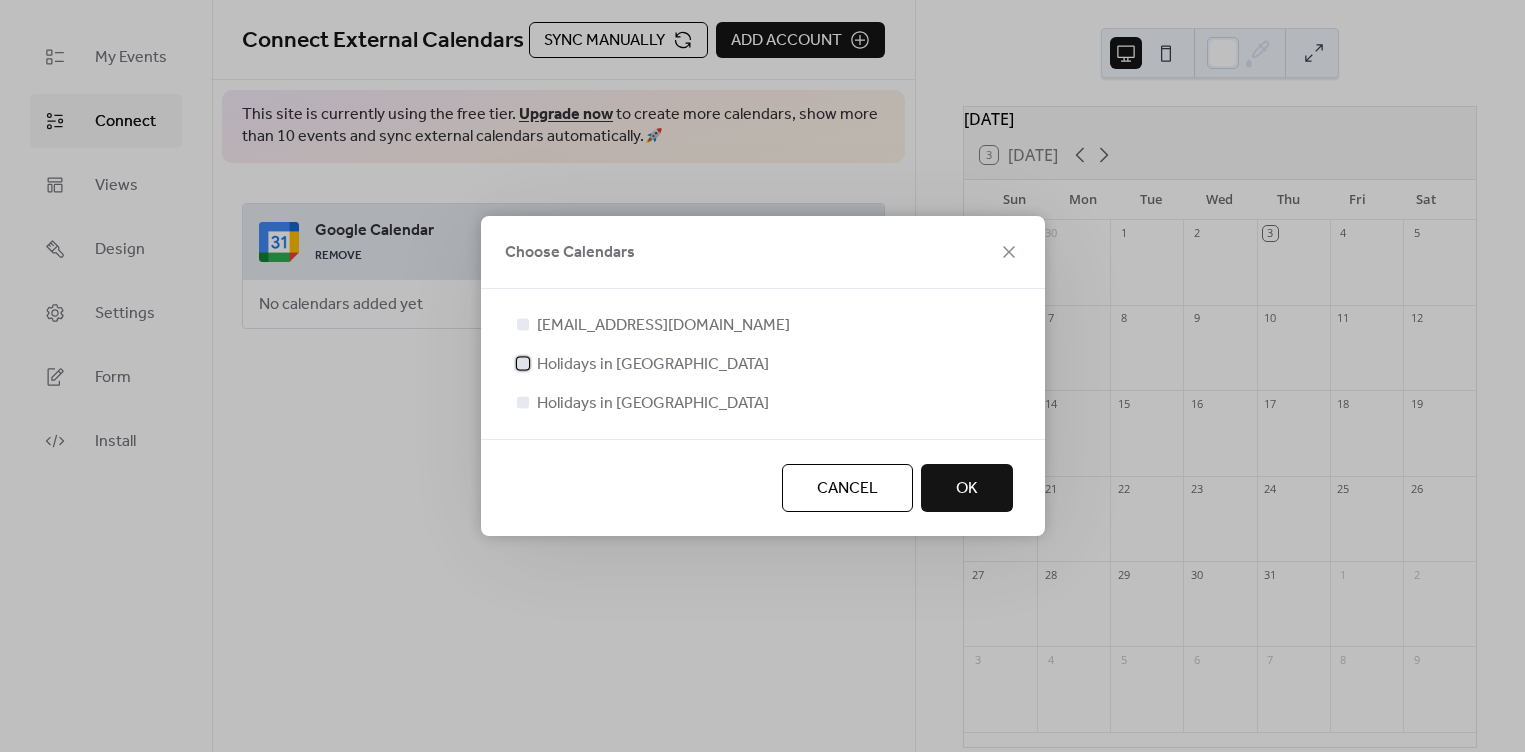 click on "Holidays in [GEOGRAPHIC_DATA]" at bounding box center [653, 365] 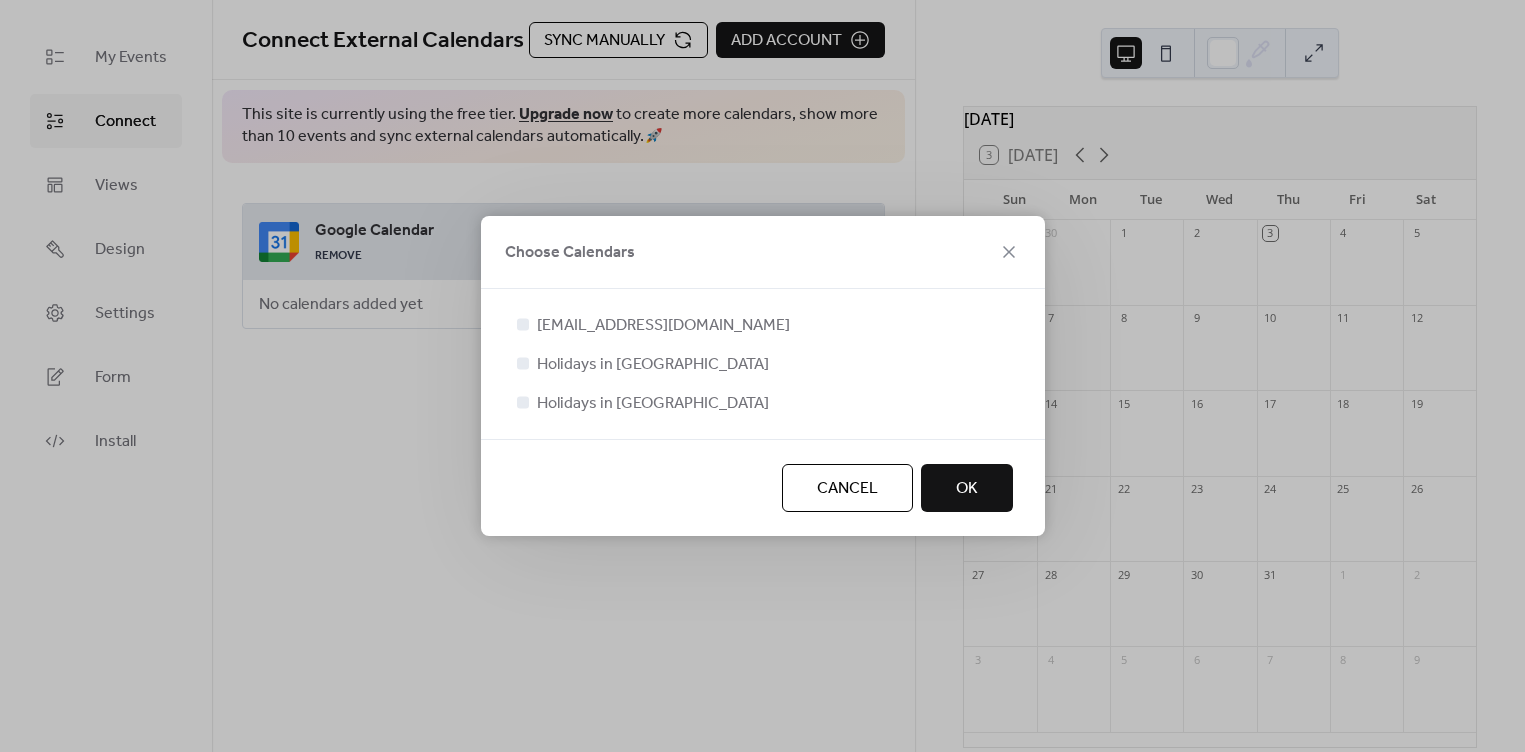 click on "[EMAIL_ADDRESS][DOMAIN_NAME]" at bounding box center [663, 326] 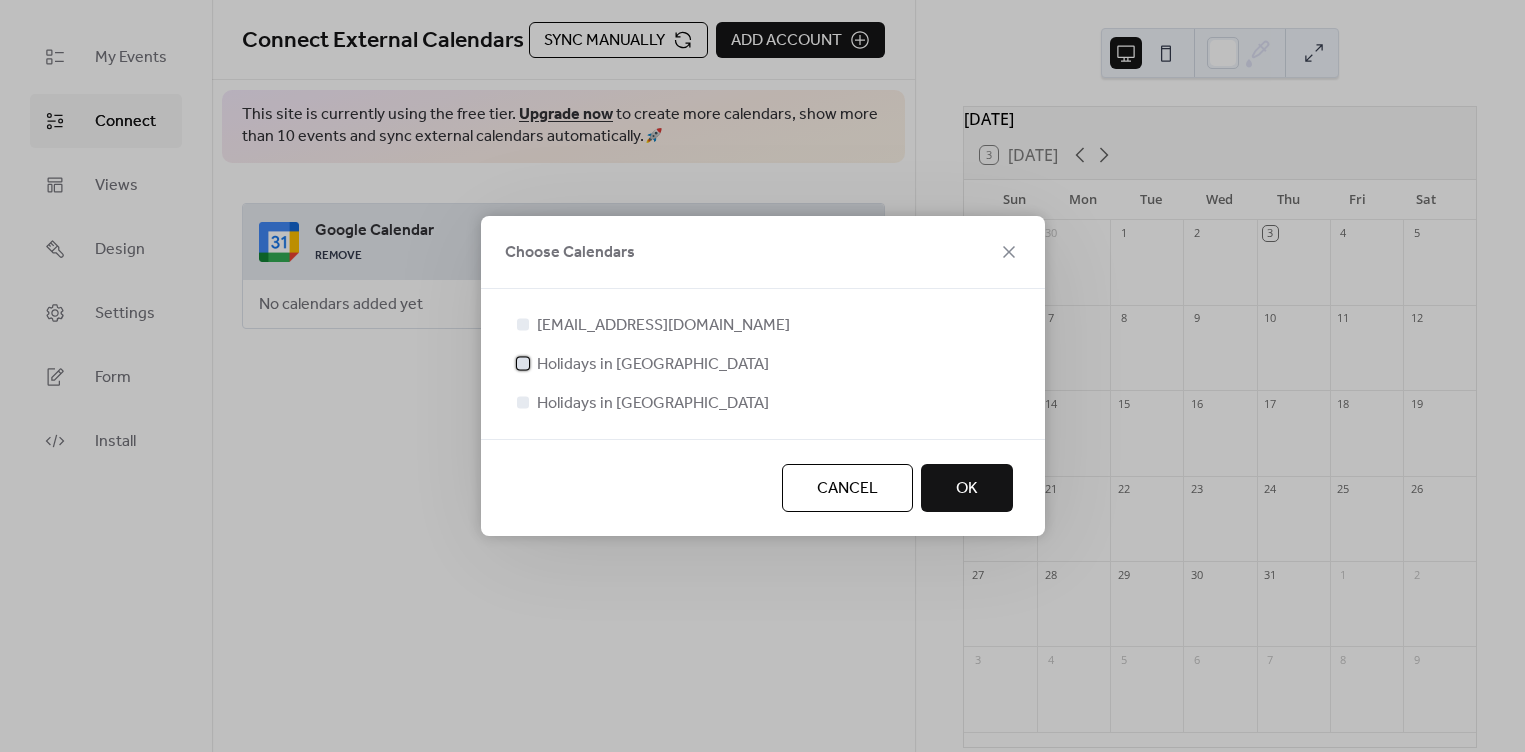 drag, startPoint x: 512, startPoint y: 369, endPoint x: 526, endPoint y: 356, distance: 19.104973 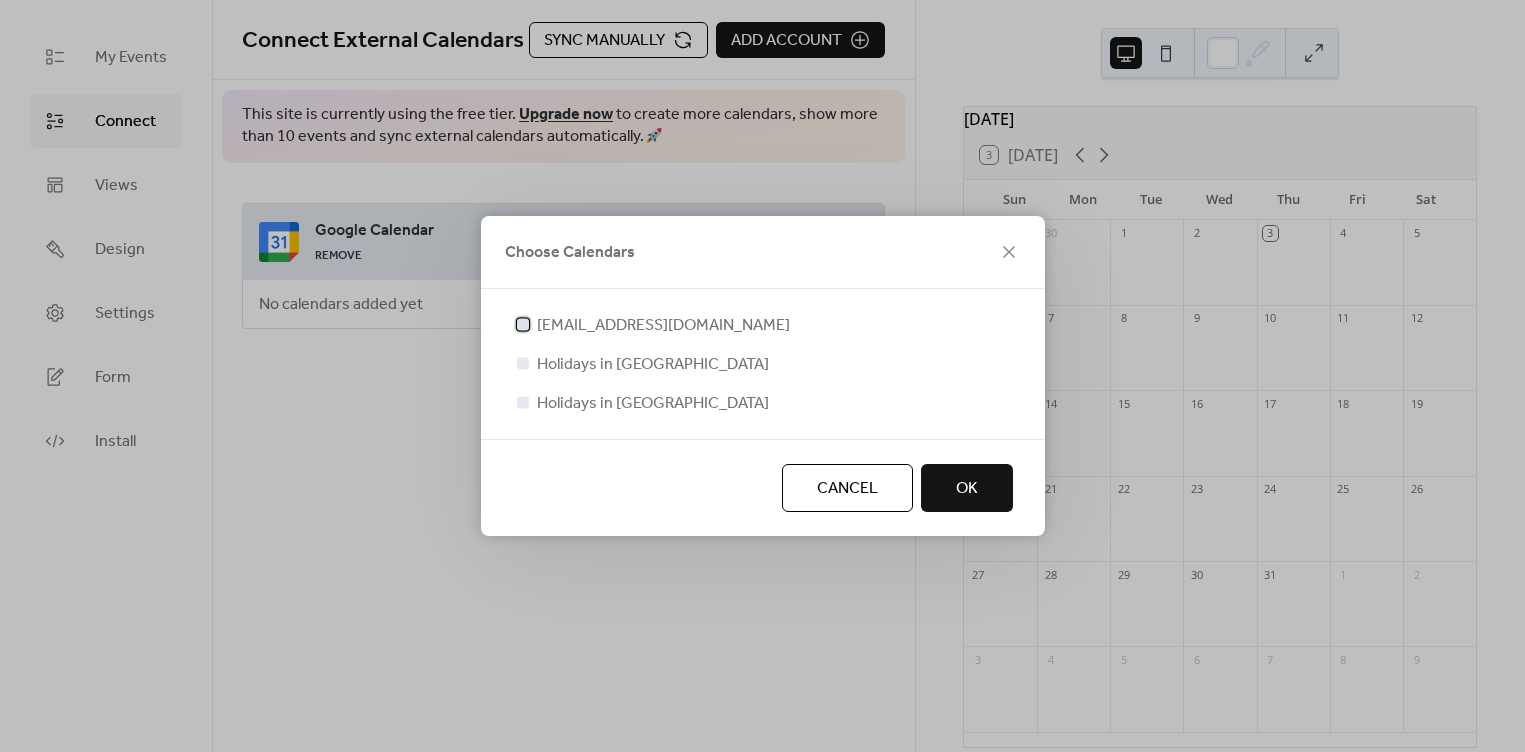 click at bounding box center (523, 324) 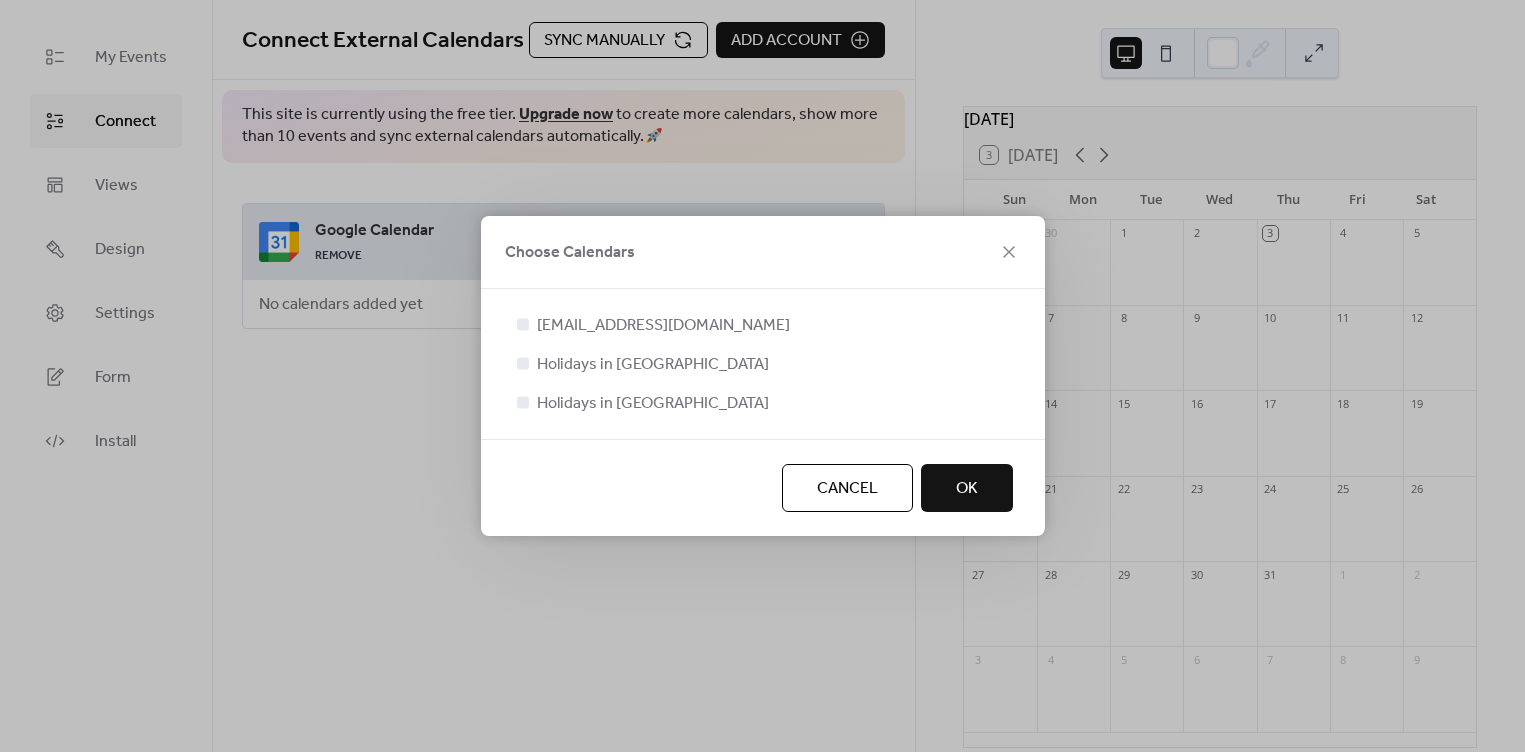 click on "OK" at bounding box center (967, 488) 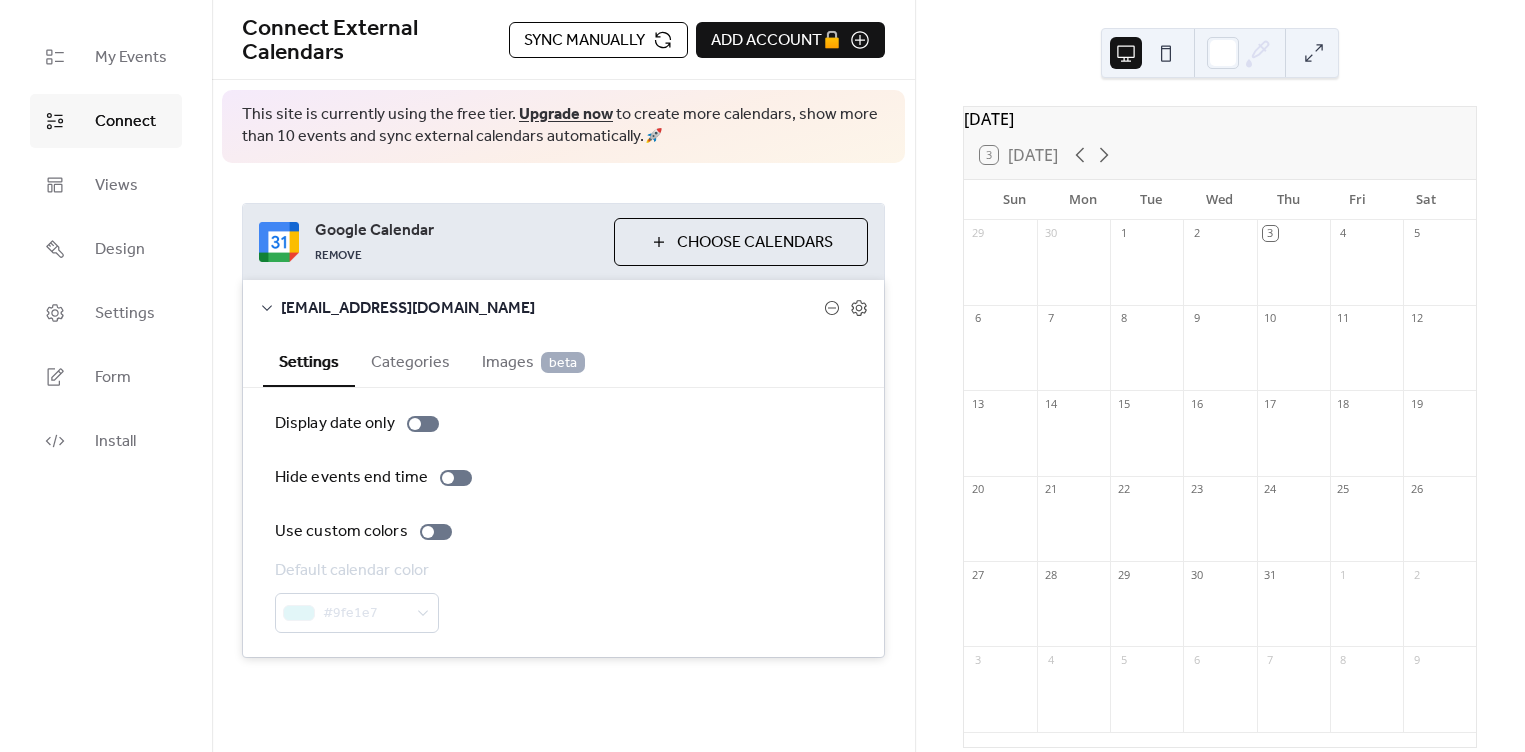 click on "Google Calendar REMOVE Choose Calendars" at bounding box center (563, 242) 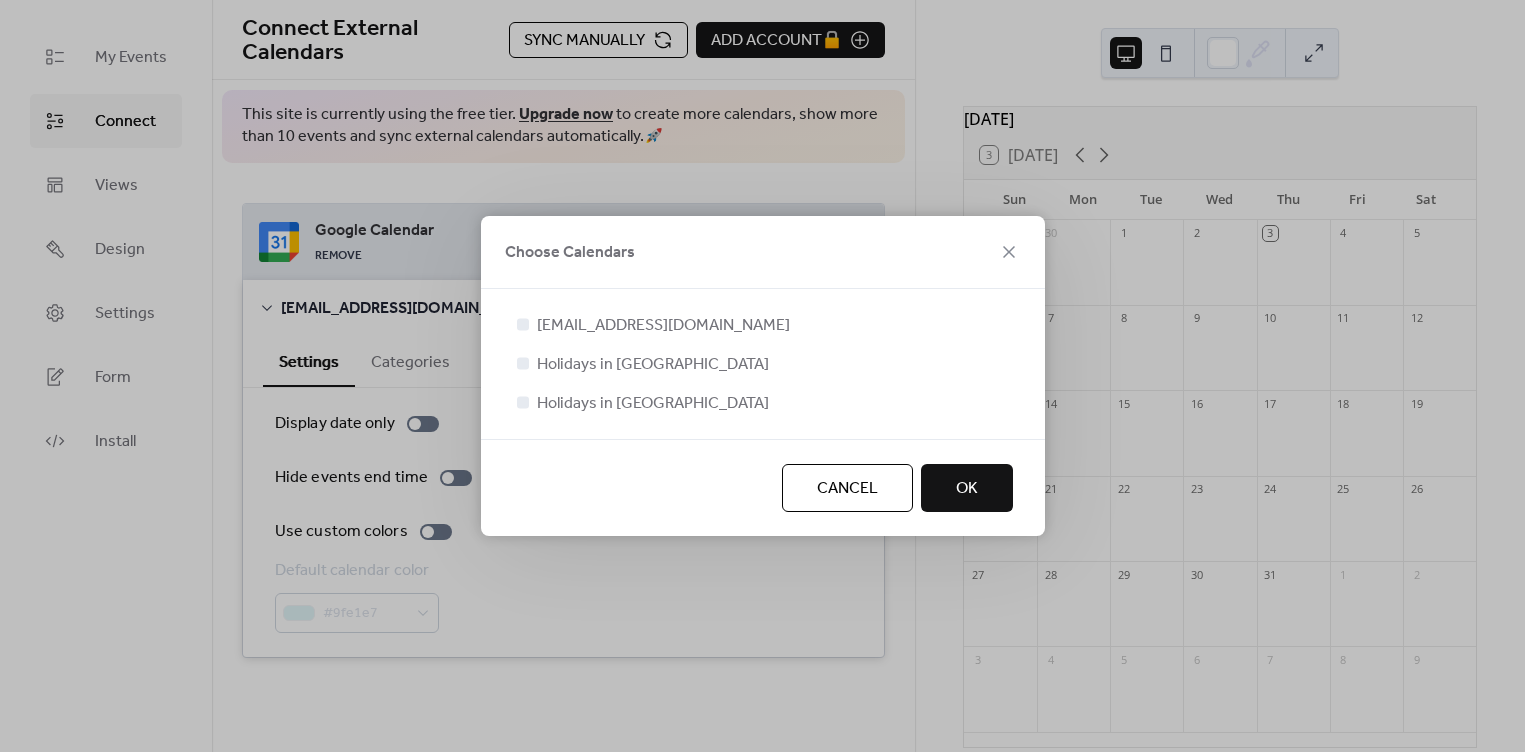 click on "Cancel" at bounding box center (847, 488) 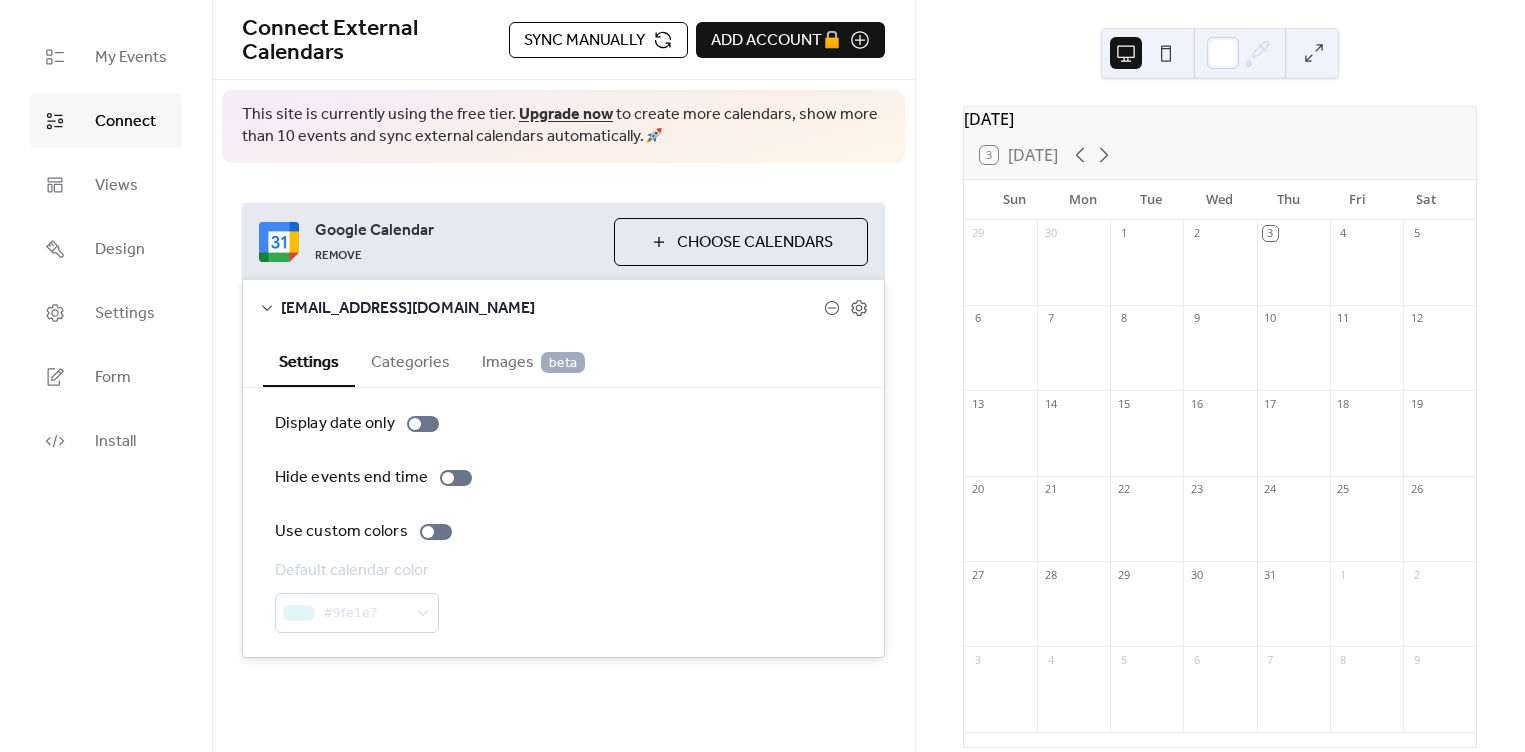 click on "Categories" at bounding box center [410, 360] 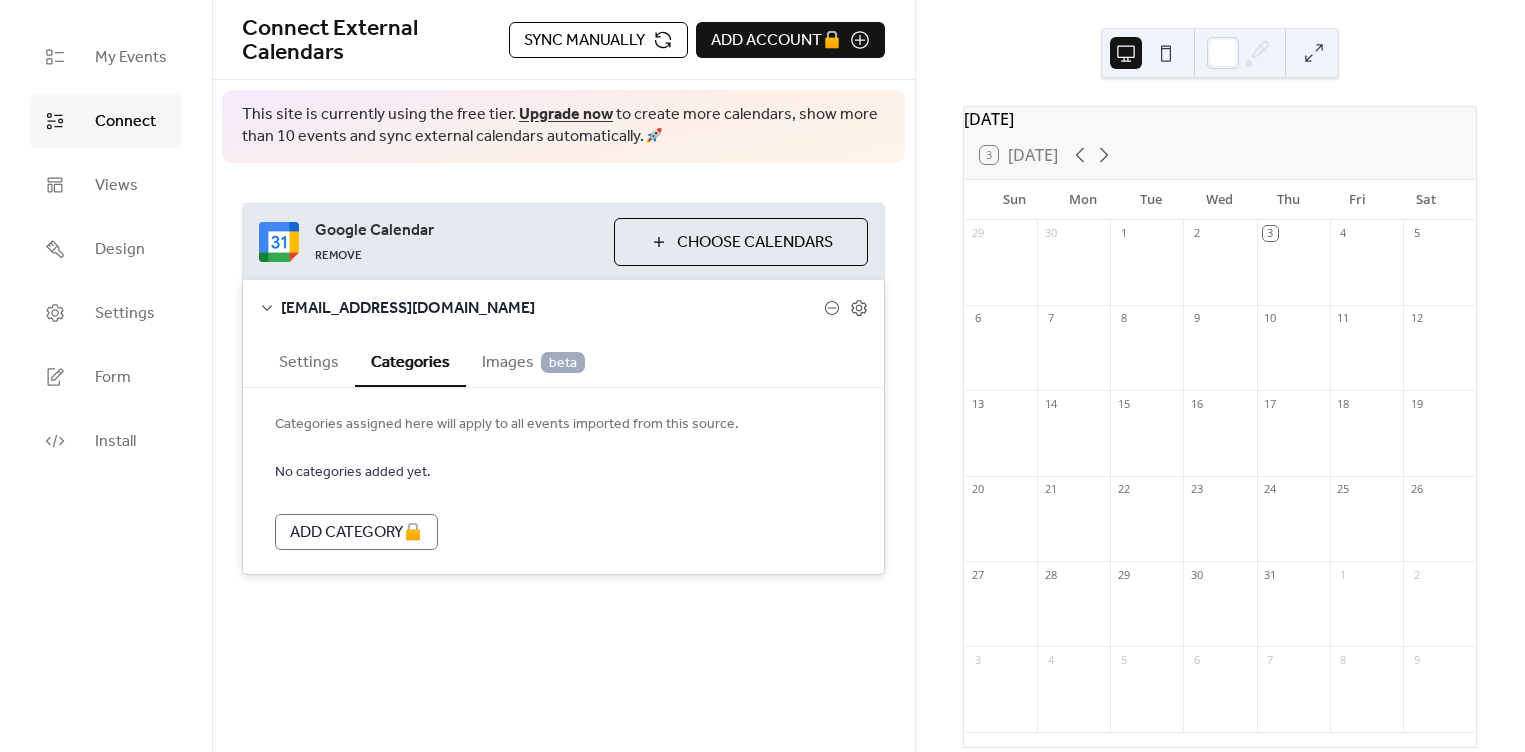 click on "beta" at bounding box center [563, 362] 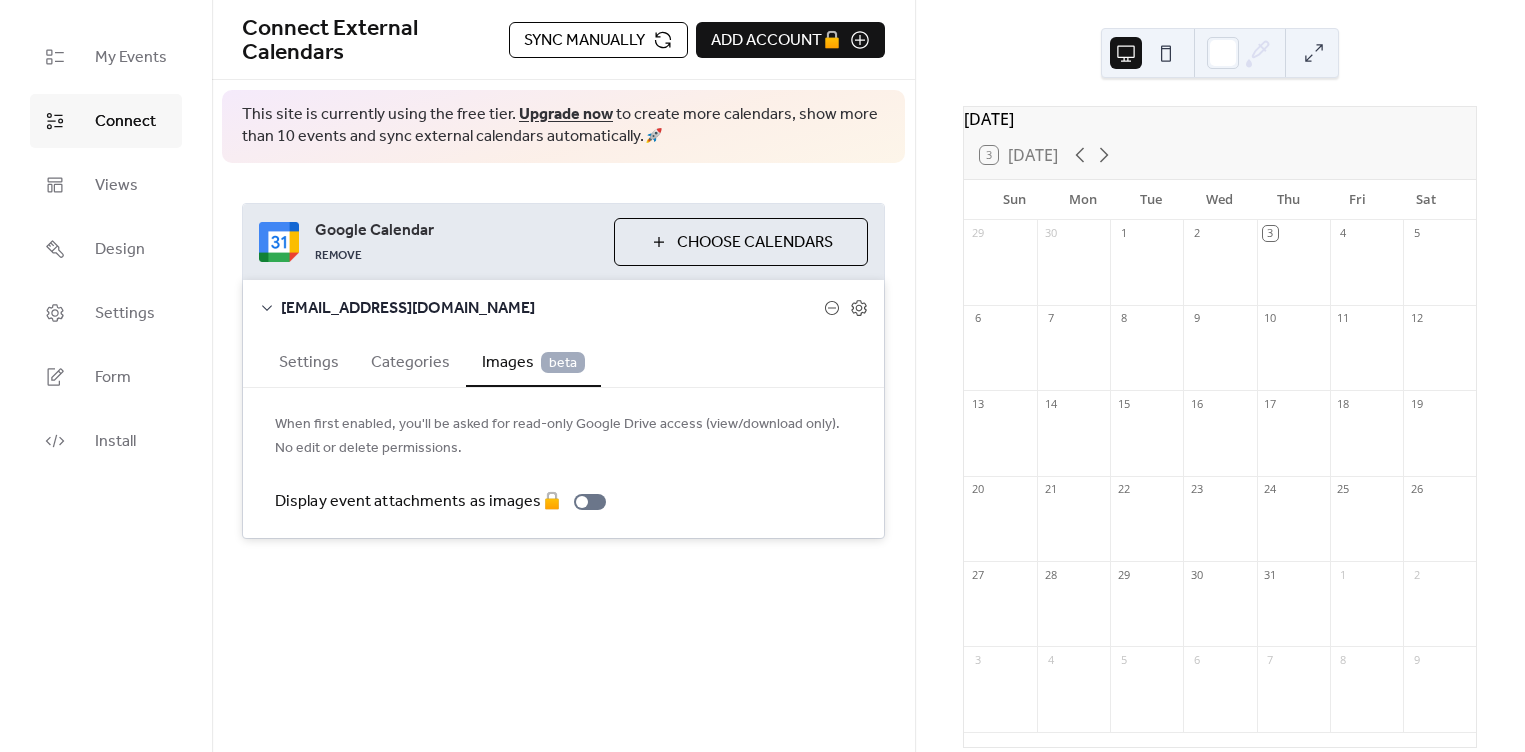 click on "Categories" at bounding box center [410, 360] 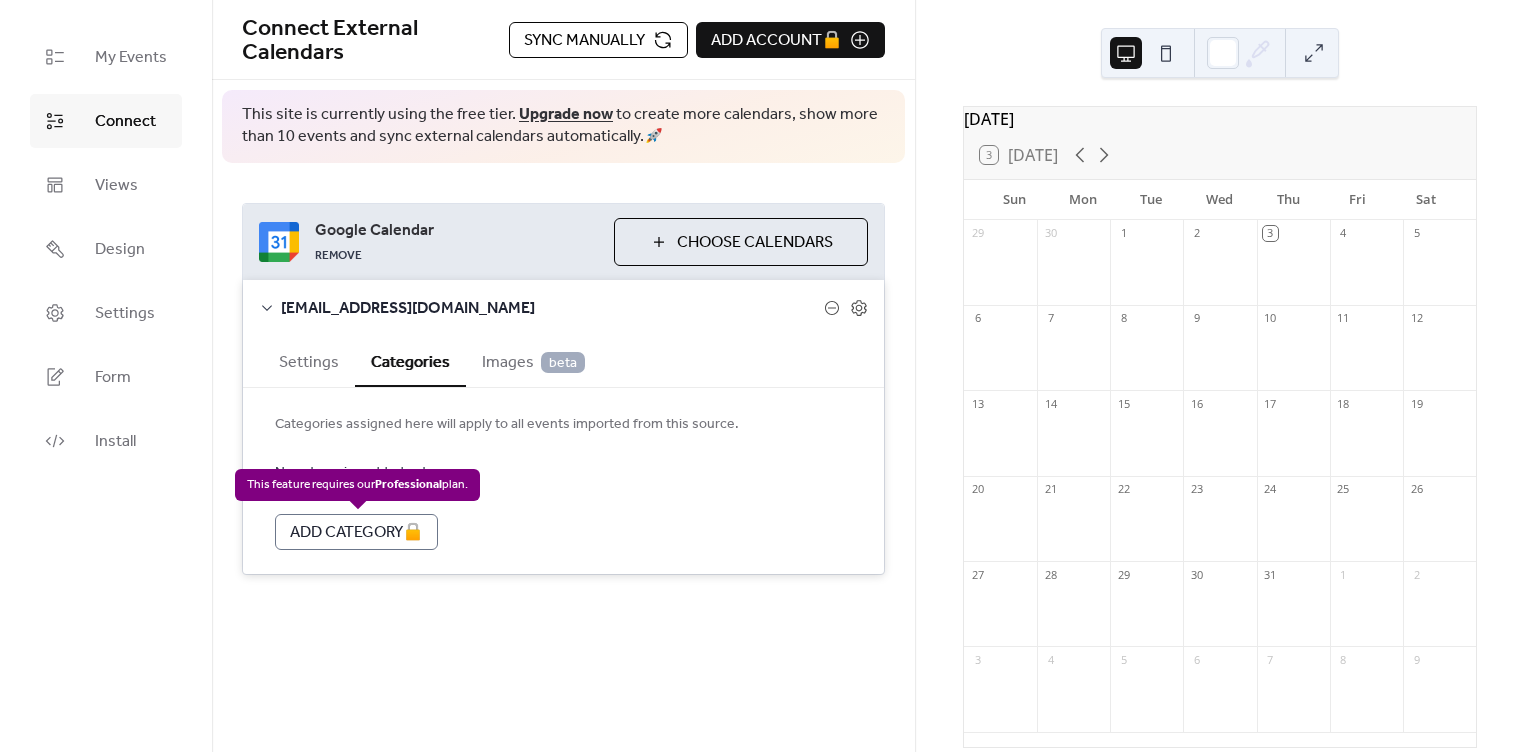 click on "A d d   C a t e g o r y  🔒" at bounding box center [356, 532] 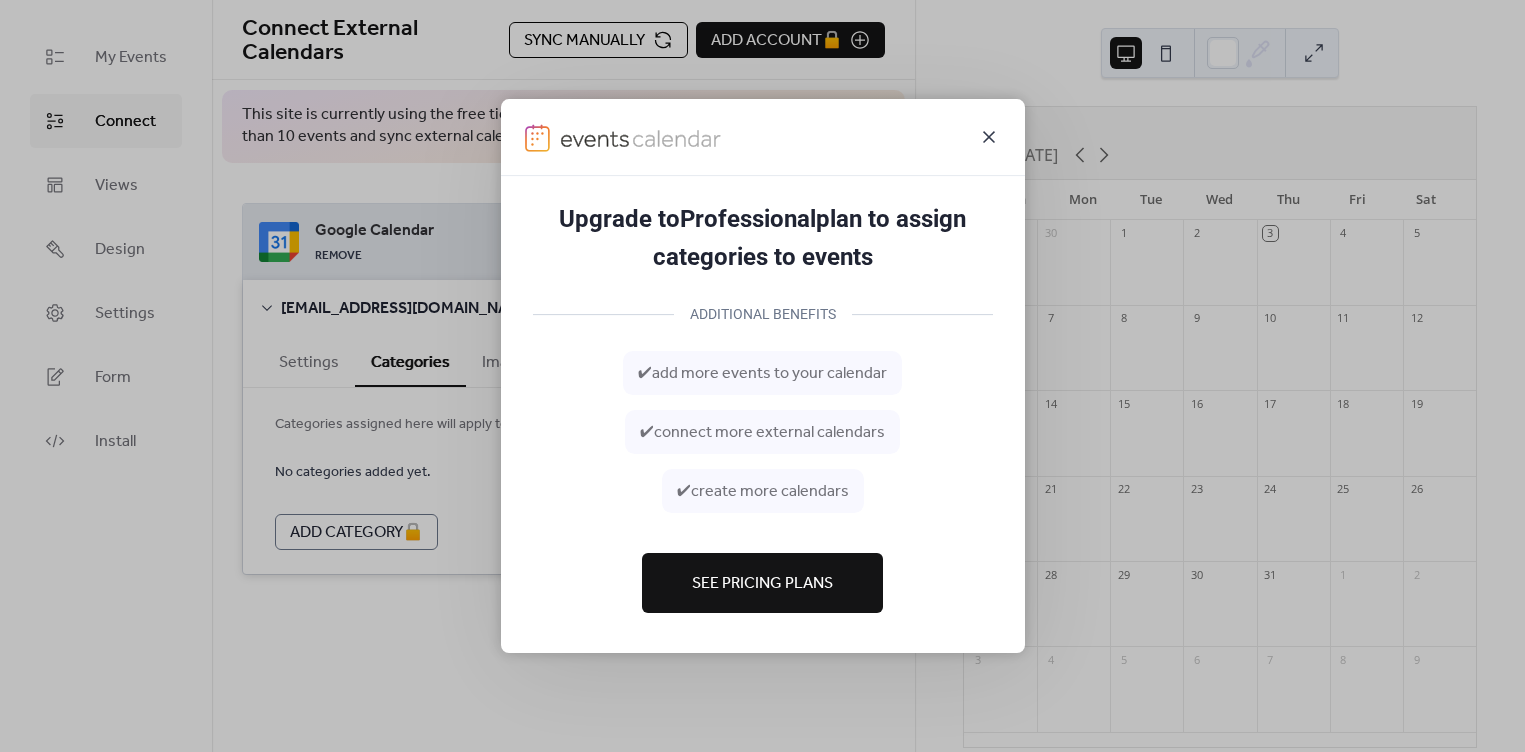 click 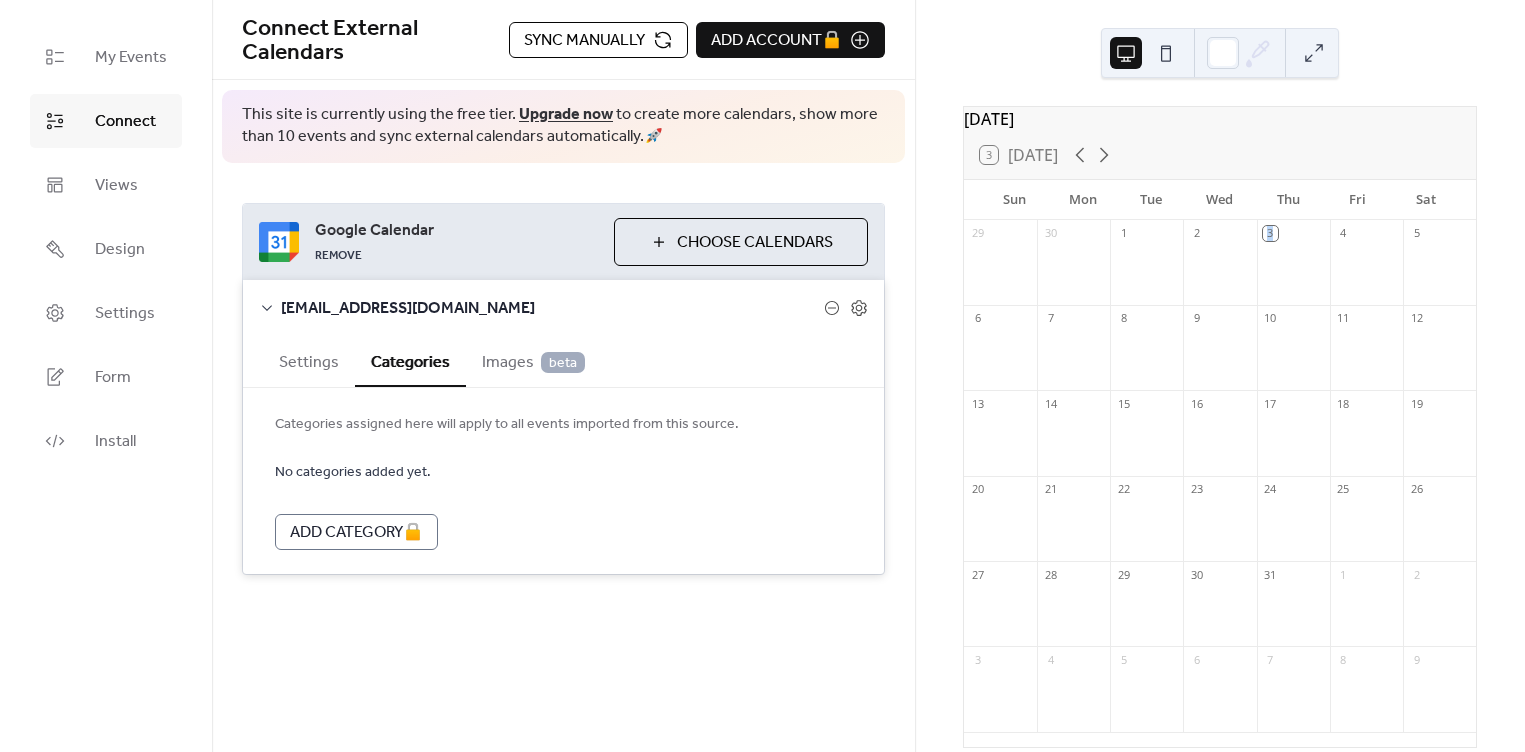 click on "3" at bounding box center (1270, 233) 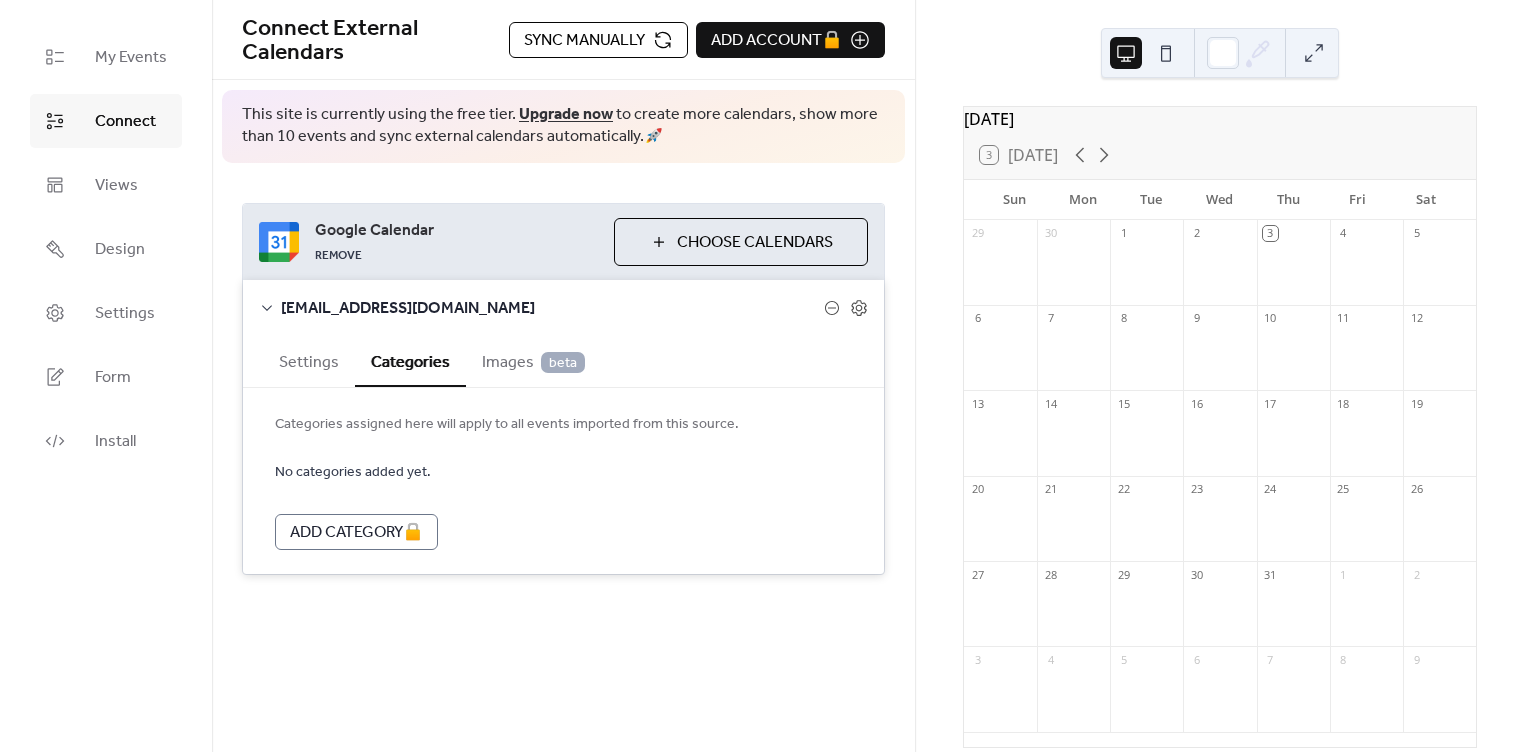 click on "3" at bounding box center (1270, 233) 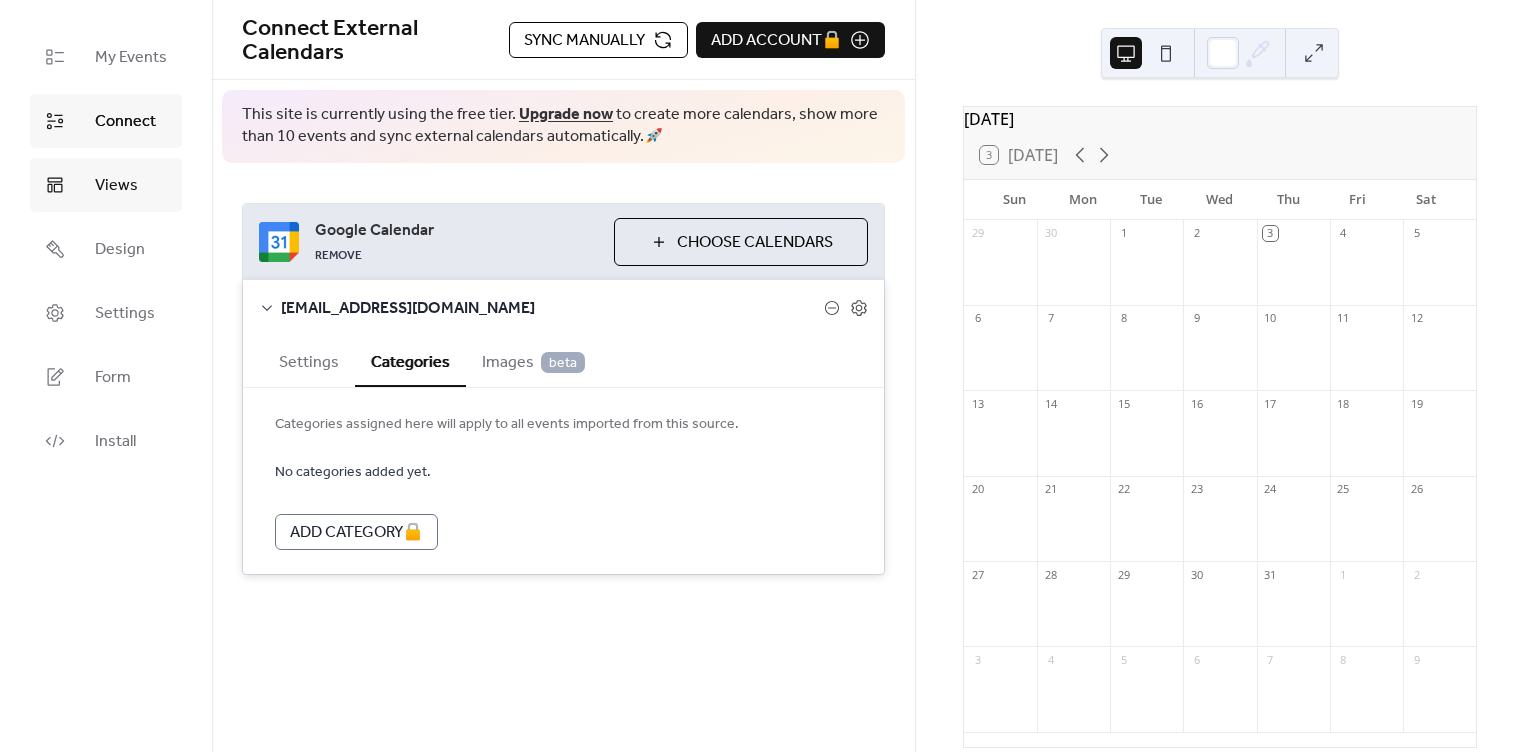 click on "Views" at bounding box center (106, 185) 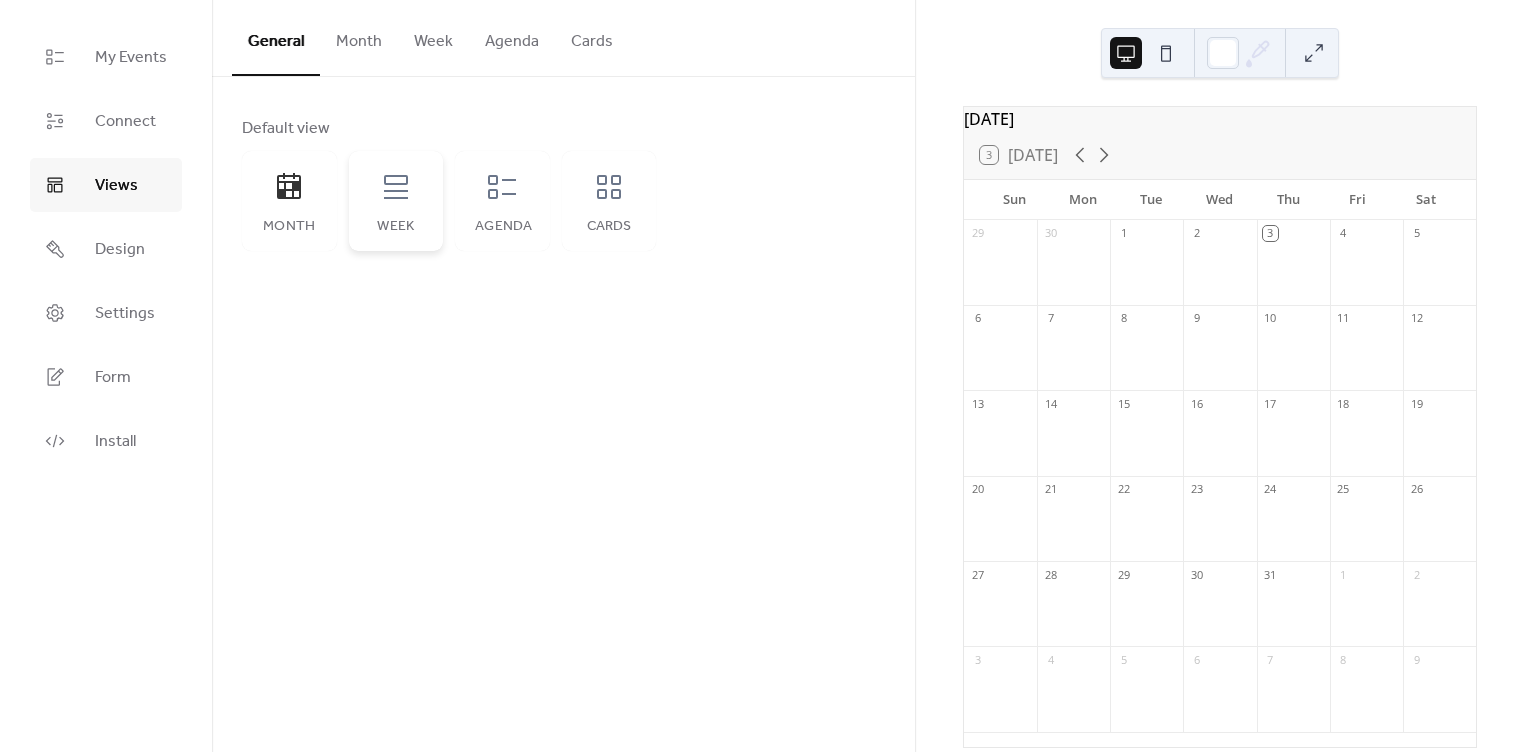 click on "Week" at bounding box center (396, 227) 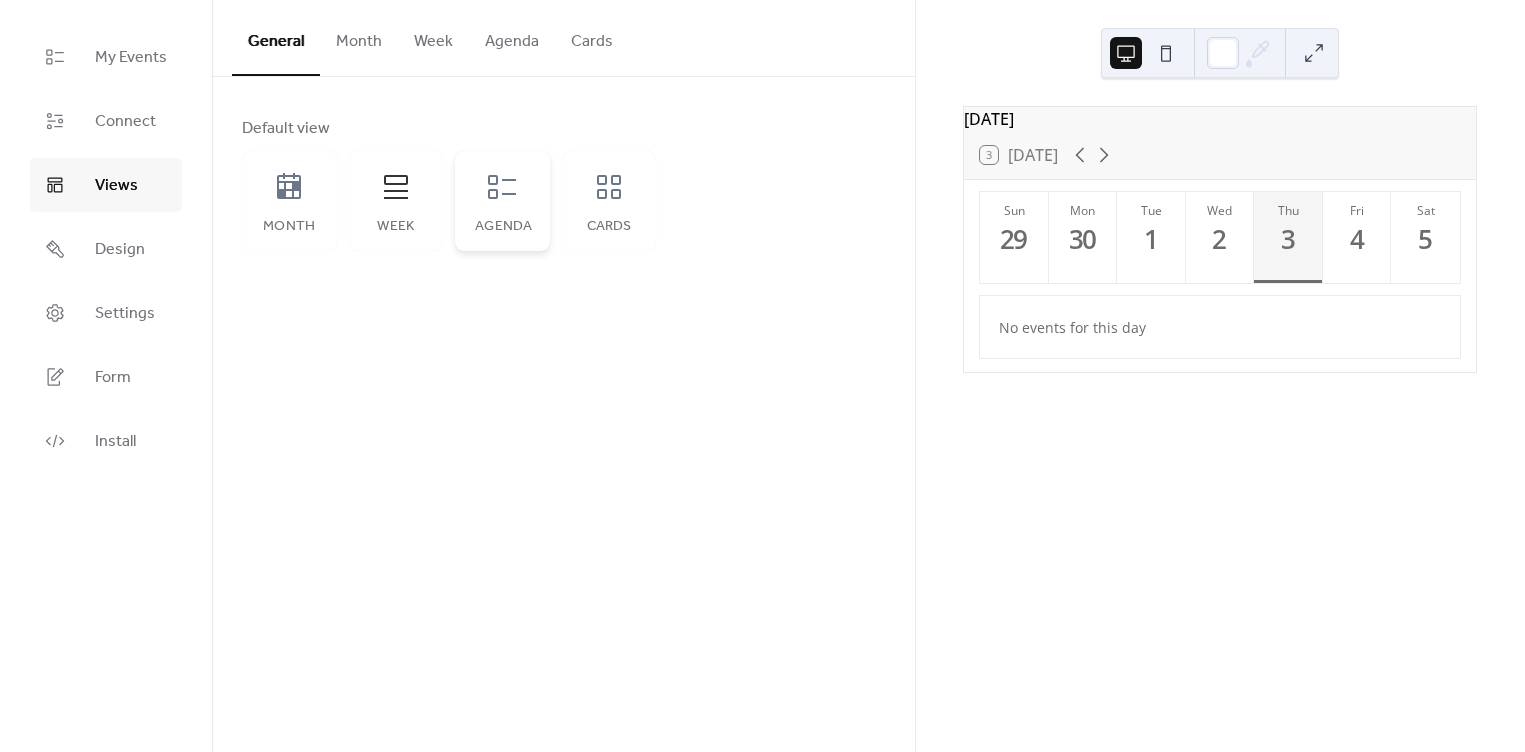 click on "Agenda" at bounding box center (502, 201) 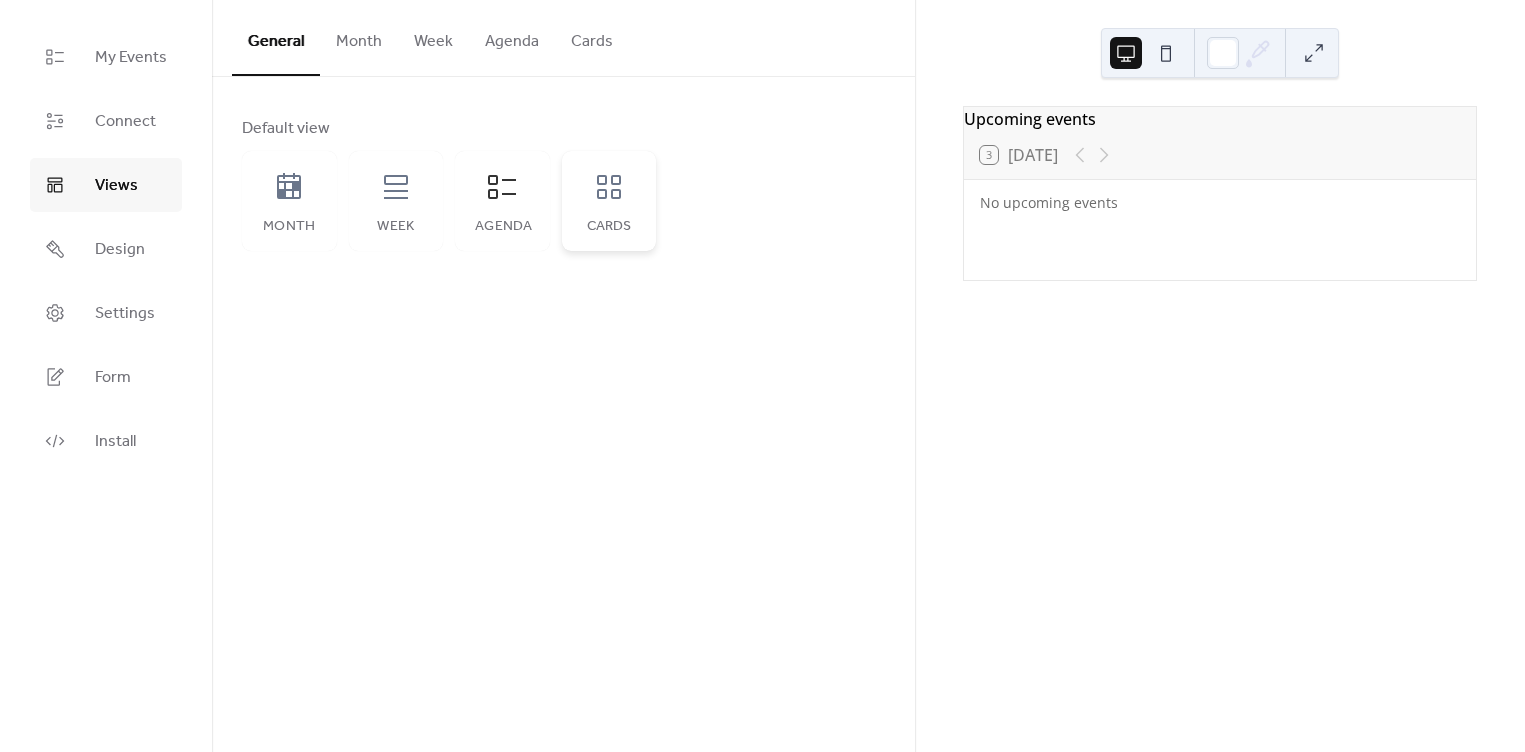 click 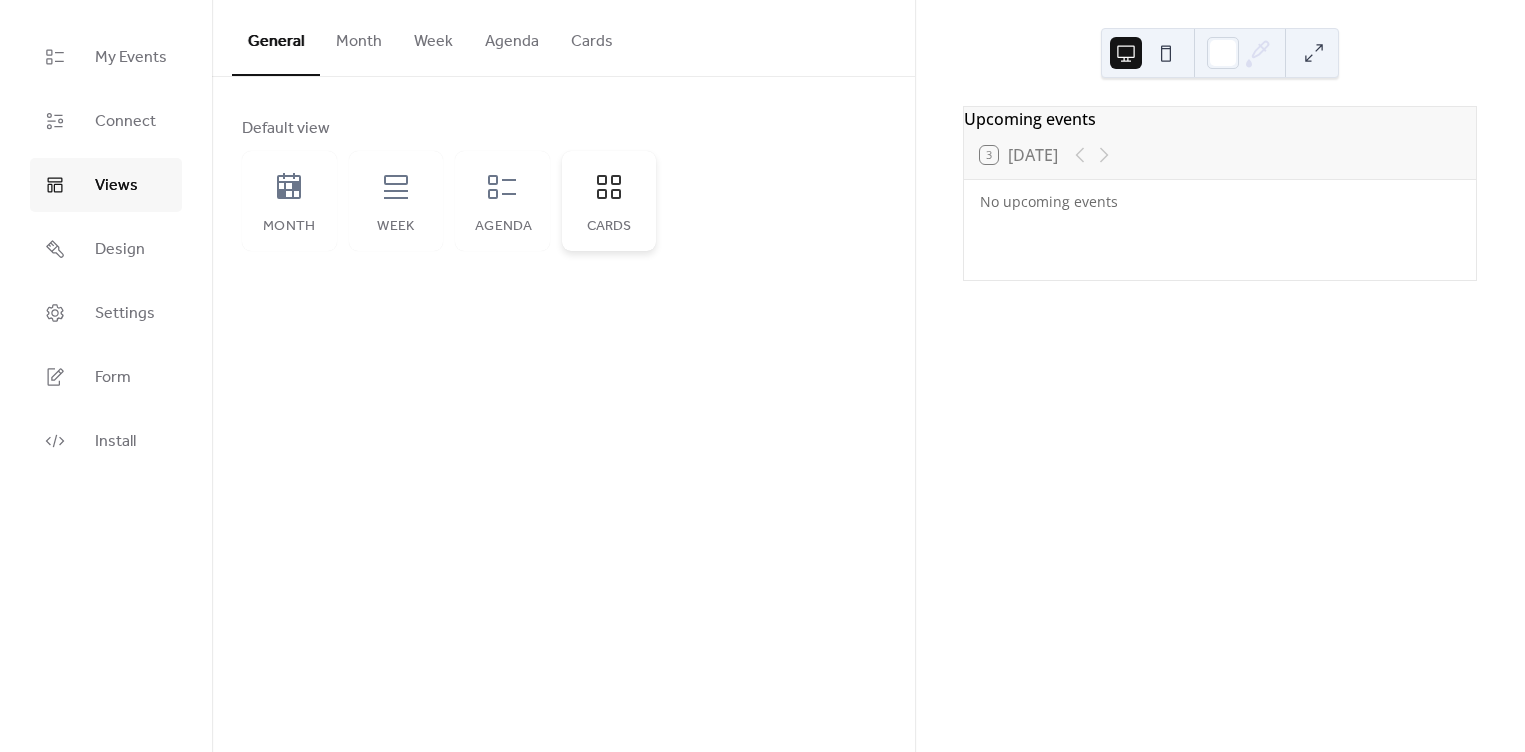 click on "Cards" at bounding box center (609, 201) 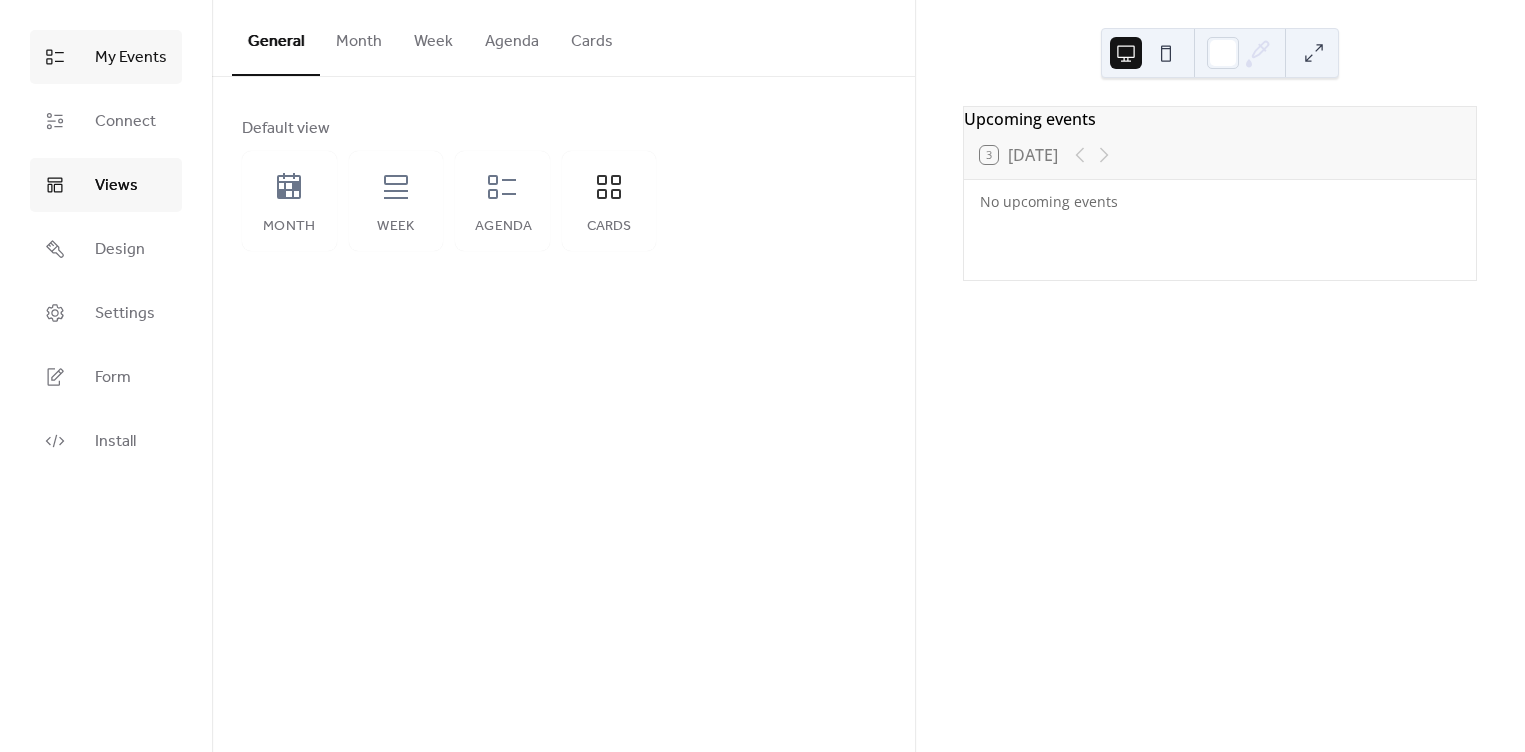 click on "My Events" at bounding box center [106, 57] 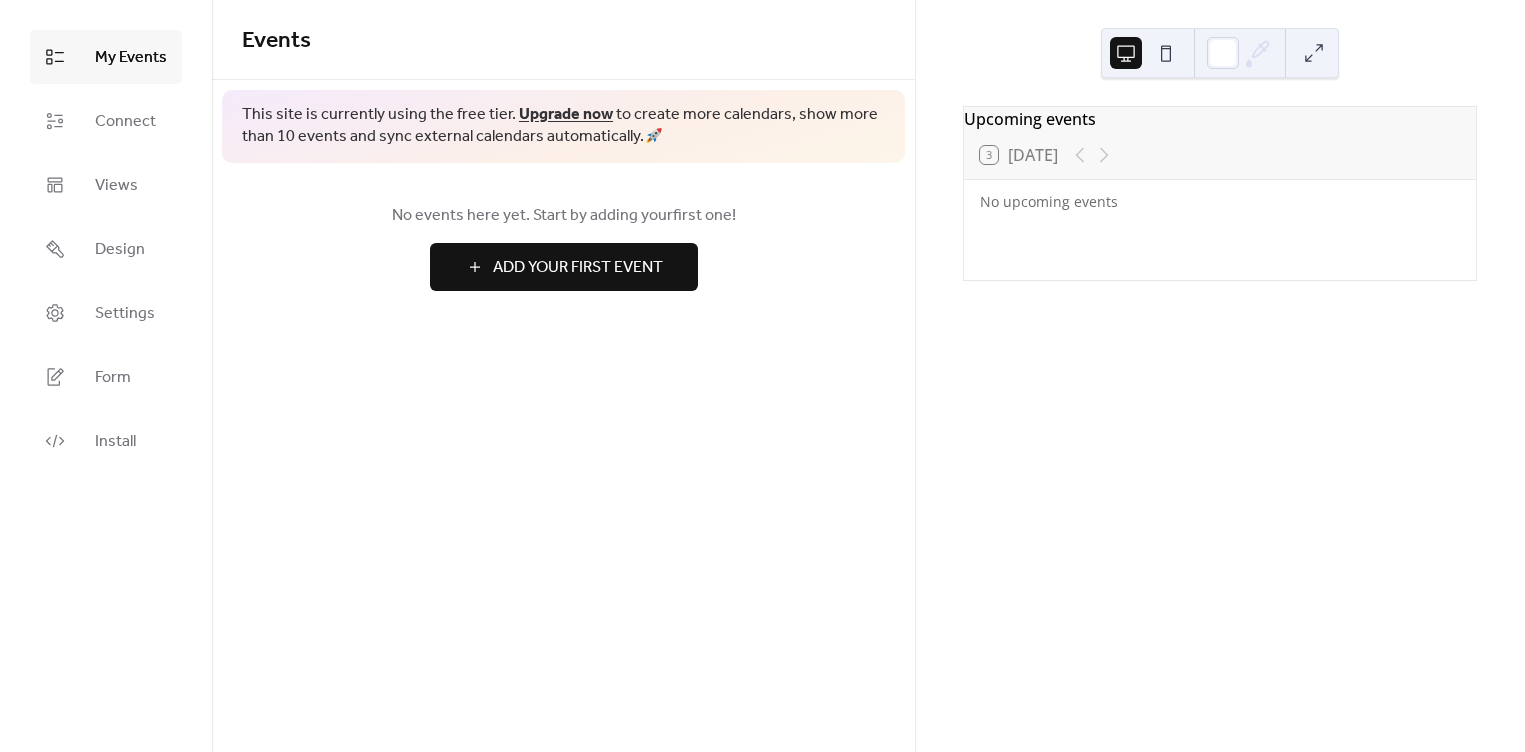 click on "Add Your First Event" at bounding box center (578, 268) 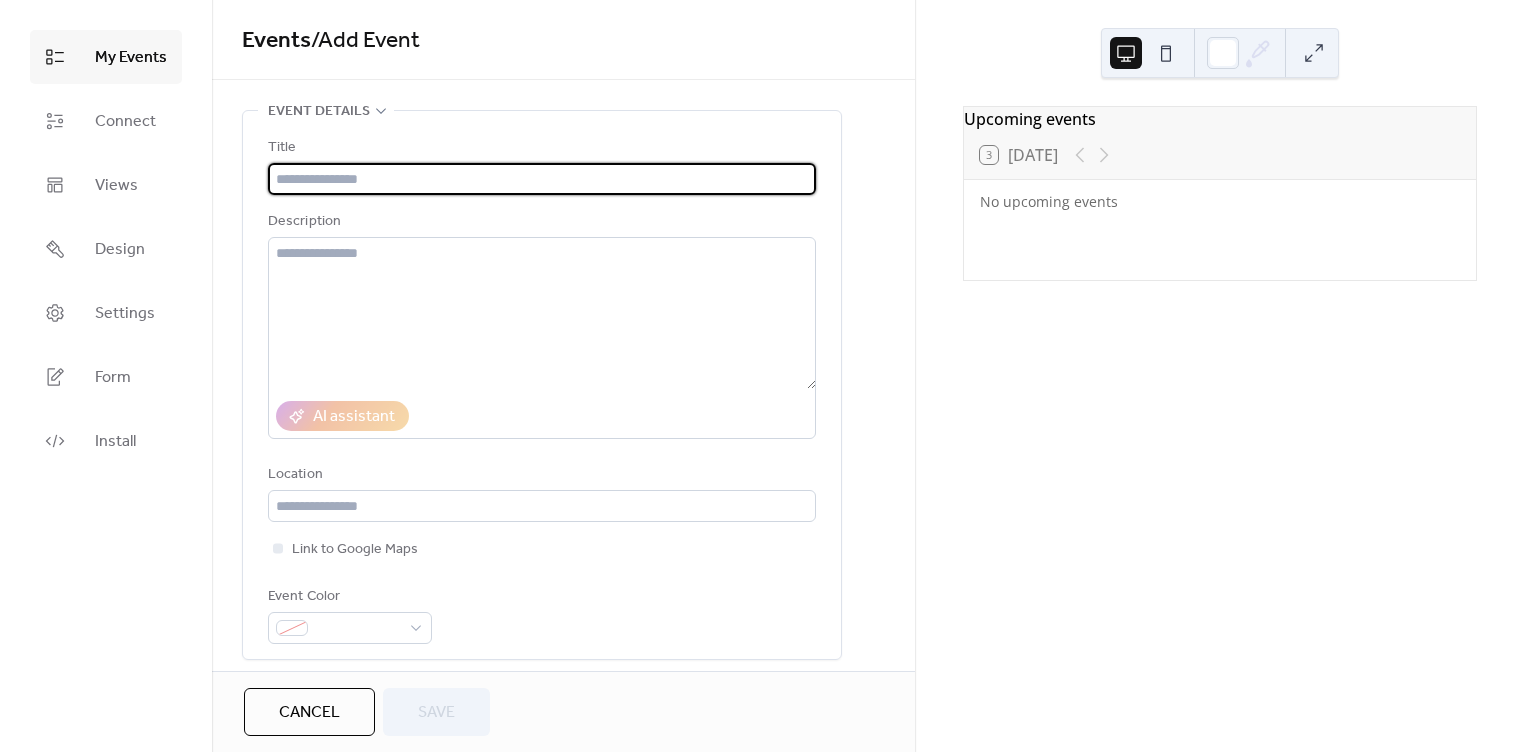 click at bounding box center [542, 179] 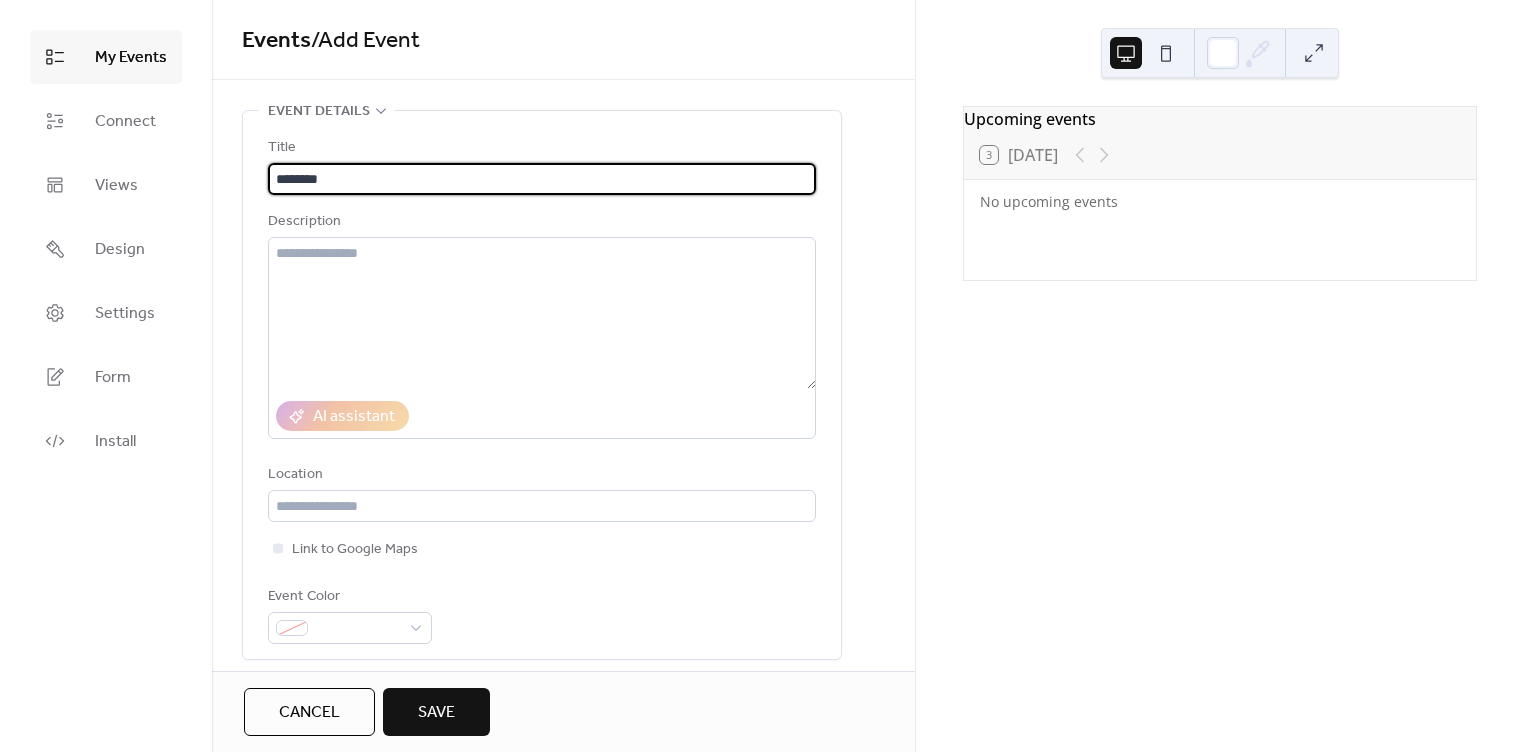 type on "********" 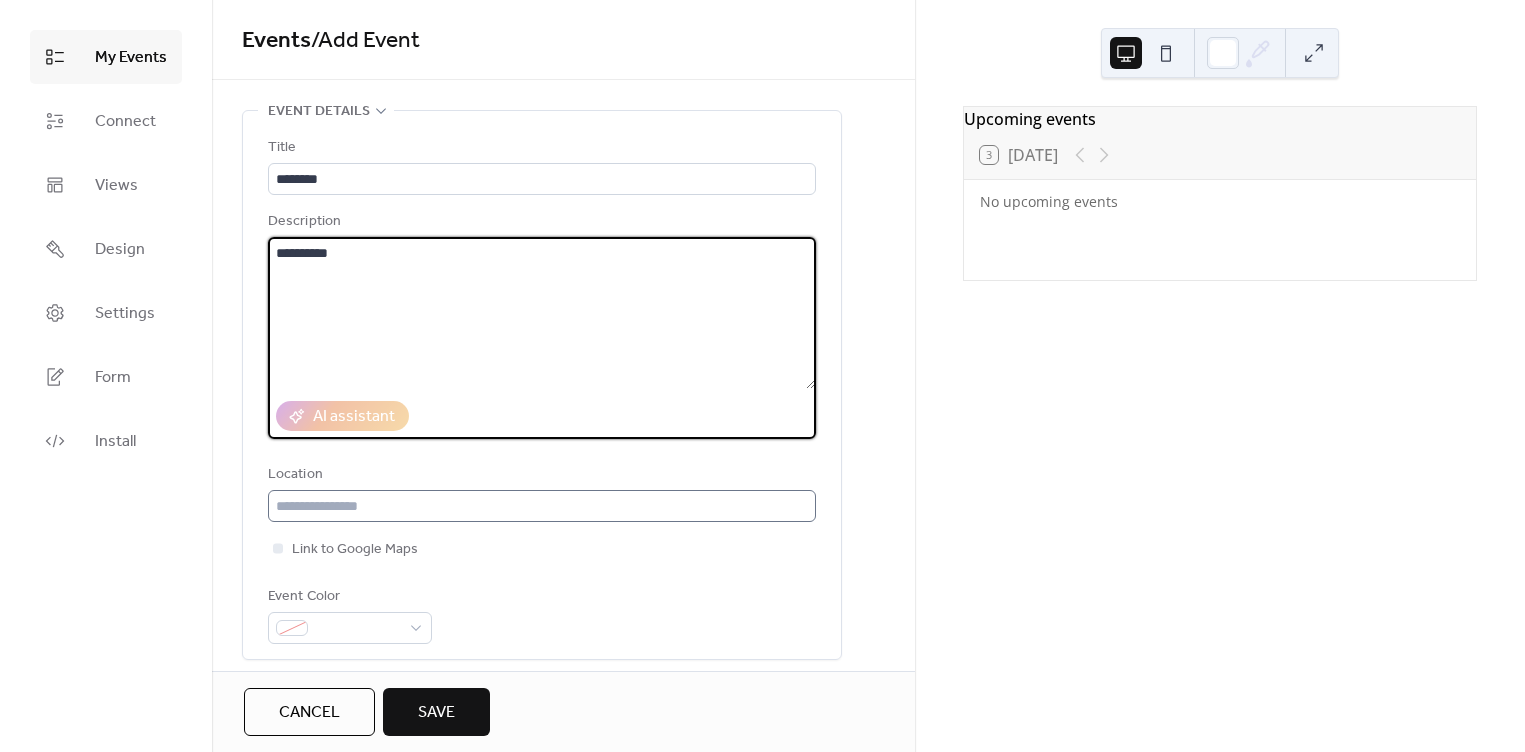 type on "********" 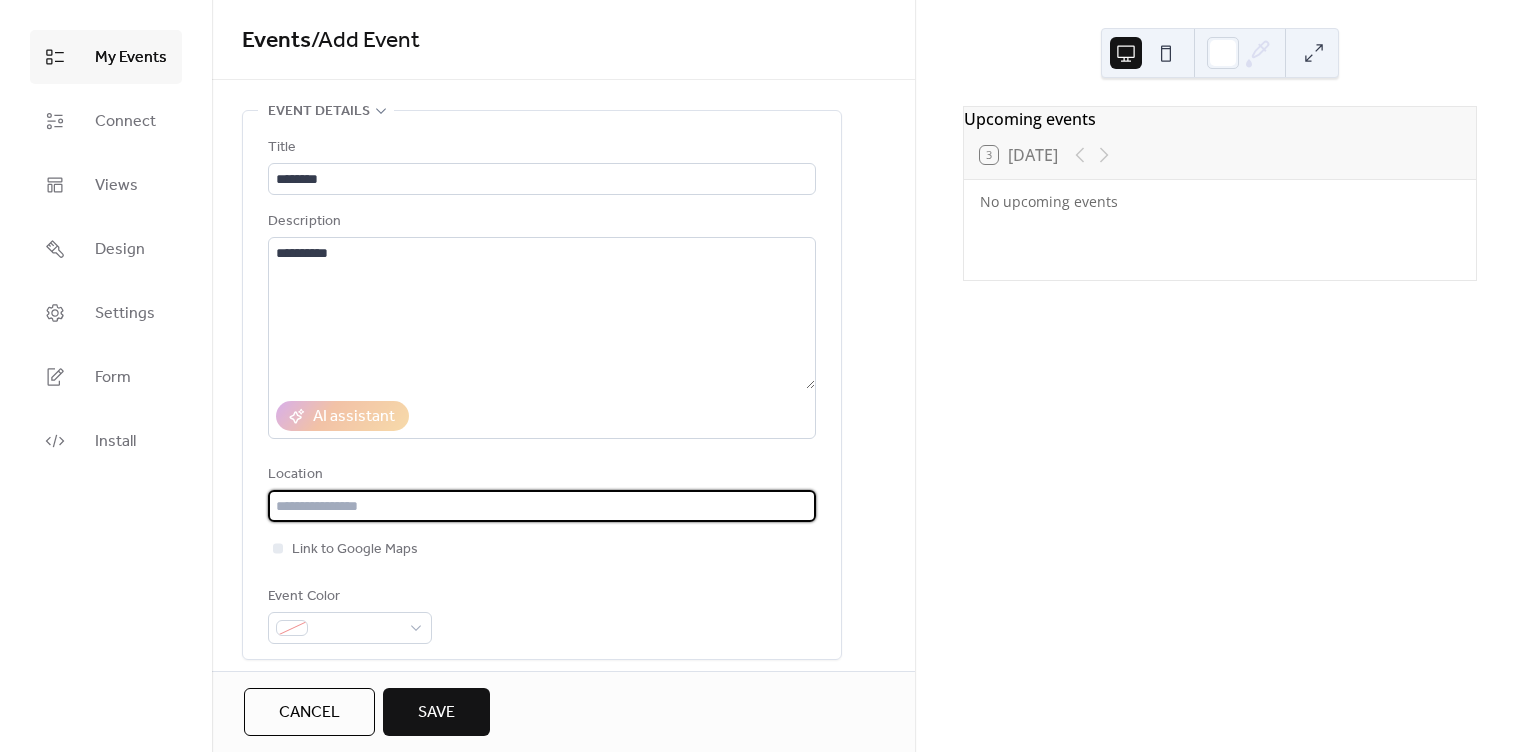 click at bounding box center (542, 506) 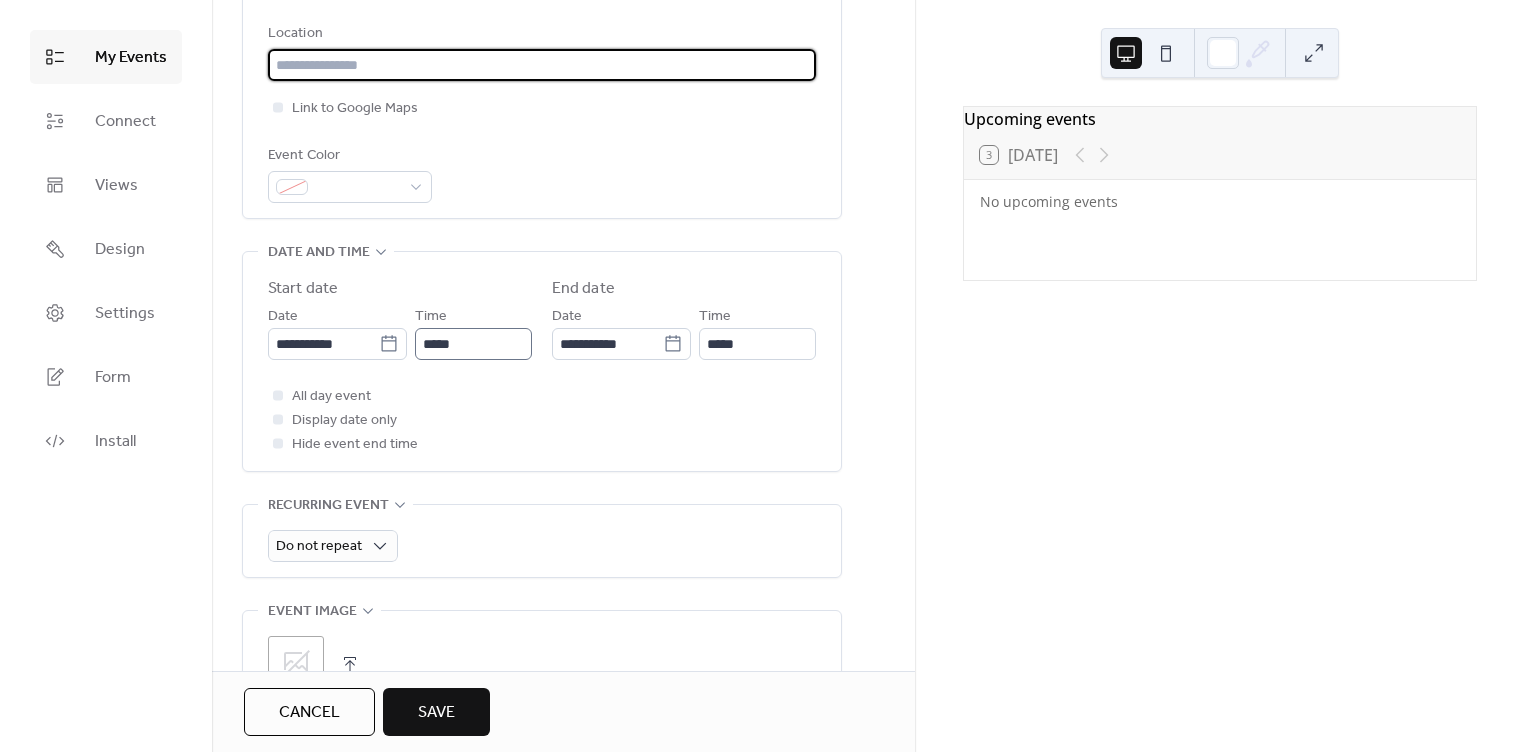 scroll, scrollTop: 480, scrollLeft: 0, axis: vertical 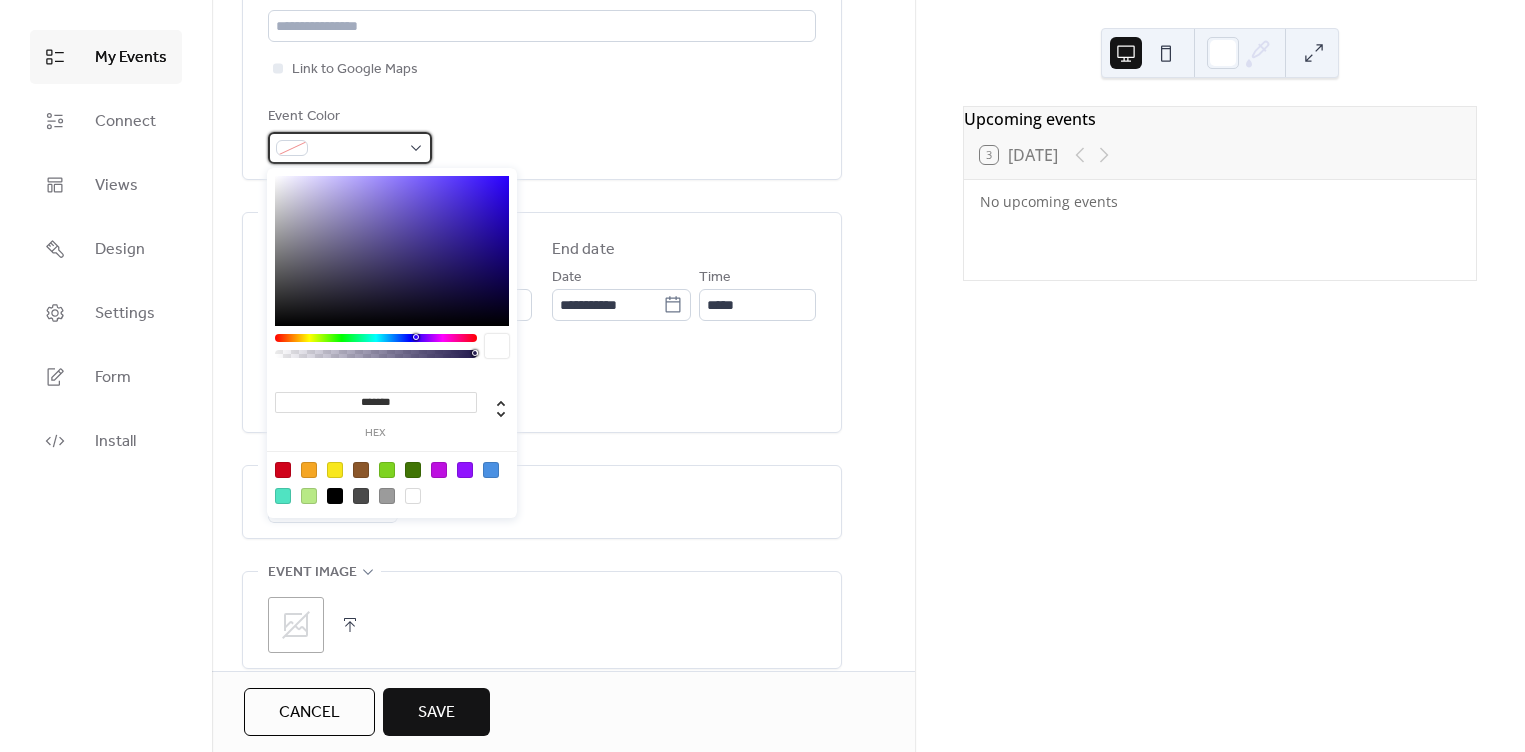 click at bounding box center (350, 148) 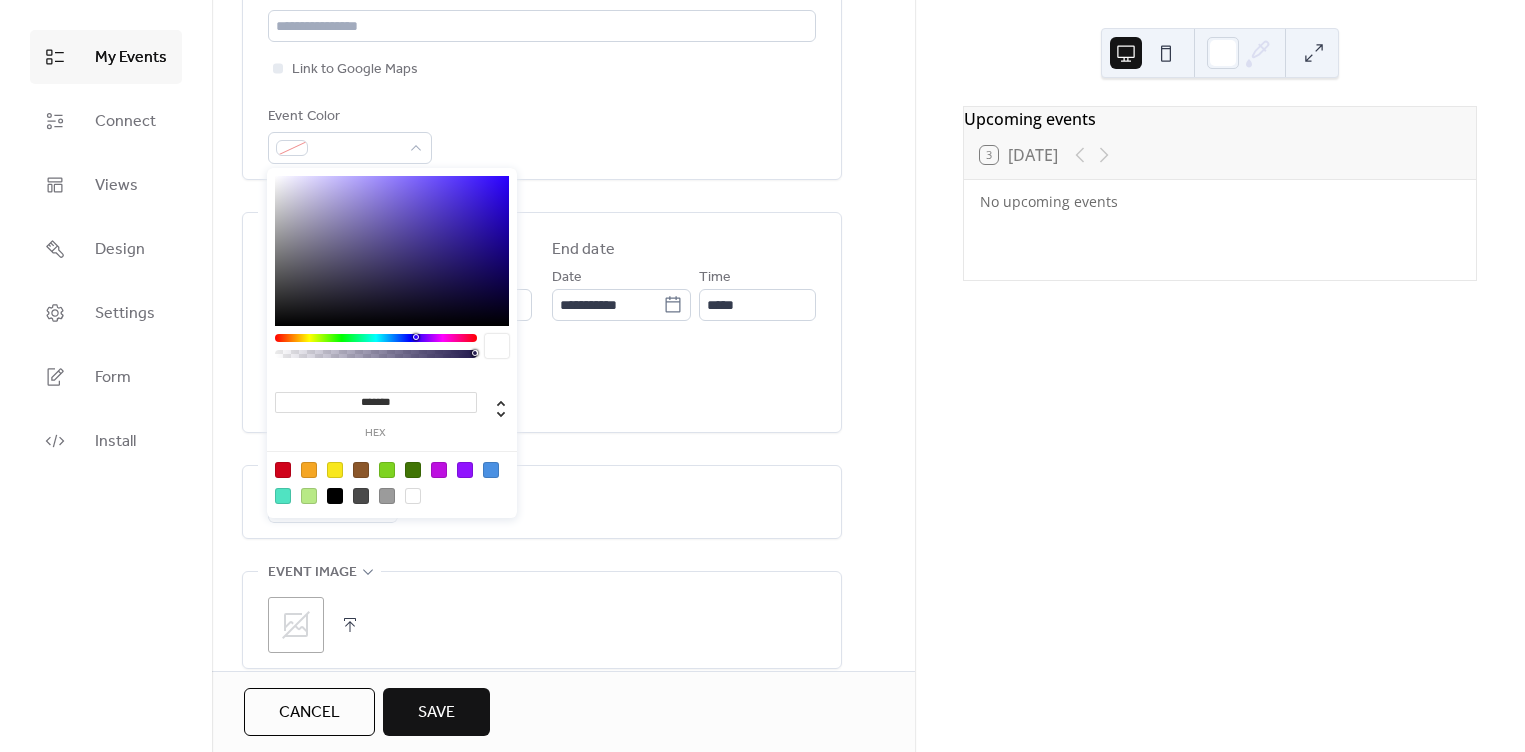 type on "*******" 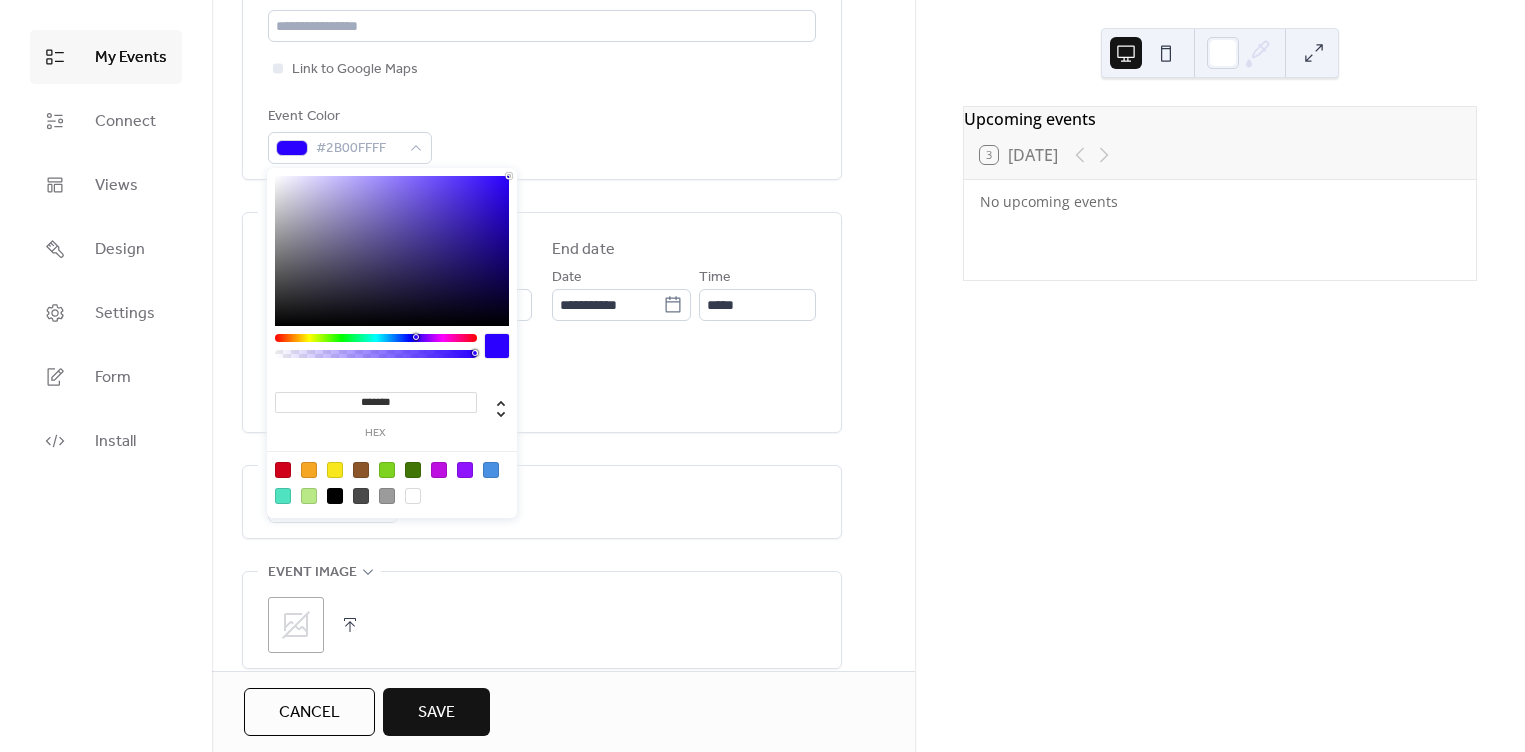 drag, startPoint x: 472, startPoint y: 250, endPoint x: 1230, endPoint y: 12, distance: 794.486 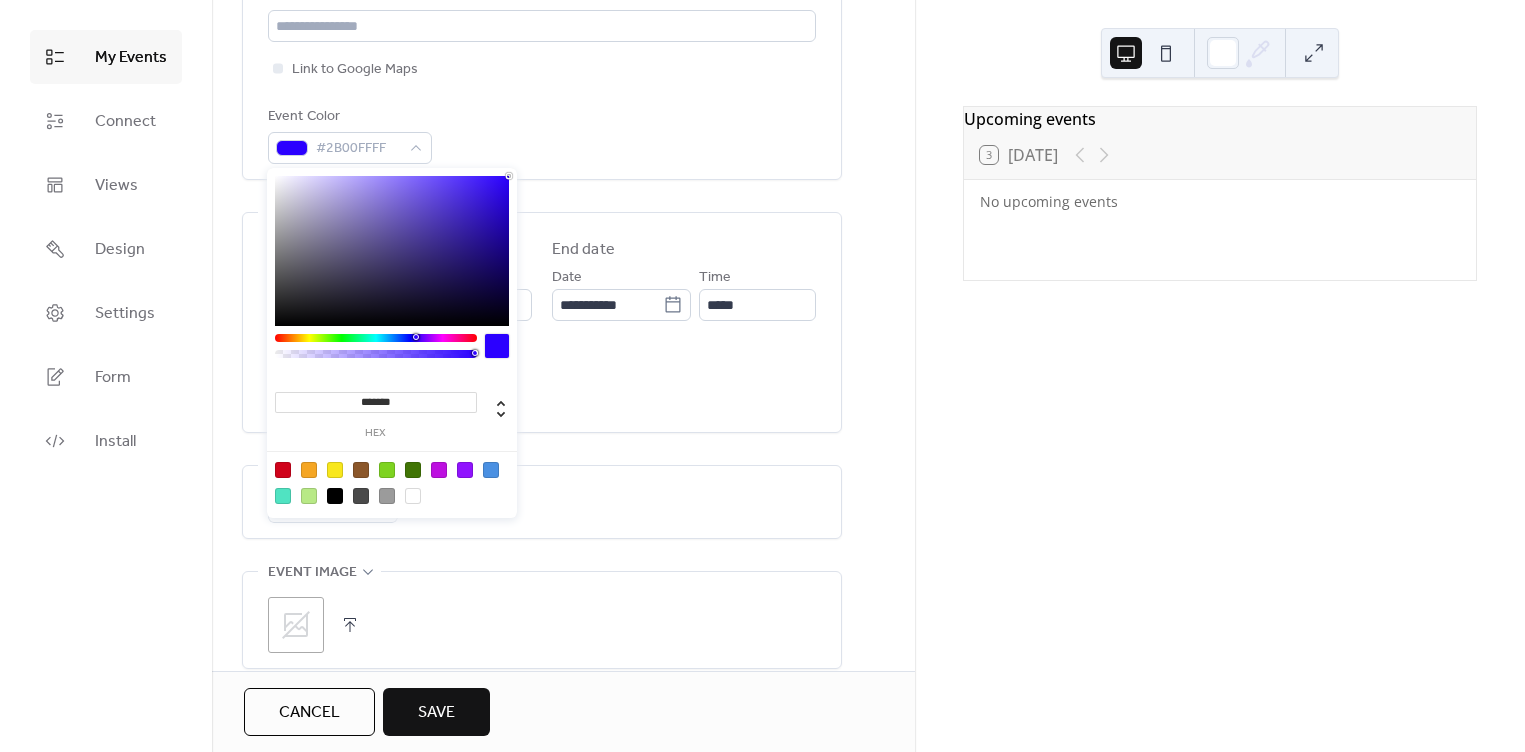 click on "**********" at bounding box center [762, 376] 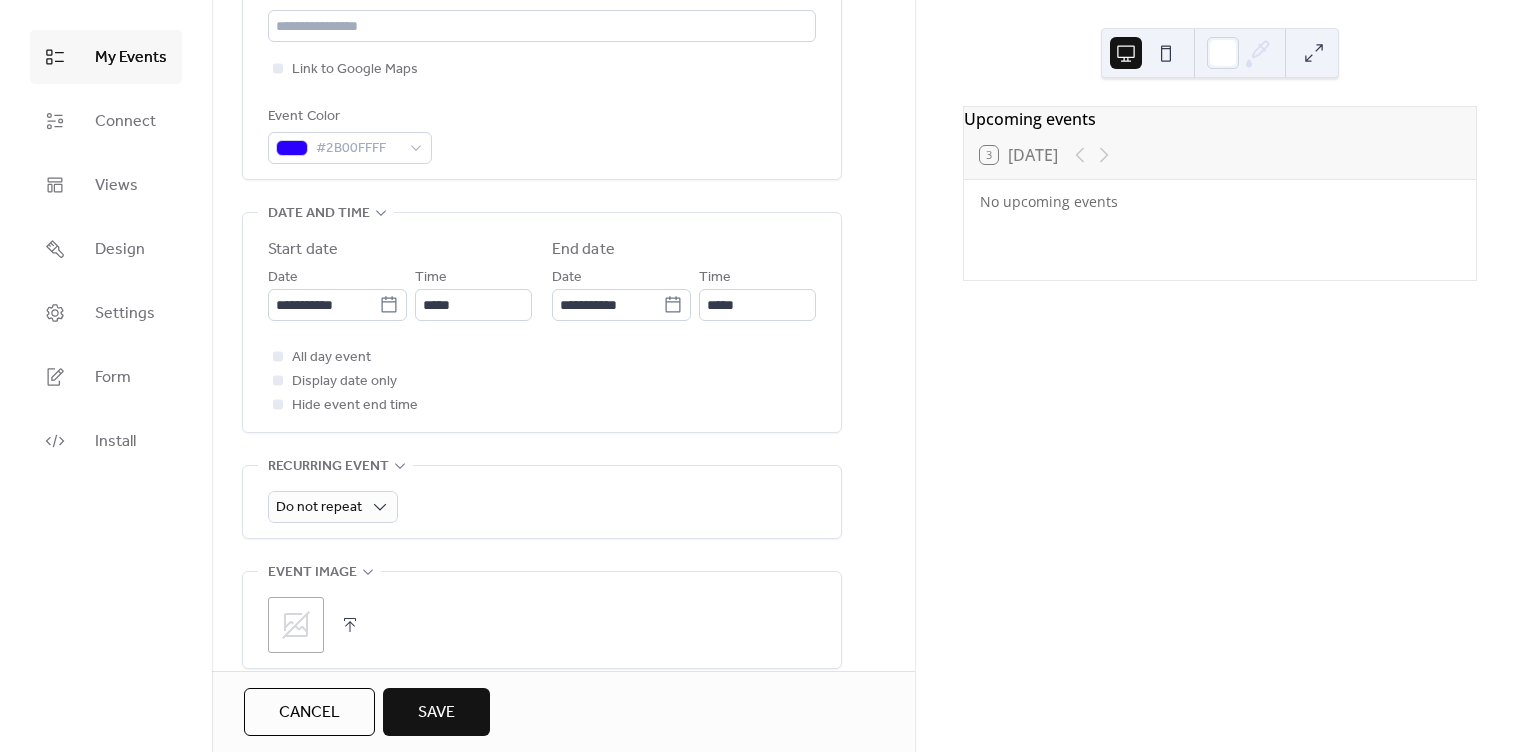 click on "All day event Display date only Hide event end time" at bounding box center [542, 381] 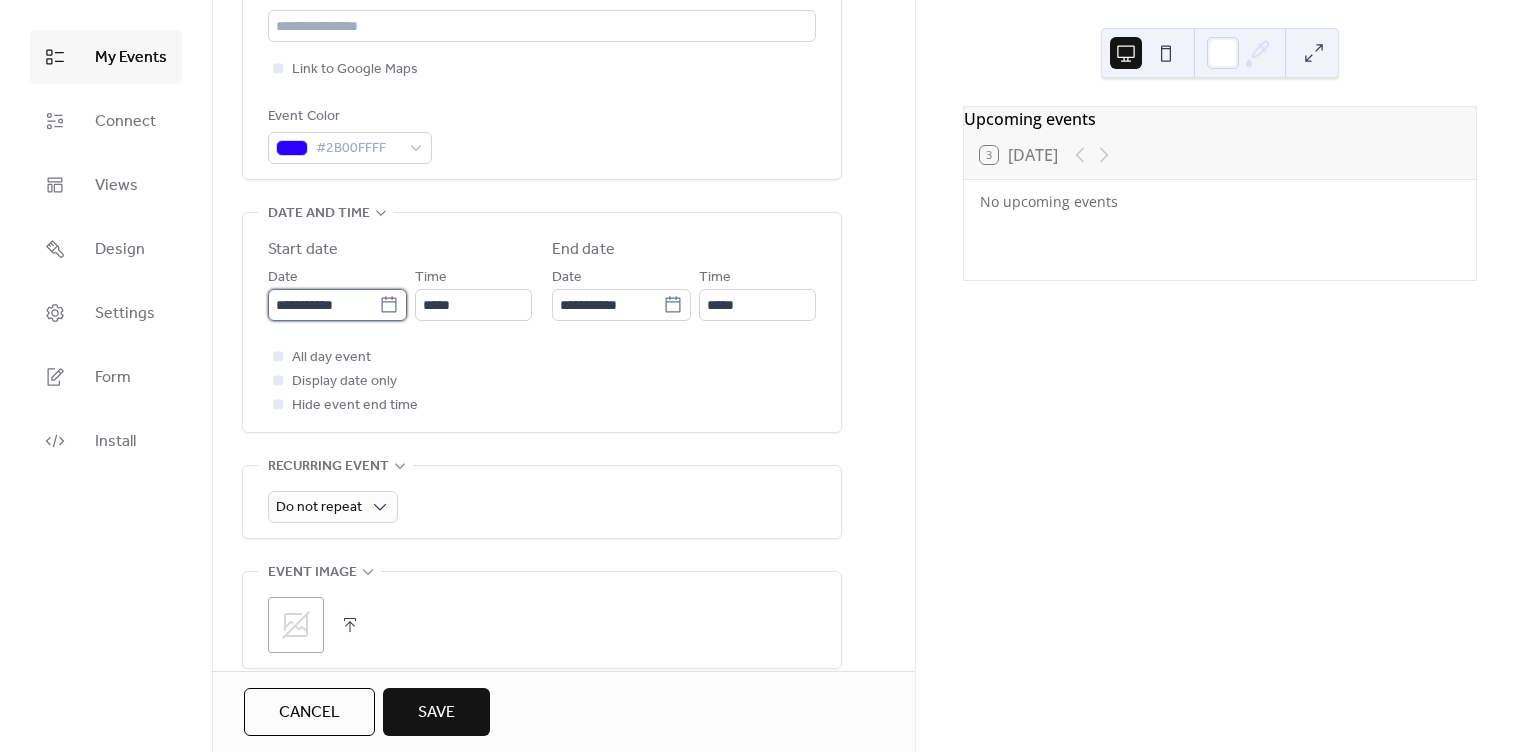 click on "**********" at bounding box center (323, 305) 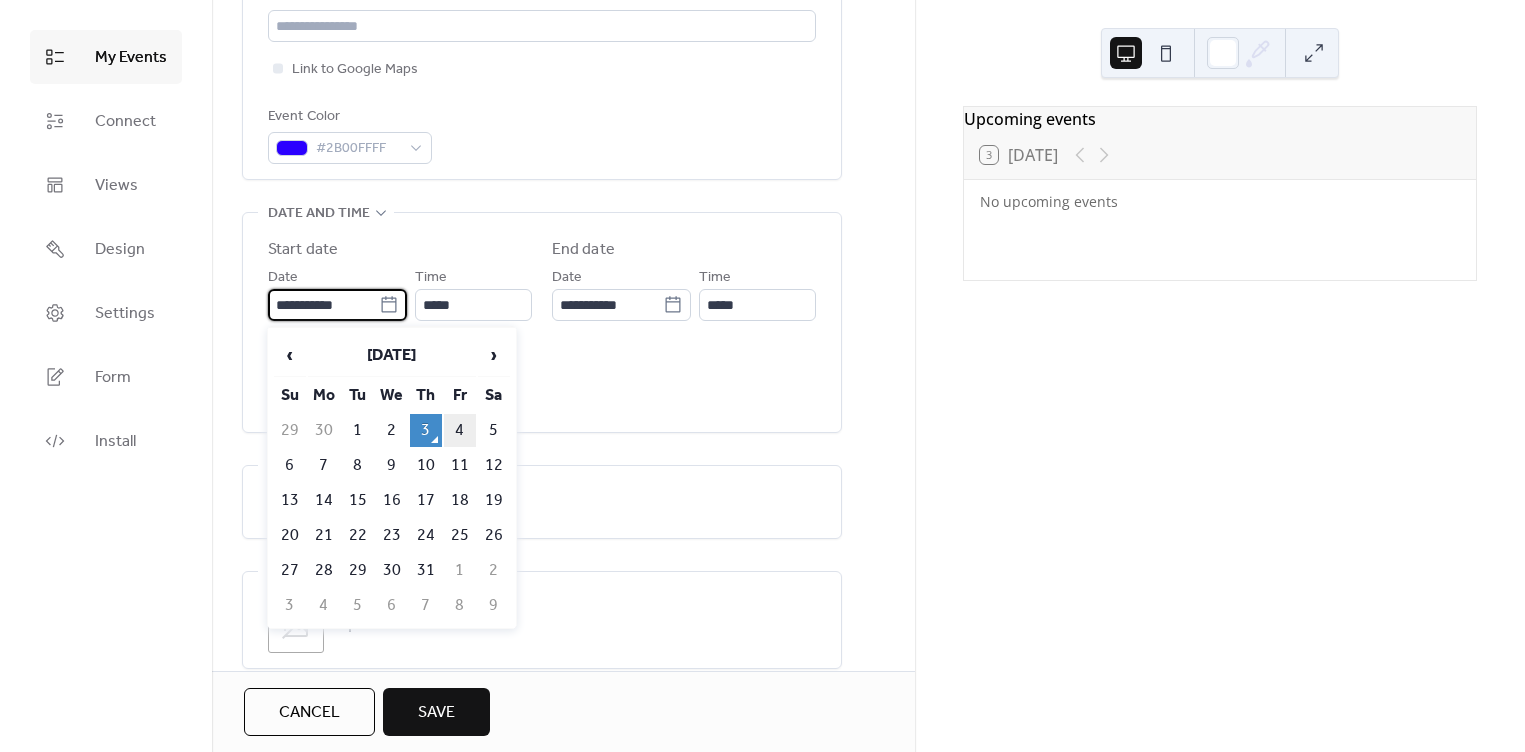 click on "4" at bounding box center [460, 430] 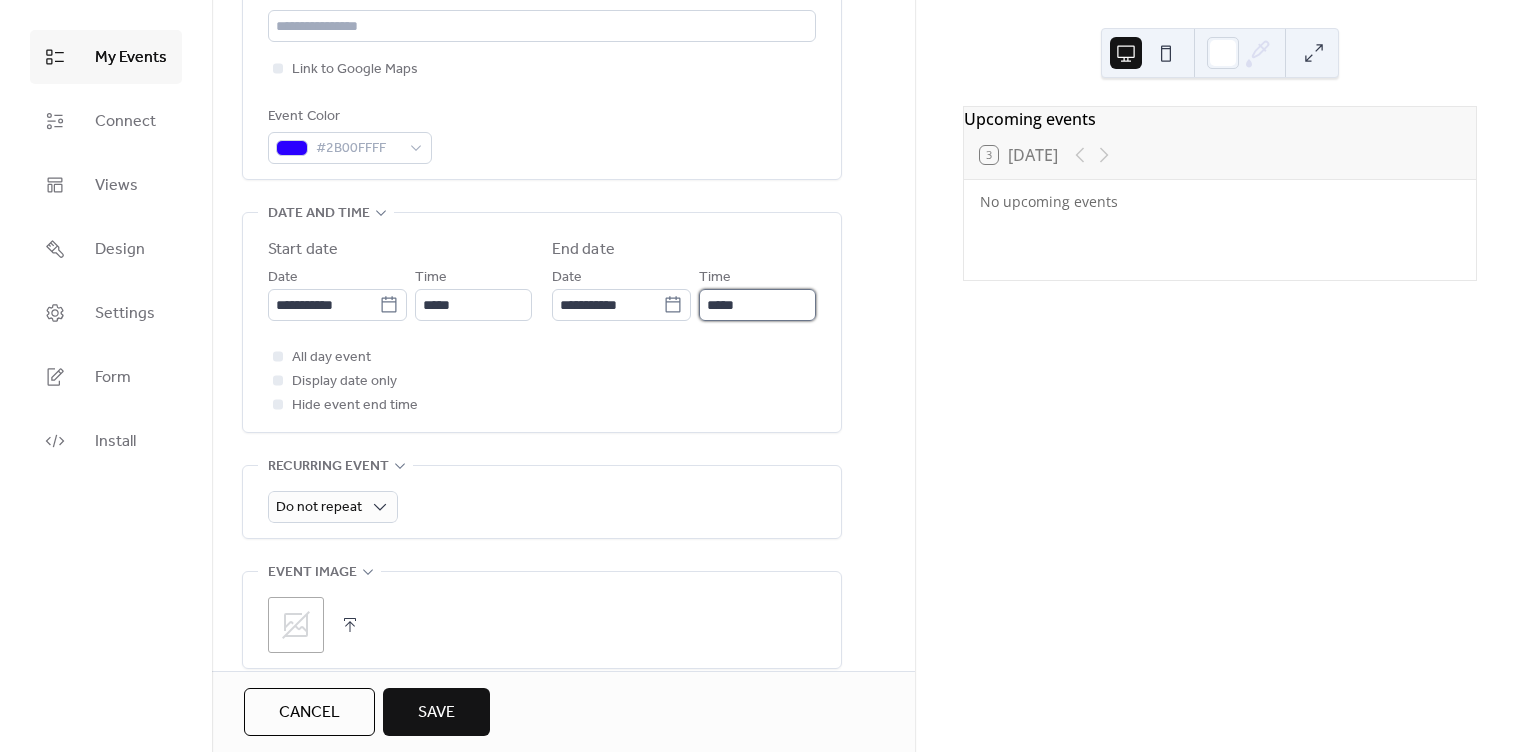 click on "*****" at bounding box center [757, 305] 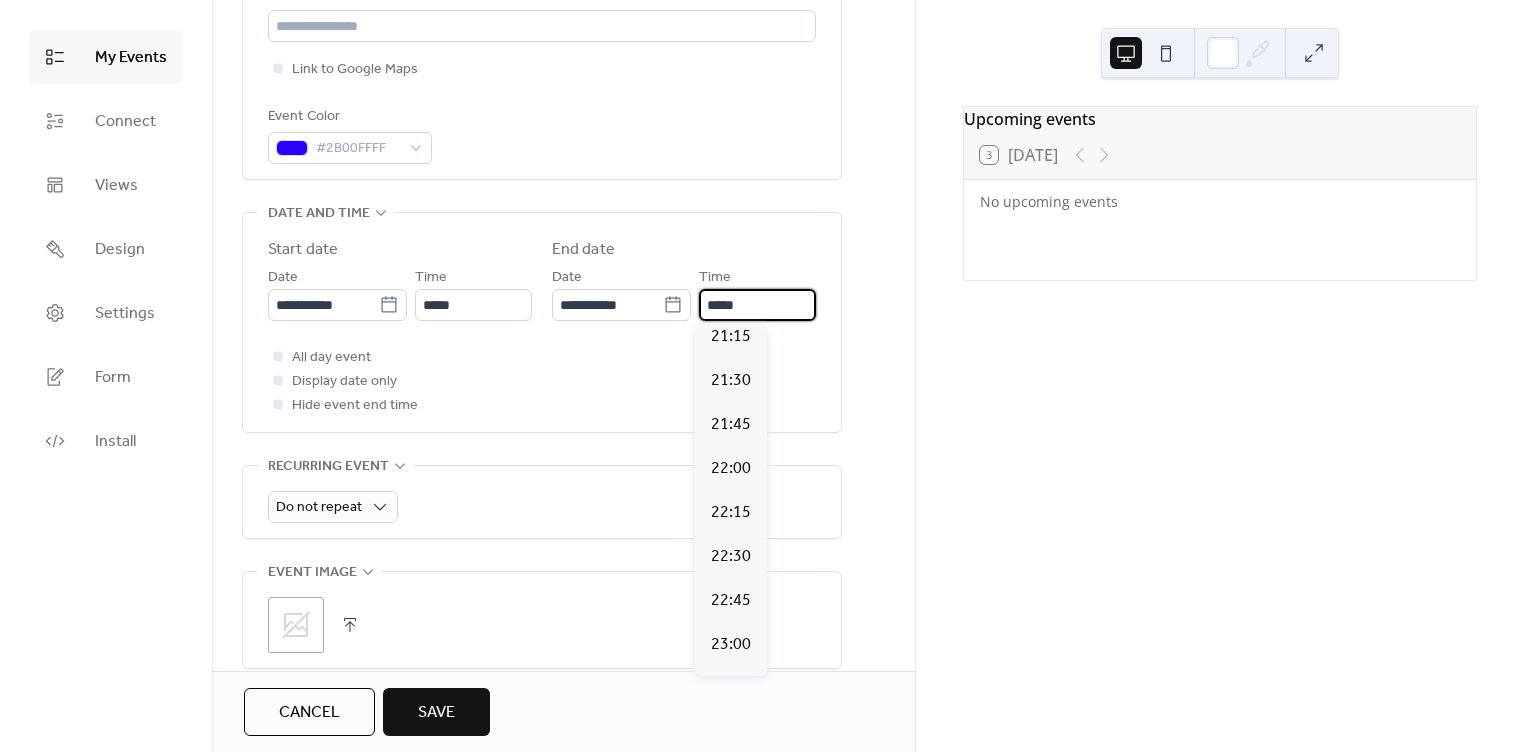 scroll, scrollTop: 1717, scrollLeft: 0, axis: vertical 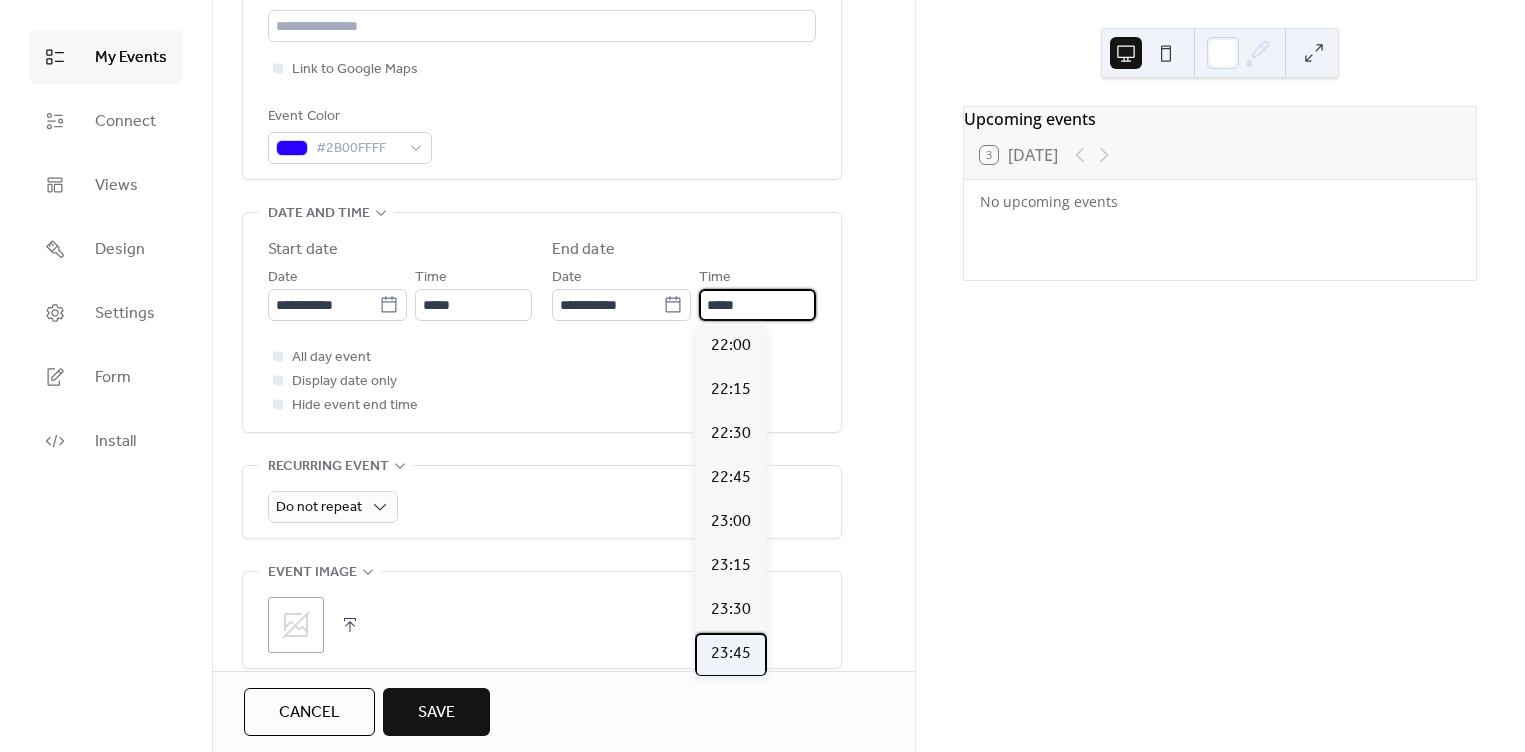 click on "23:45" at bounding box center (731, 655) 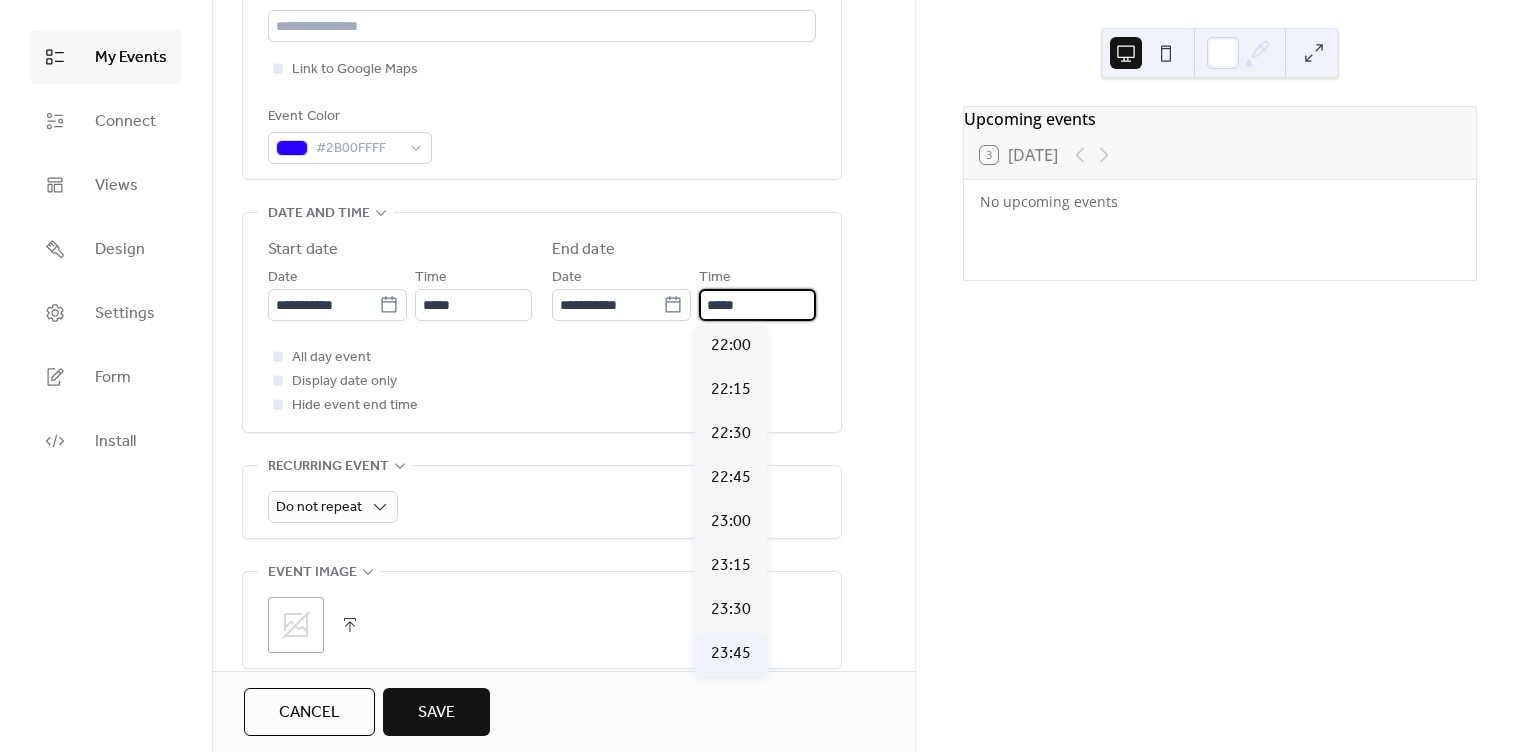 type on "*****" 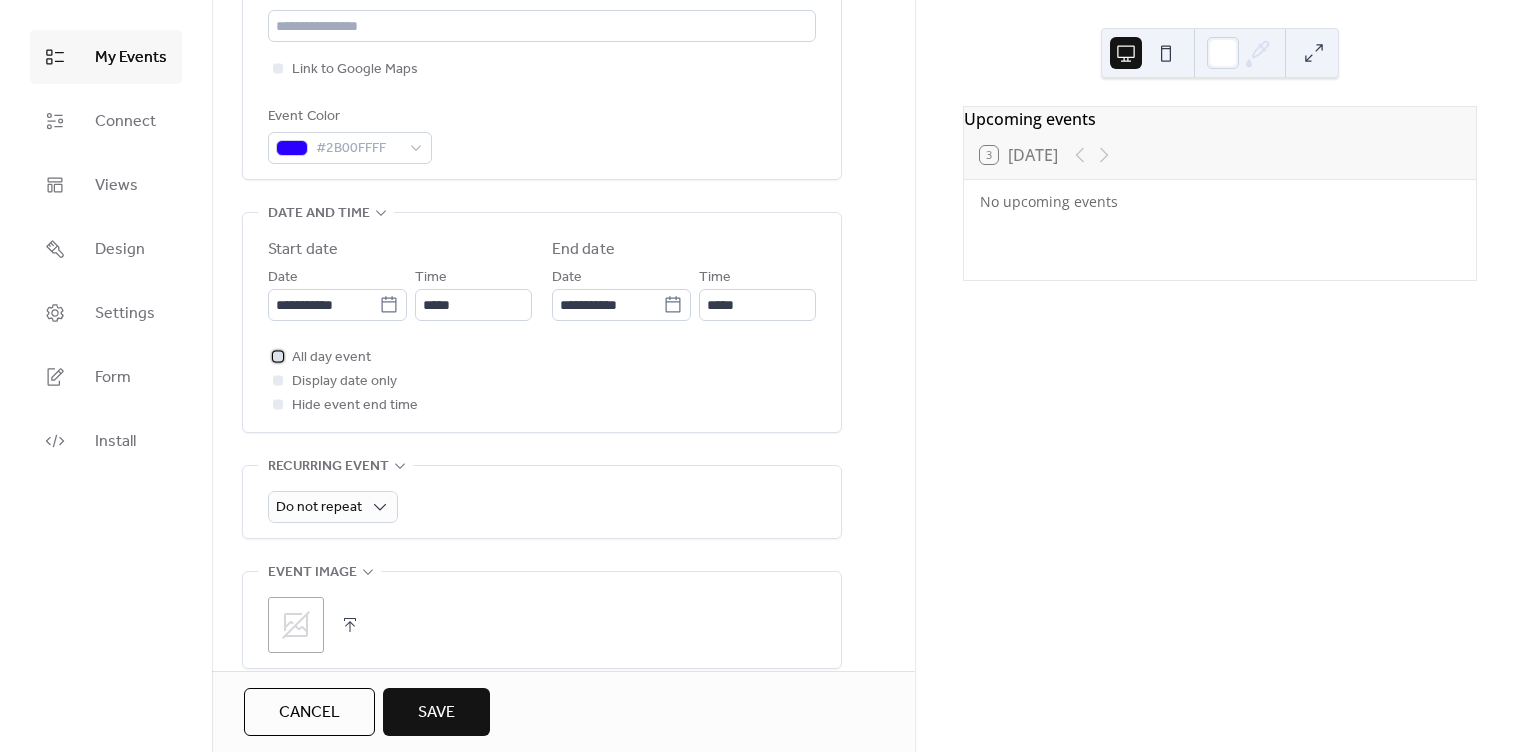 click on "All day event" at bounding box center [331, 358] 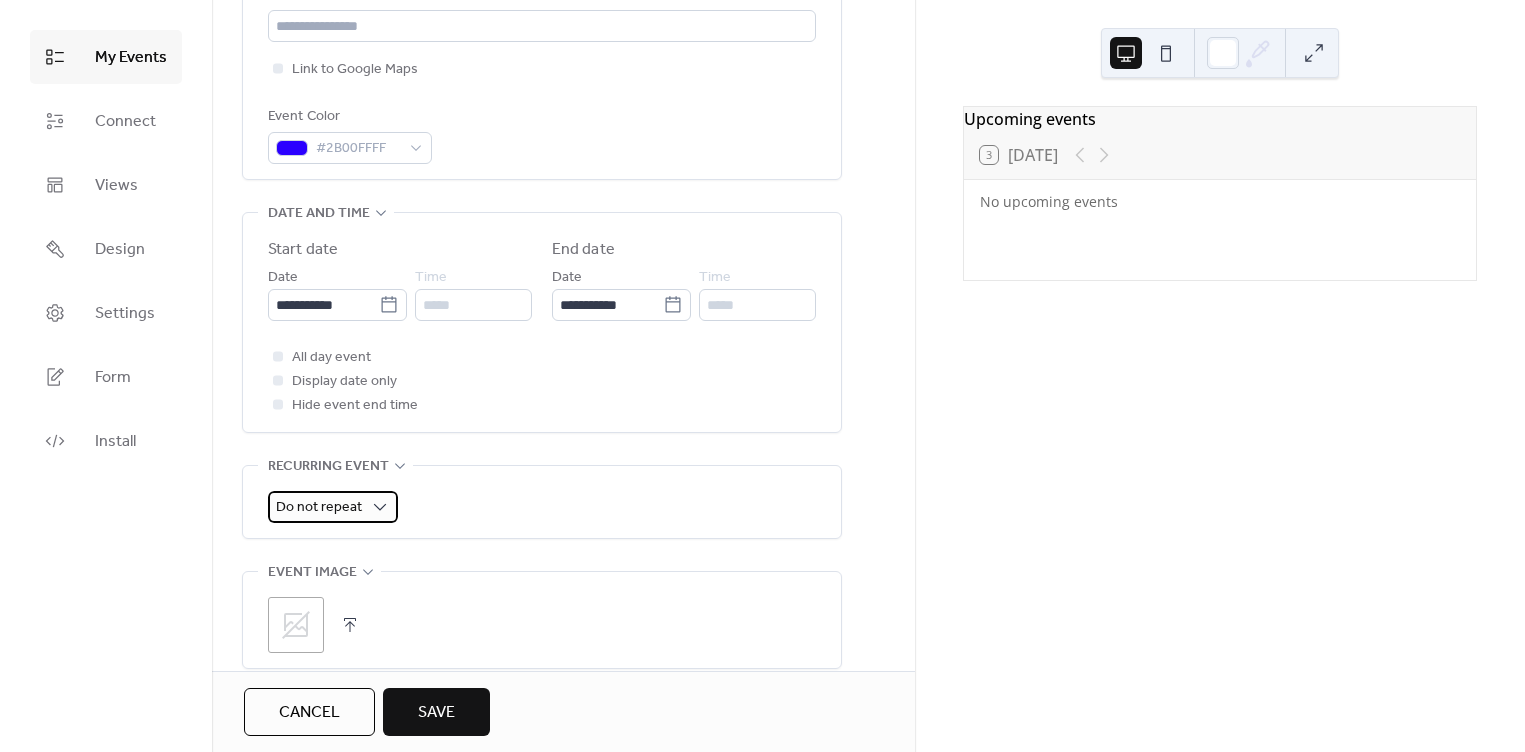 click on "Do not repeat" at bounding box center (319, 507) 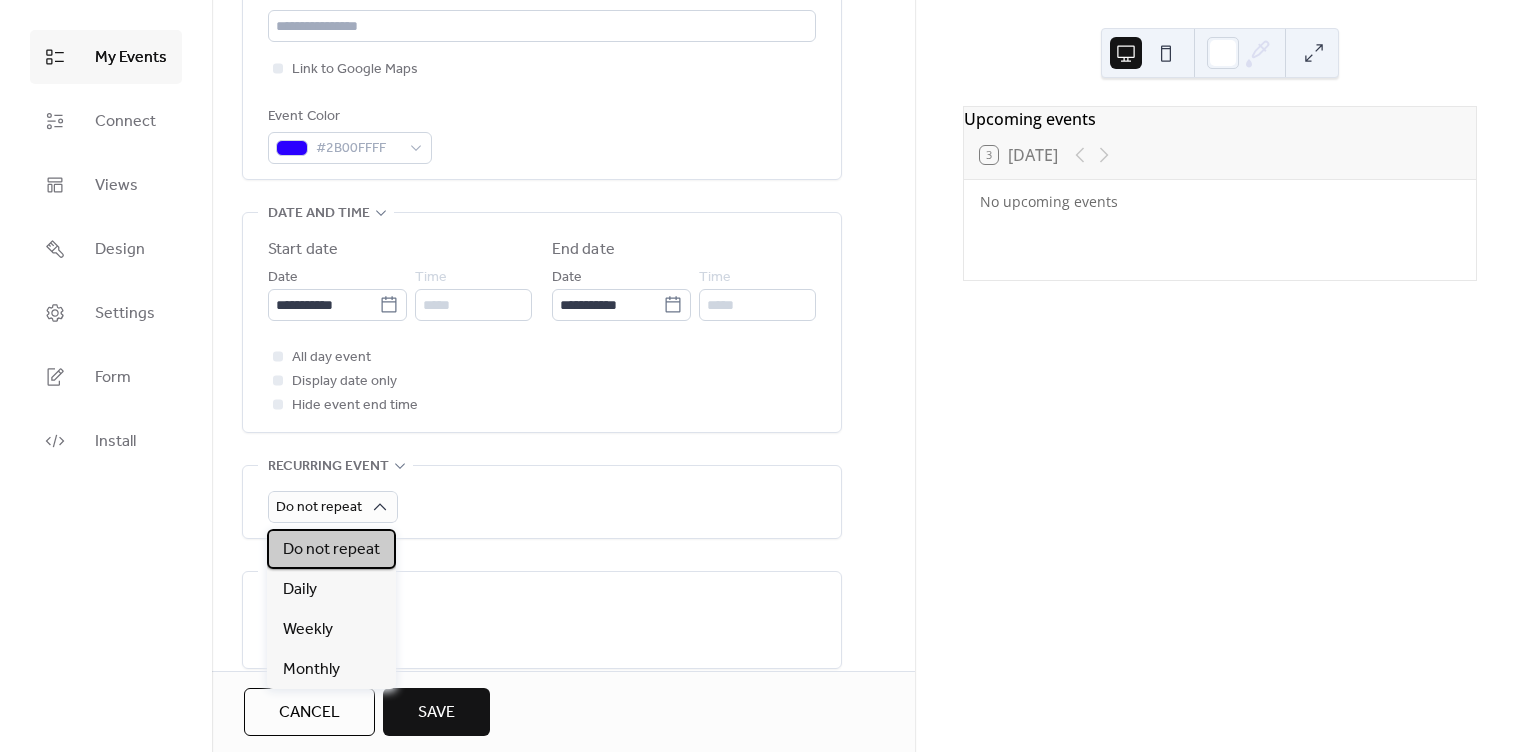 click on "Do not repeat" at bounding box center (331, 550) 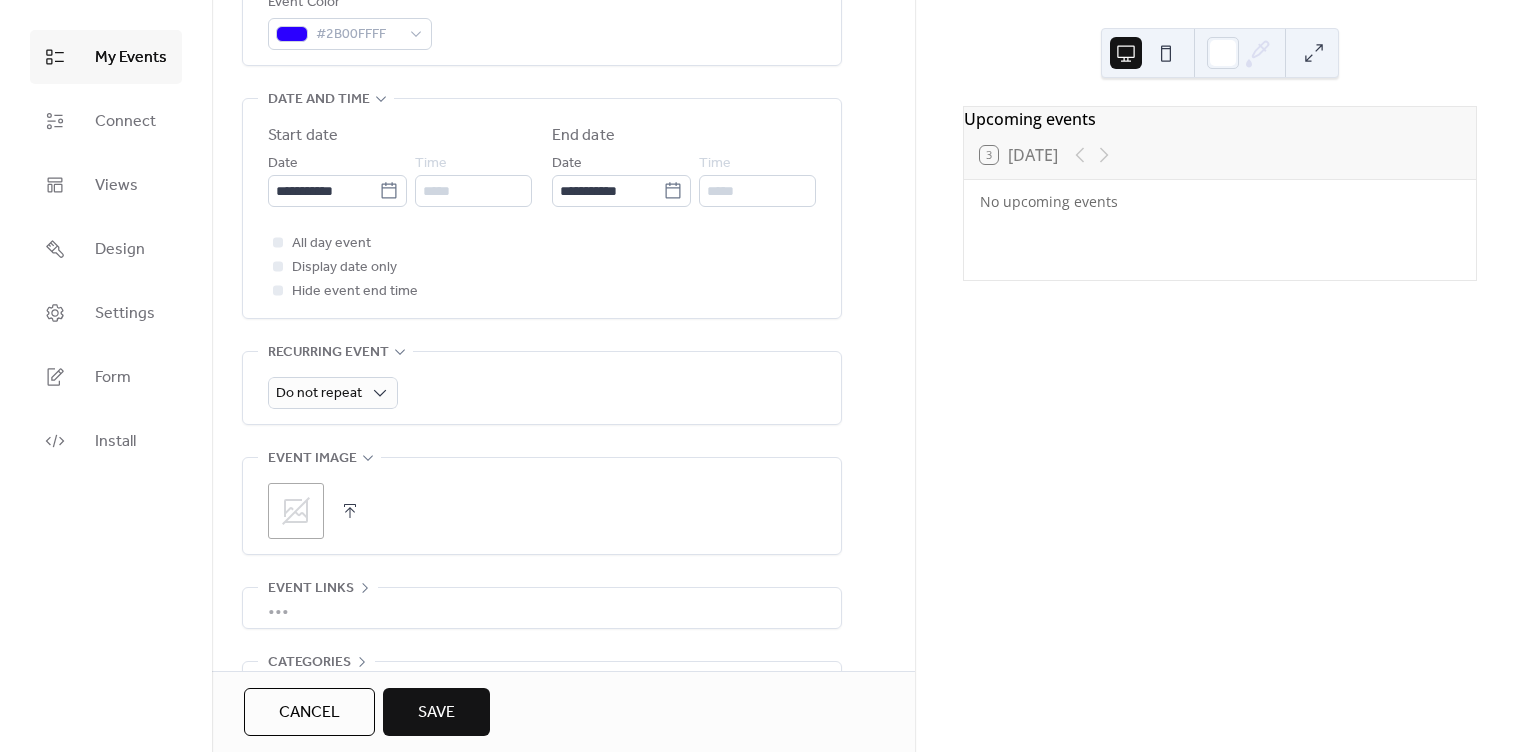 scroll, scrollTop: 729, scrollLeft: 0, axis: vertical 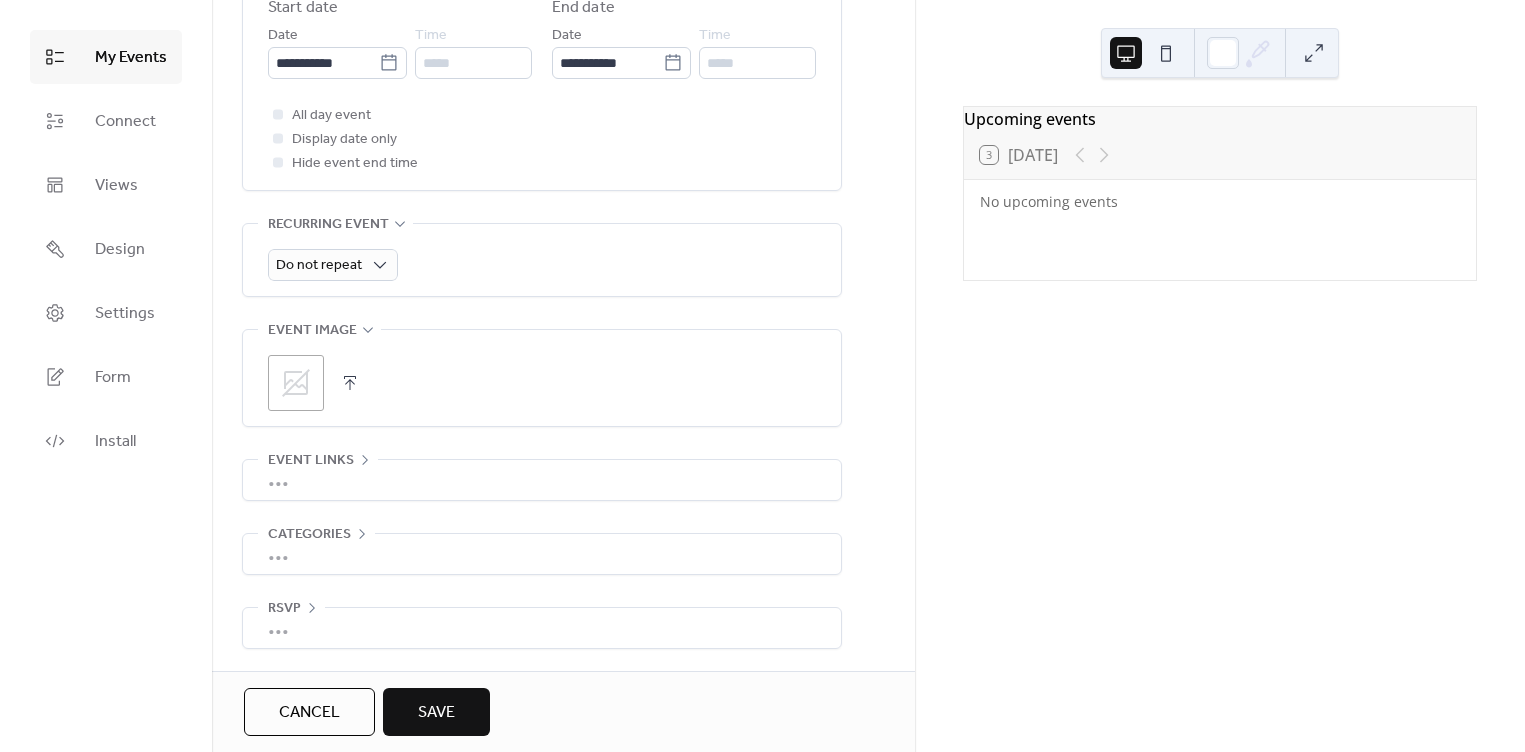 click on "•••" at bounding box center [542, 480] 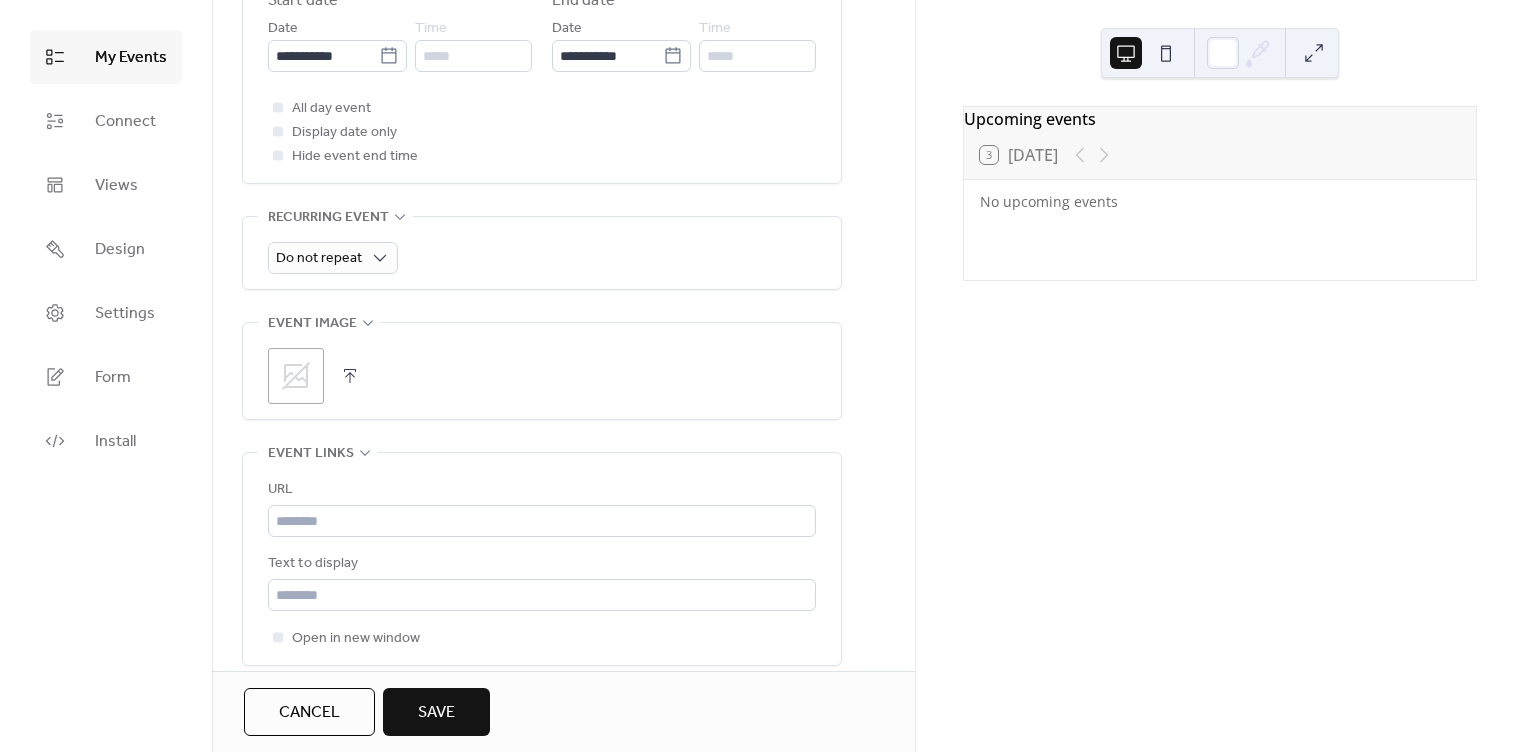 scroll, scrollTop: 729, scrollLeft: 0, axis: vertical 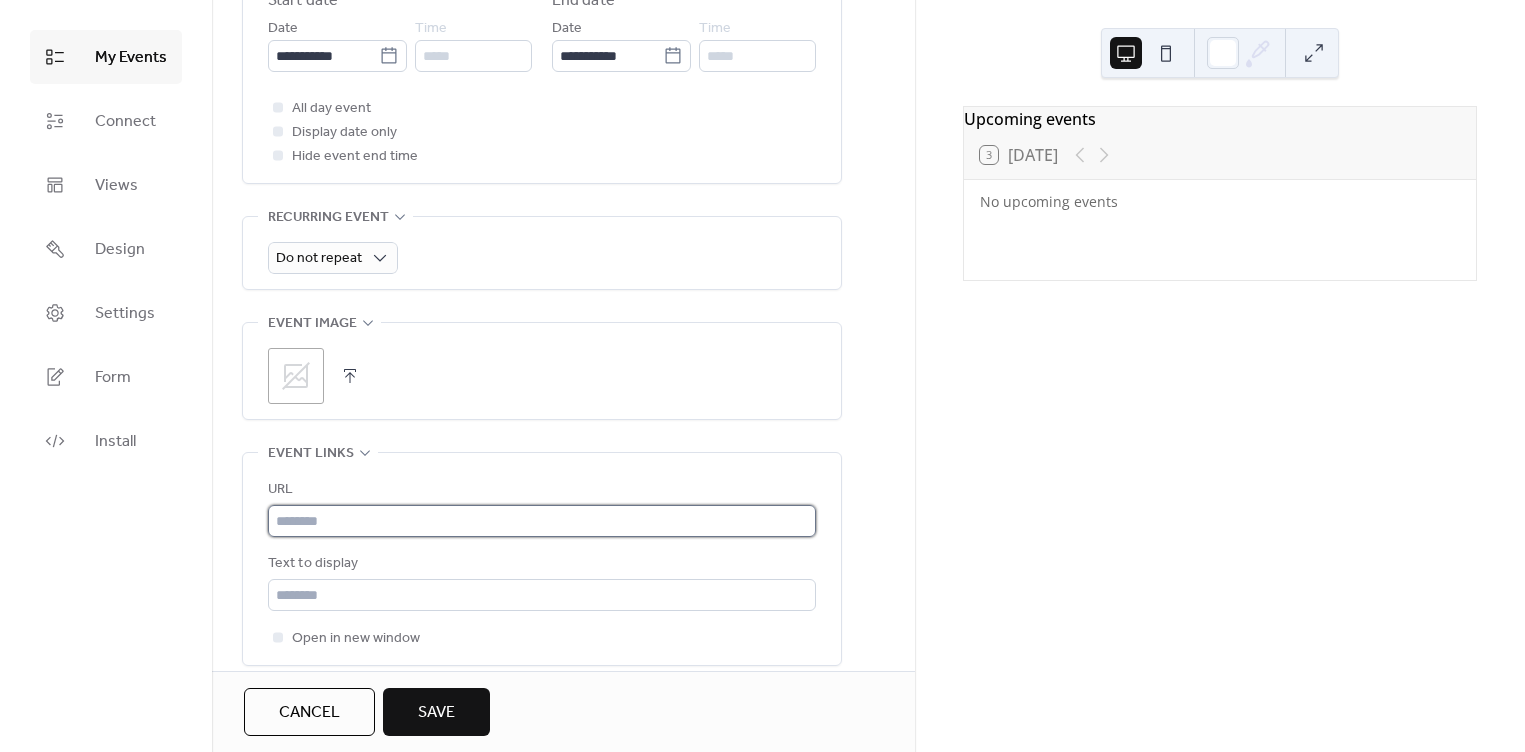 click at bounding box center (542, 521) 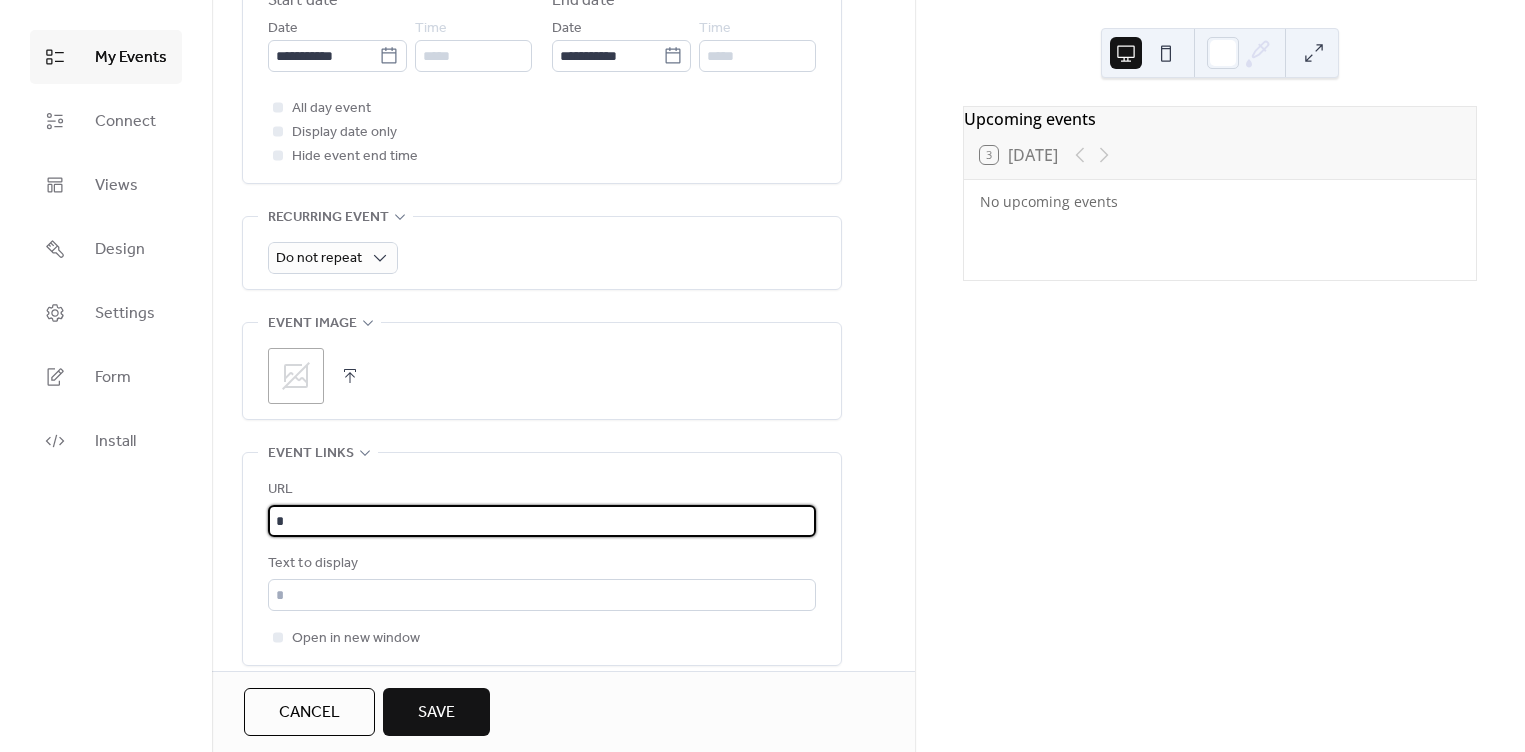 type on "**" 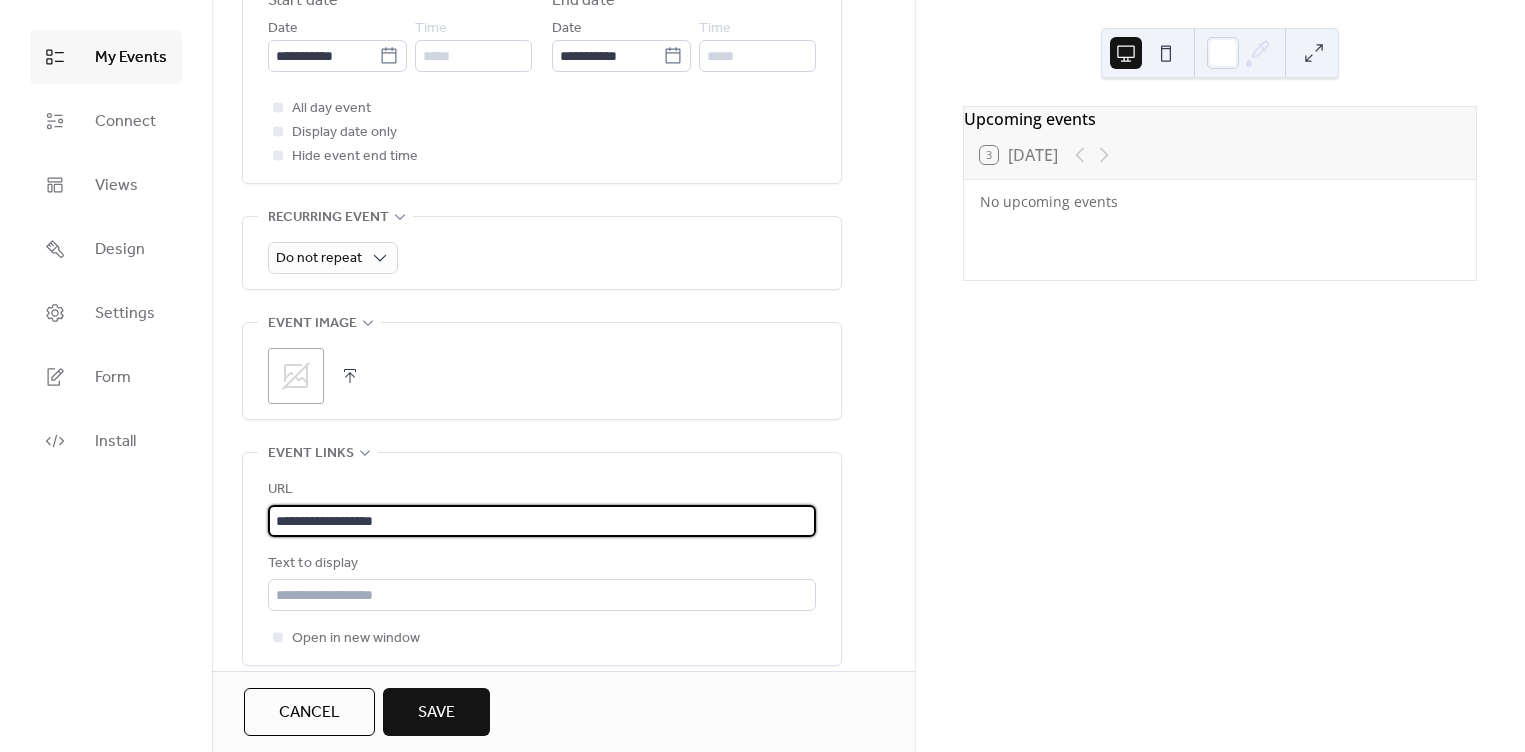 type on "**********" 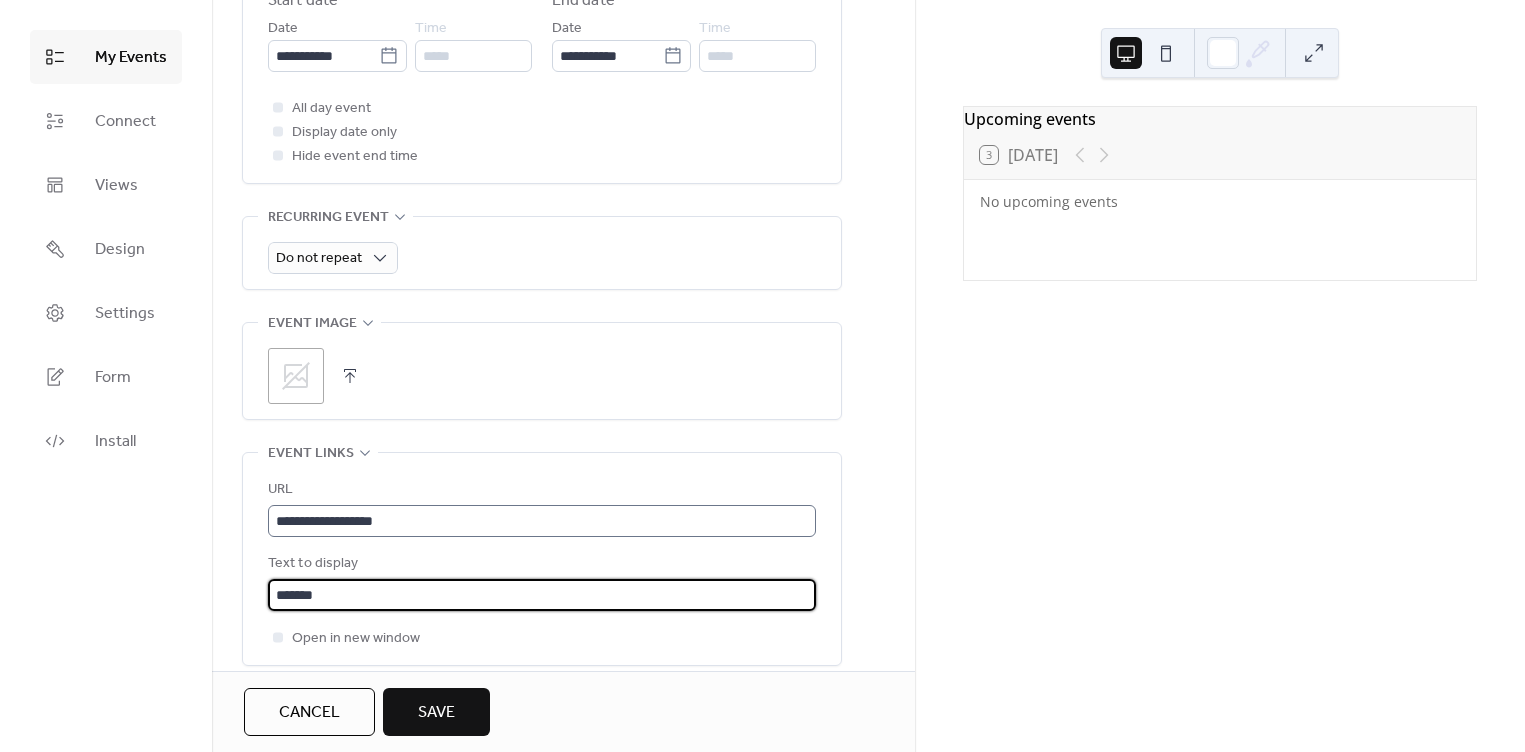 type on "*******" 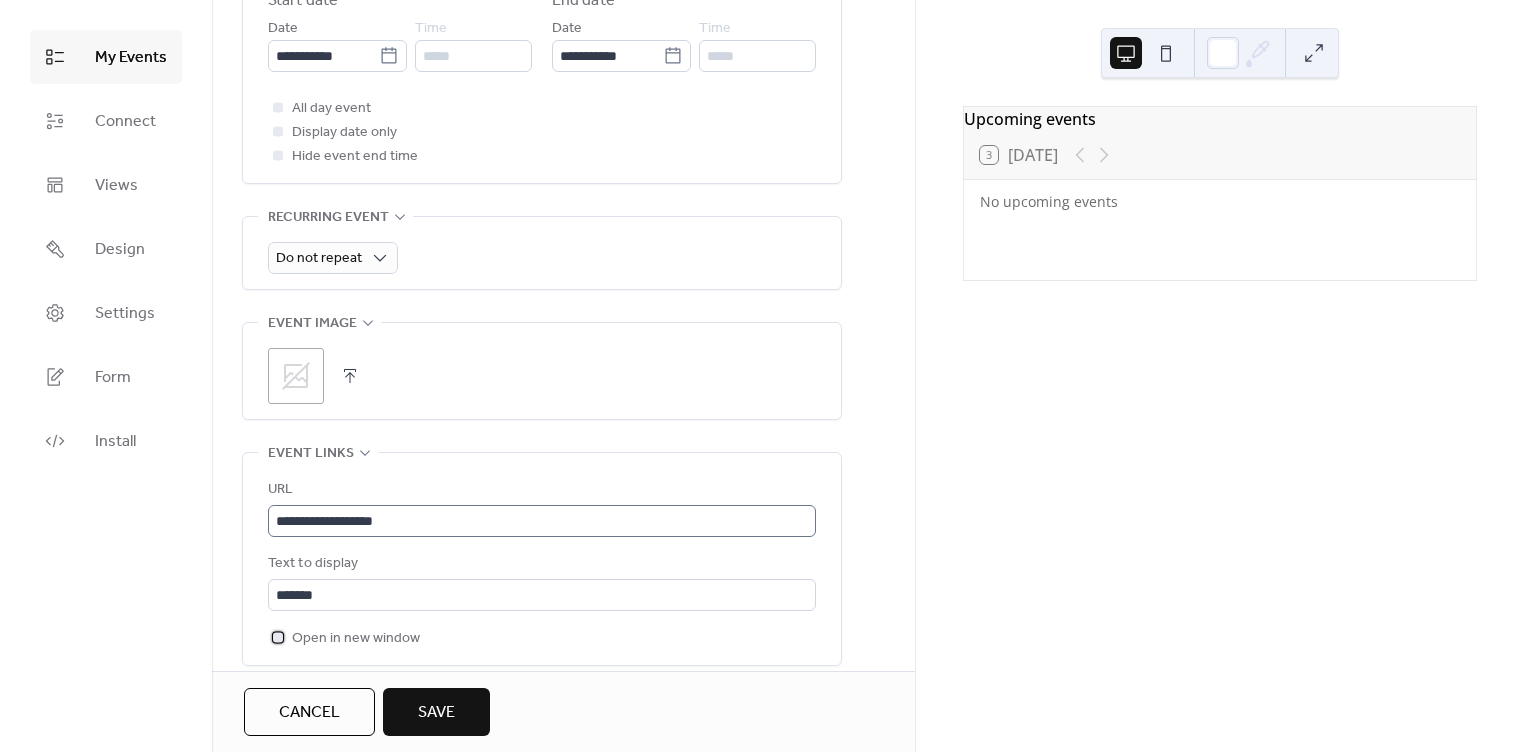 scroll, scrollTop: 901, scrollLeft: 0, axis: vertical 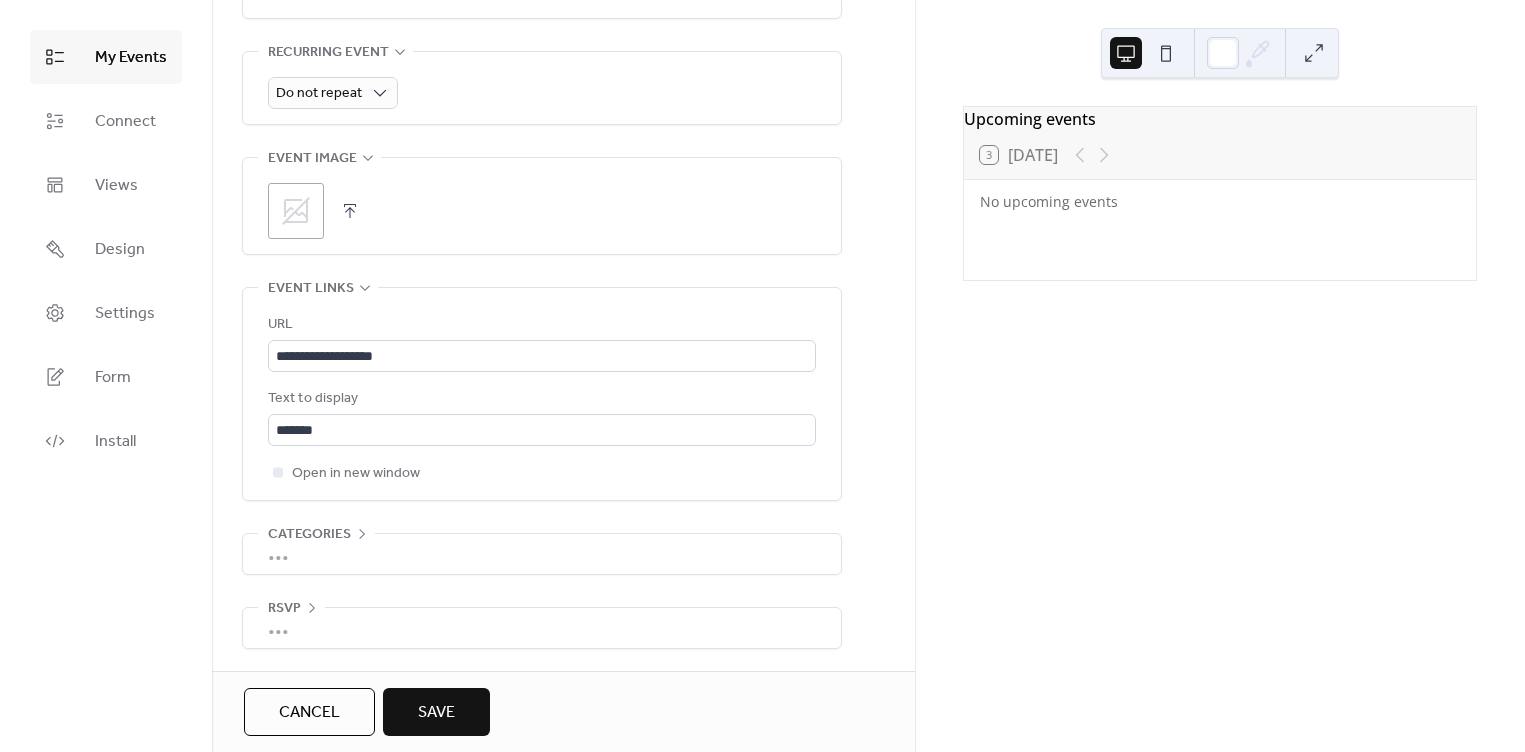click on "Save" at bounding box center [436, 712] 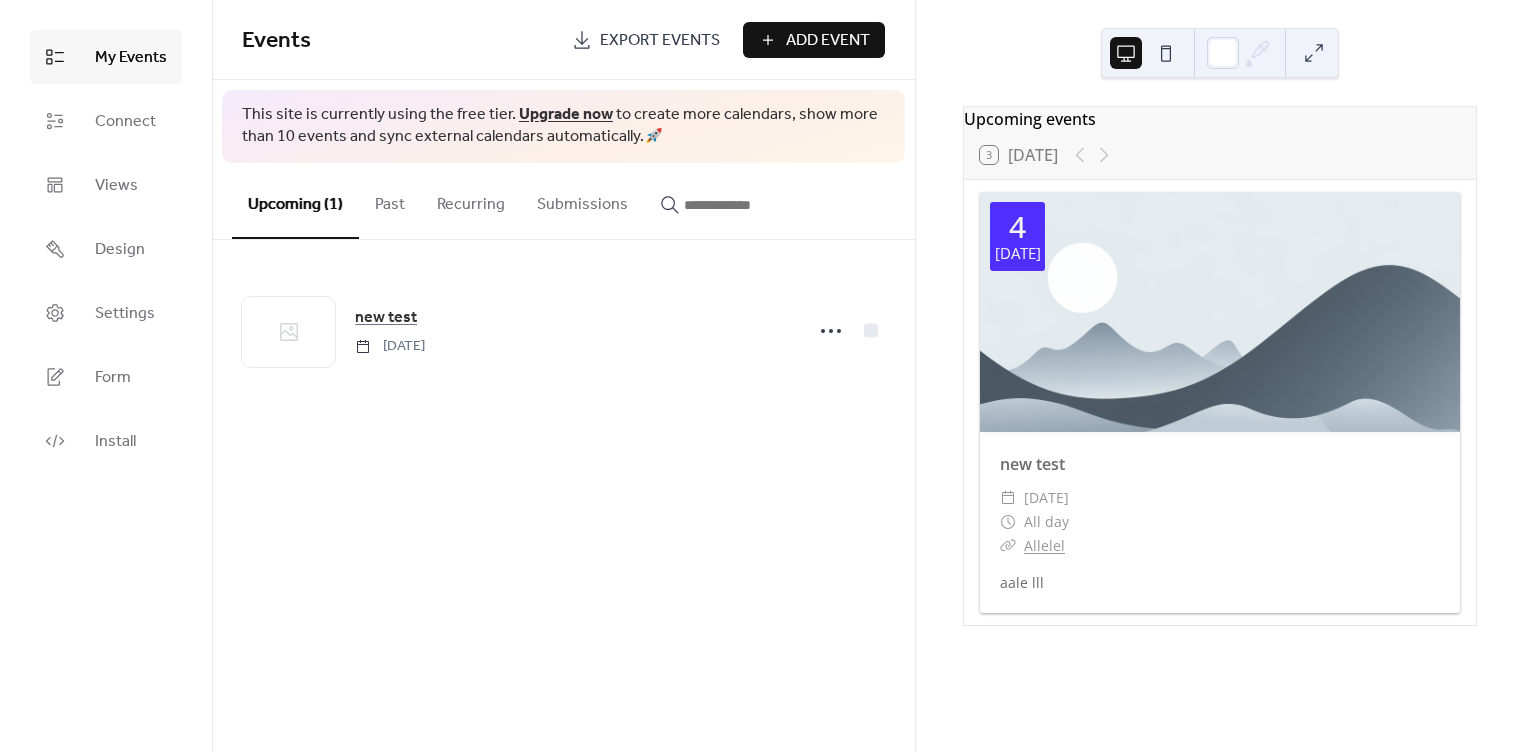 click at bounding box center [1220, 312] 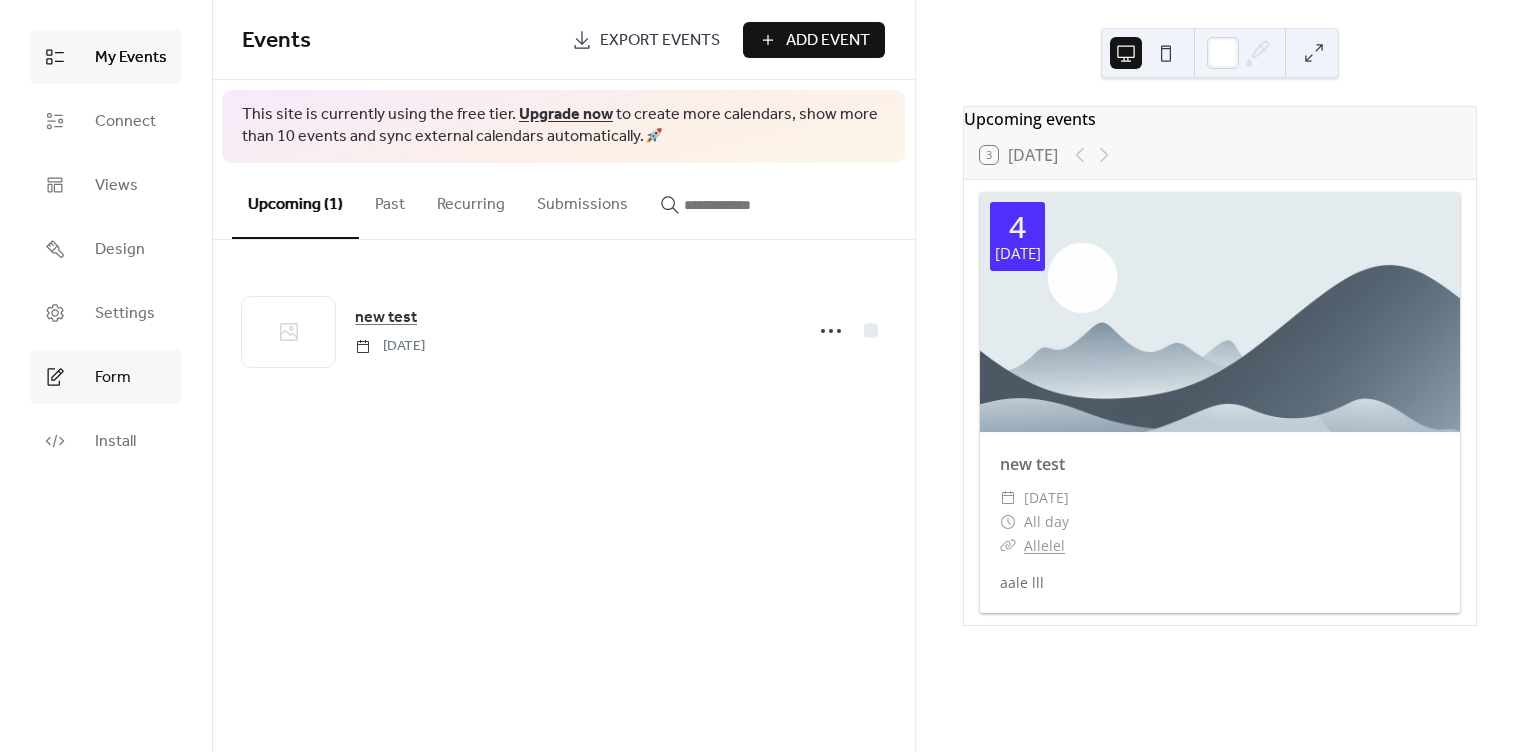 click on "Form" at bounding box center [113, 378] 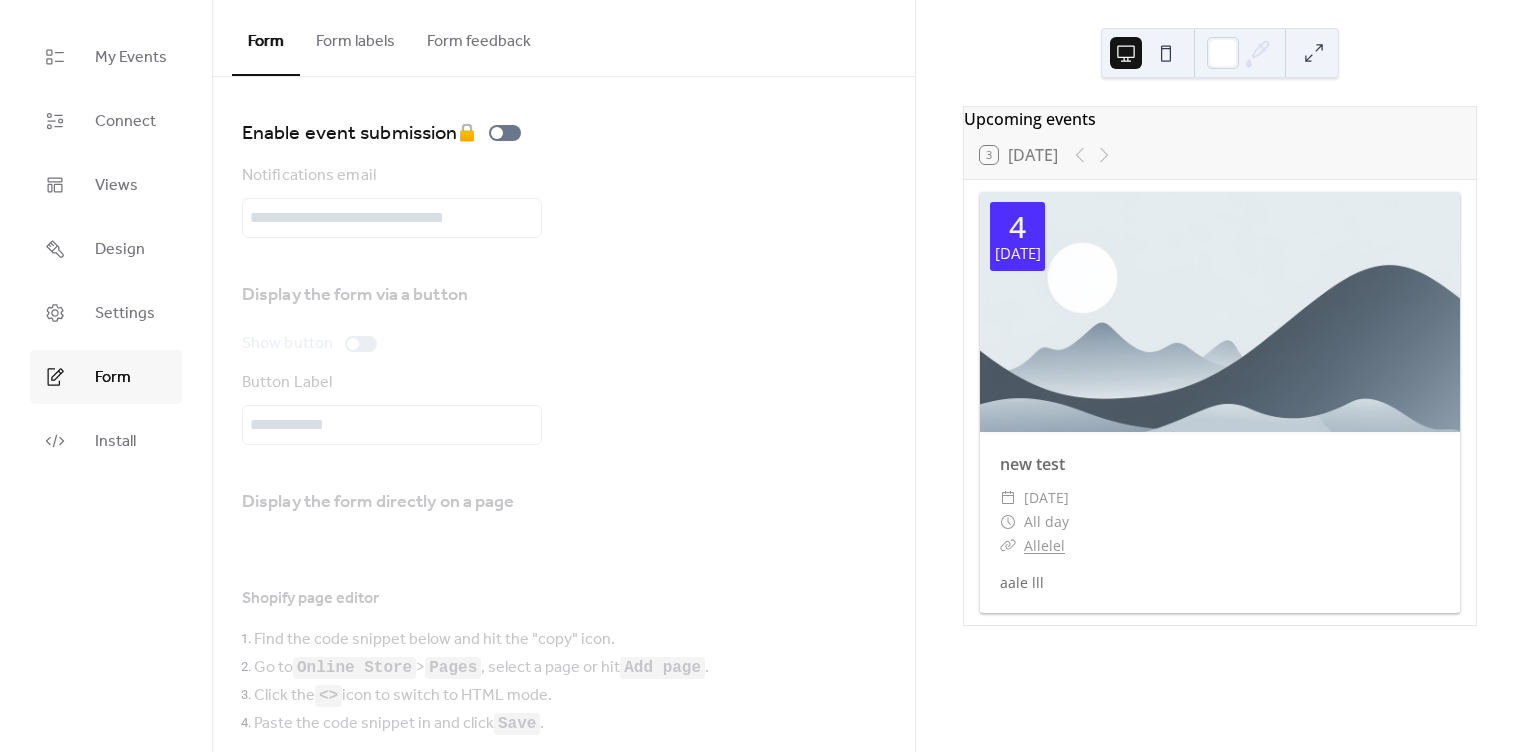 click on "My Events Connect Views Design Settings Form Install" at bounding box center [106, 376] 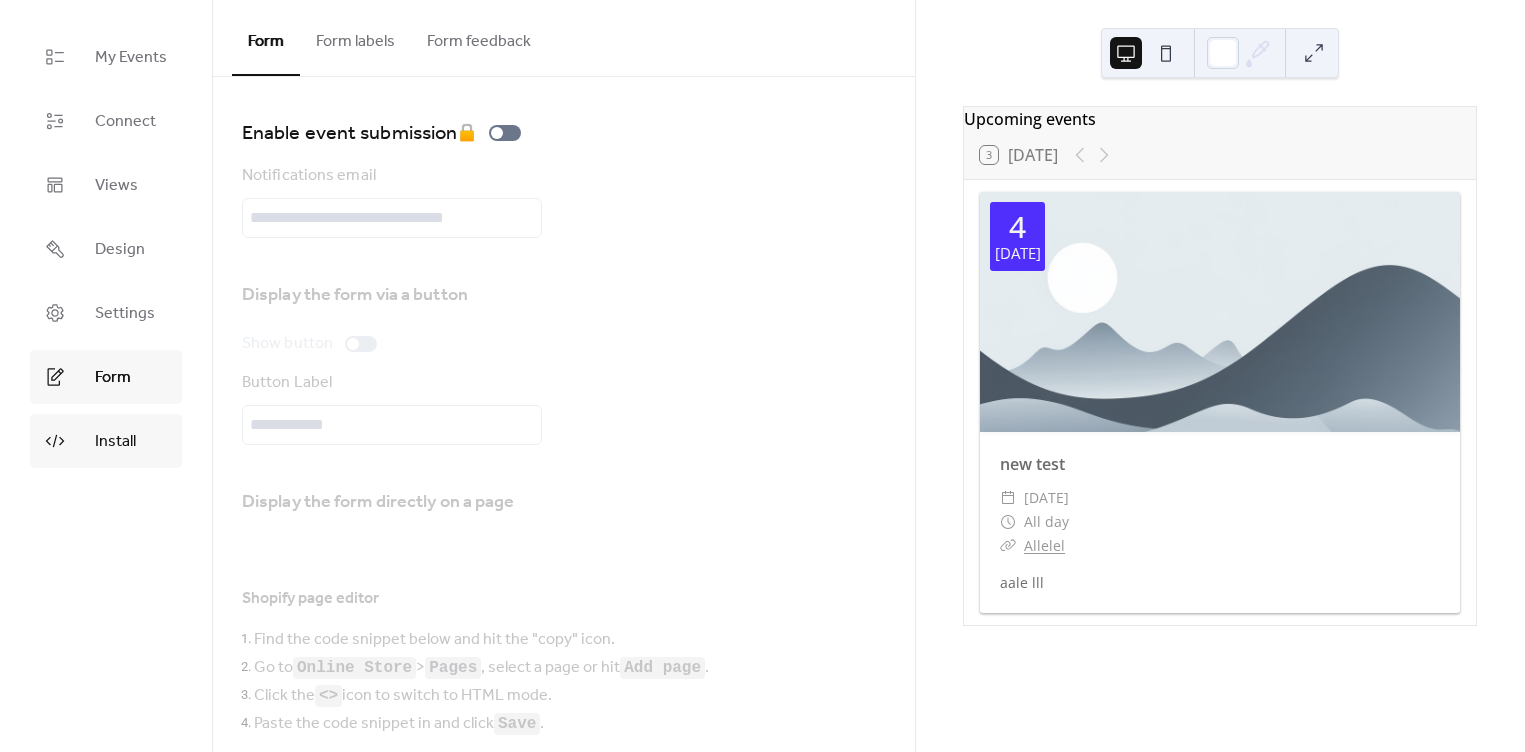 click on "Install" at bounding box center (115, 442) 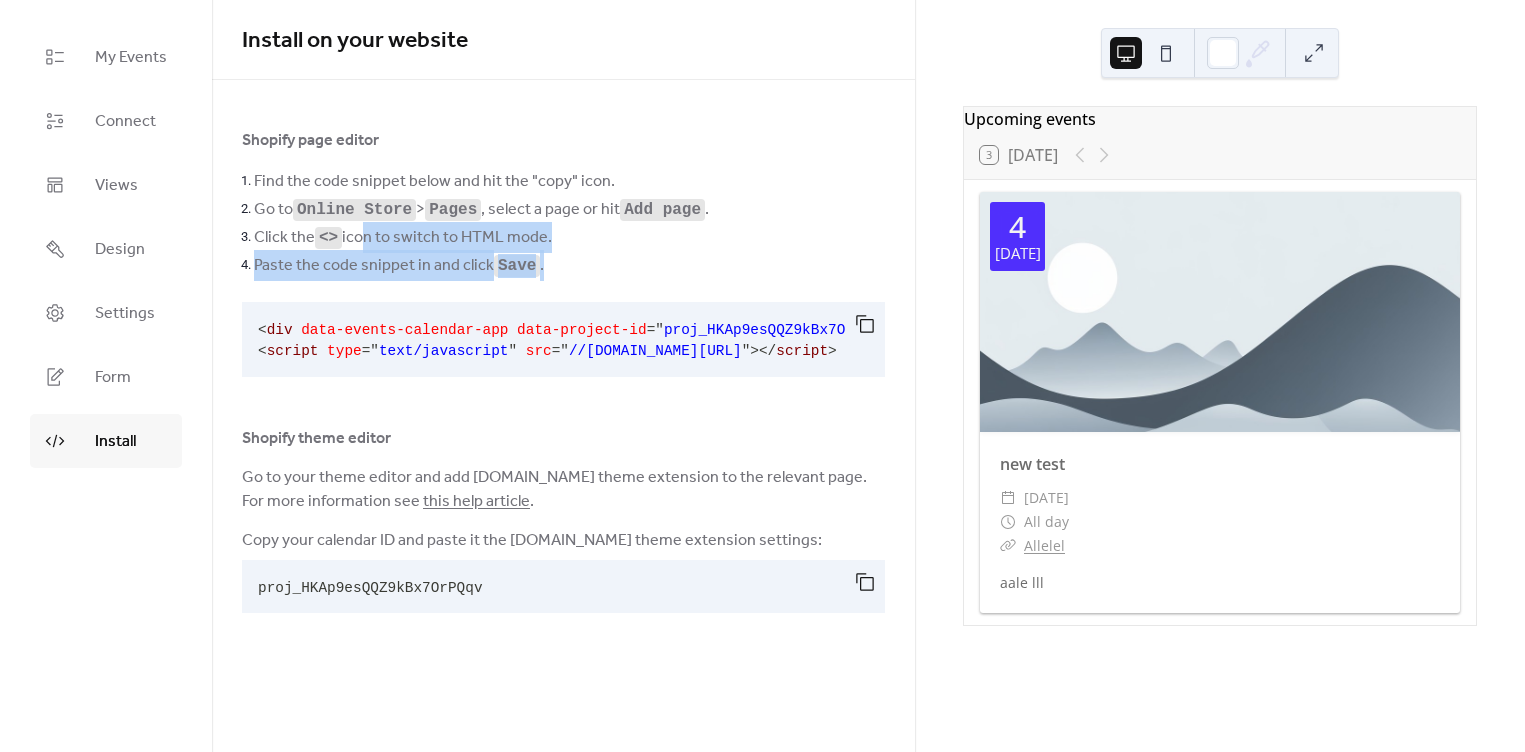 drag, startPoint x: 356, startPoint y: 237, endPoint x: 716, endPoint y: 266, distance: 361.16617 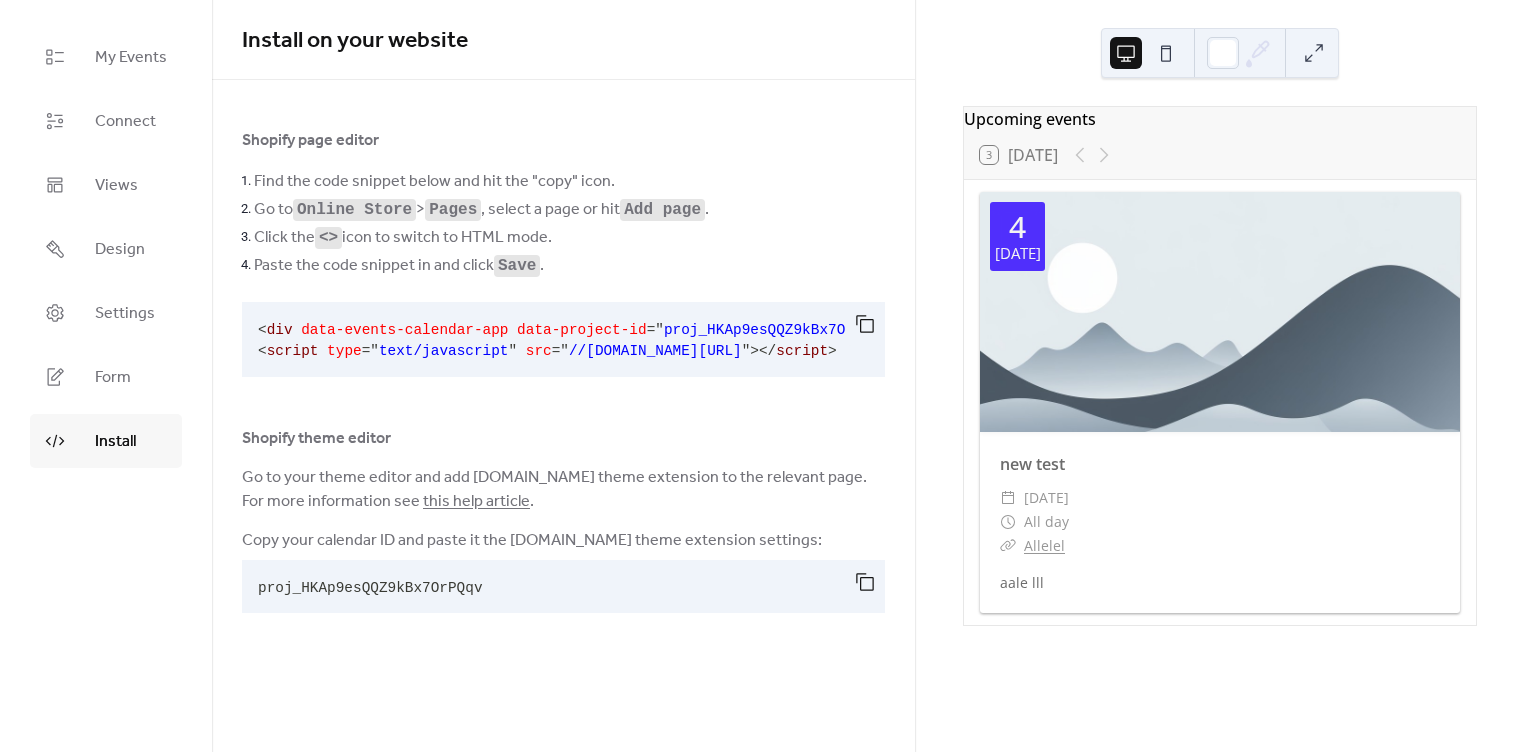 click on "Paste the code snippet in and click  Save ." at bounding box center (569, 265) 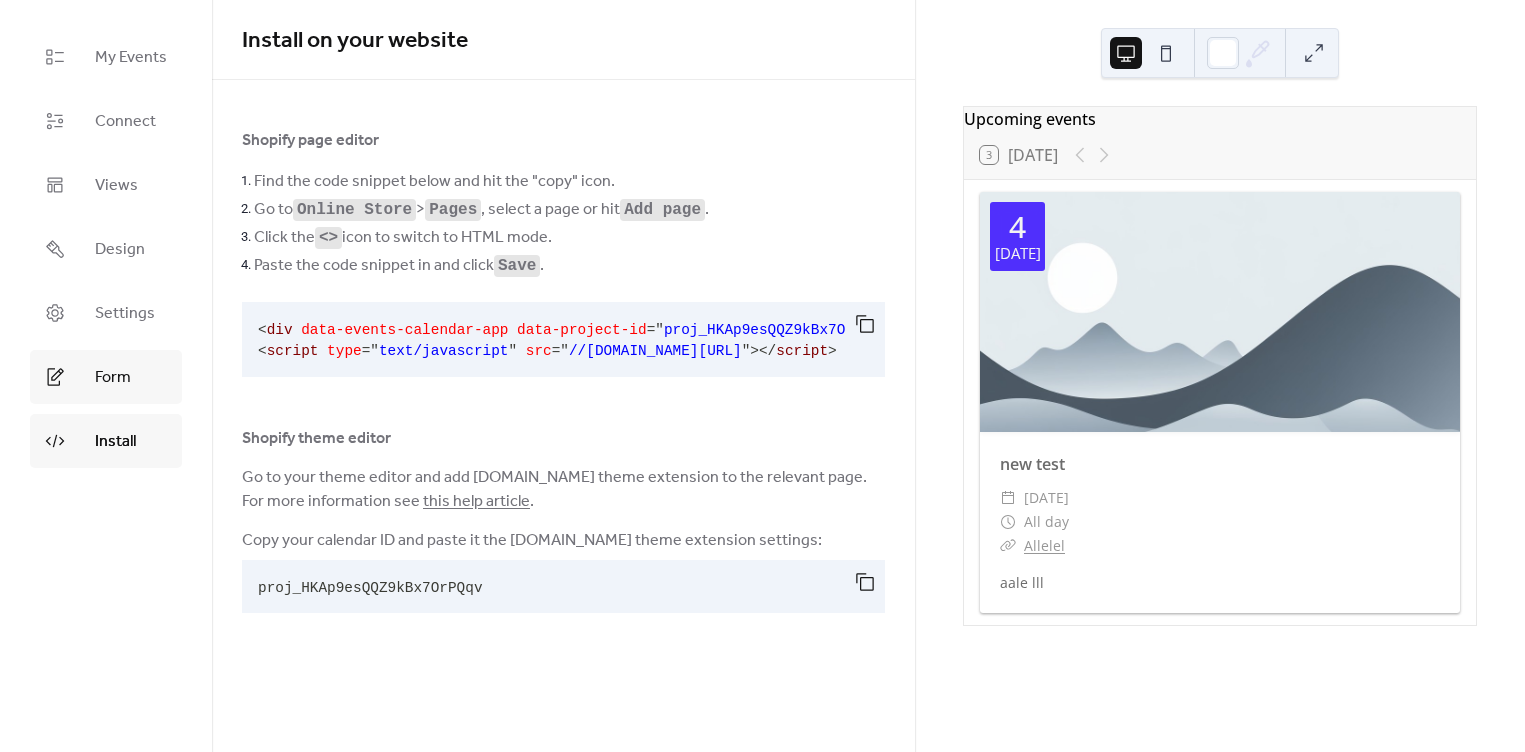 click on "Form" at bounding box center [113, 378] 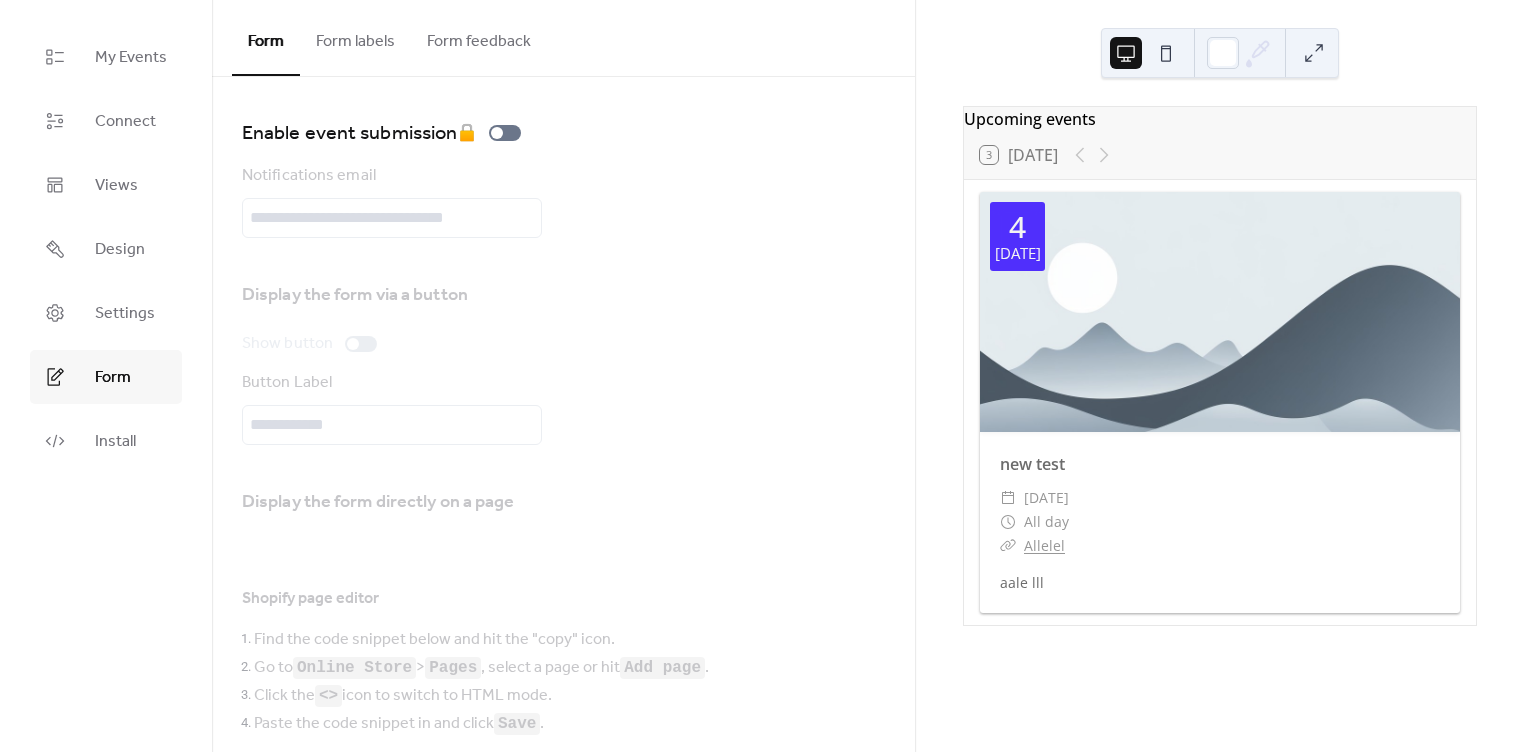 click on "Form labels" at bounding box center (355, 37) 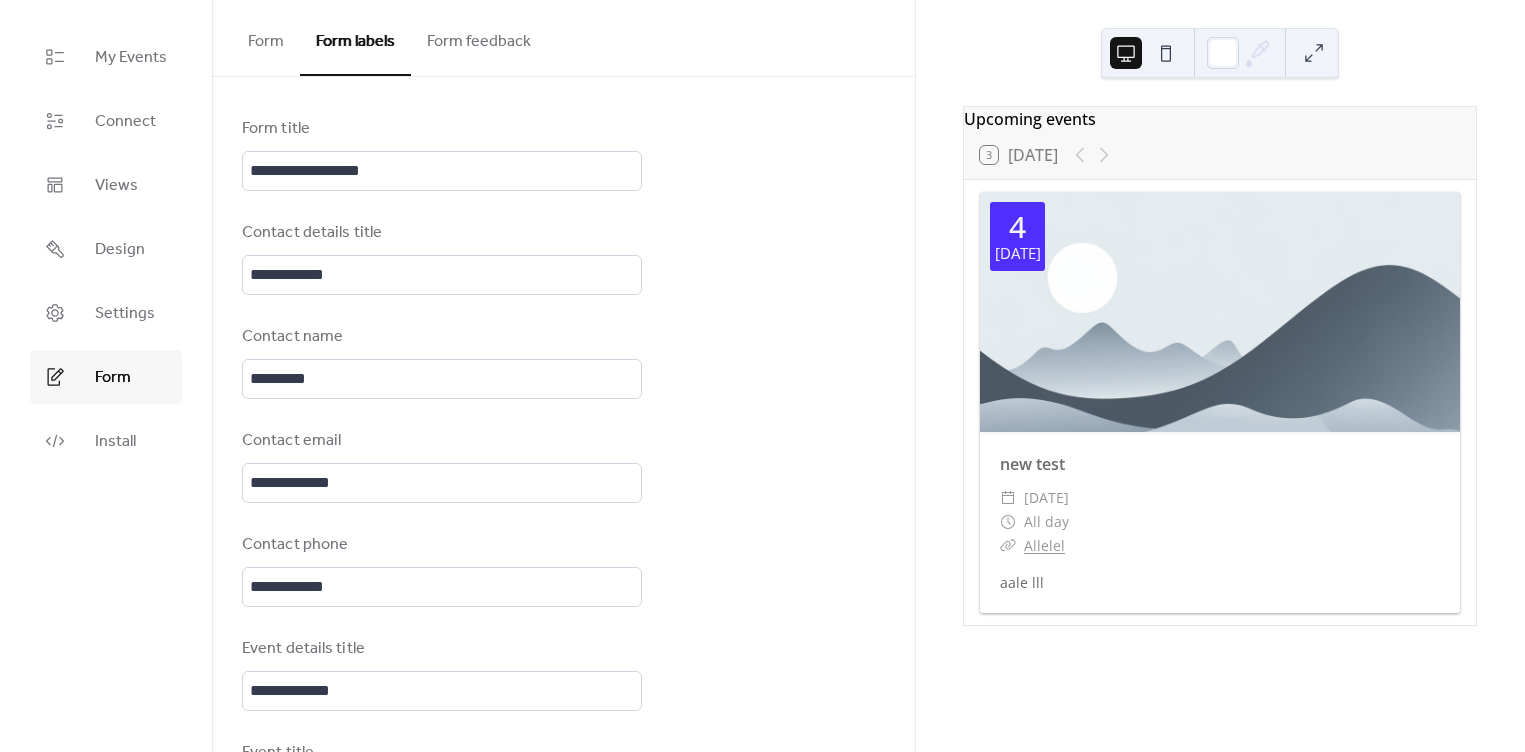 scroll, scrollTop: 320, scrollLeft: 0, axis: vertical 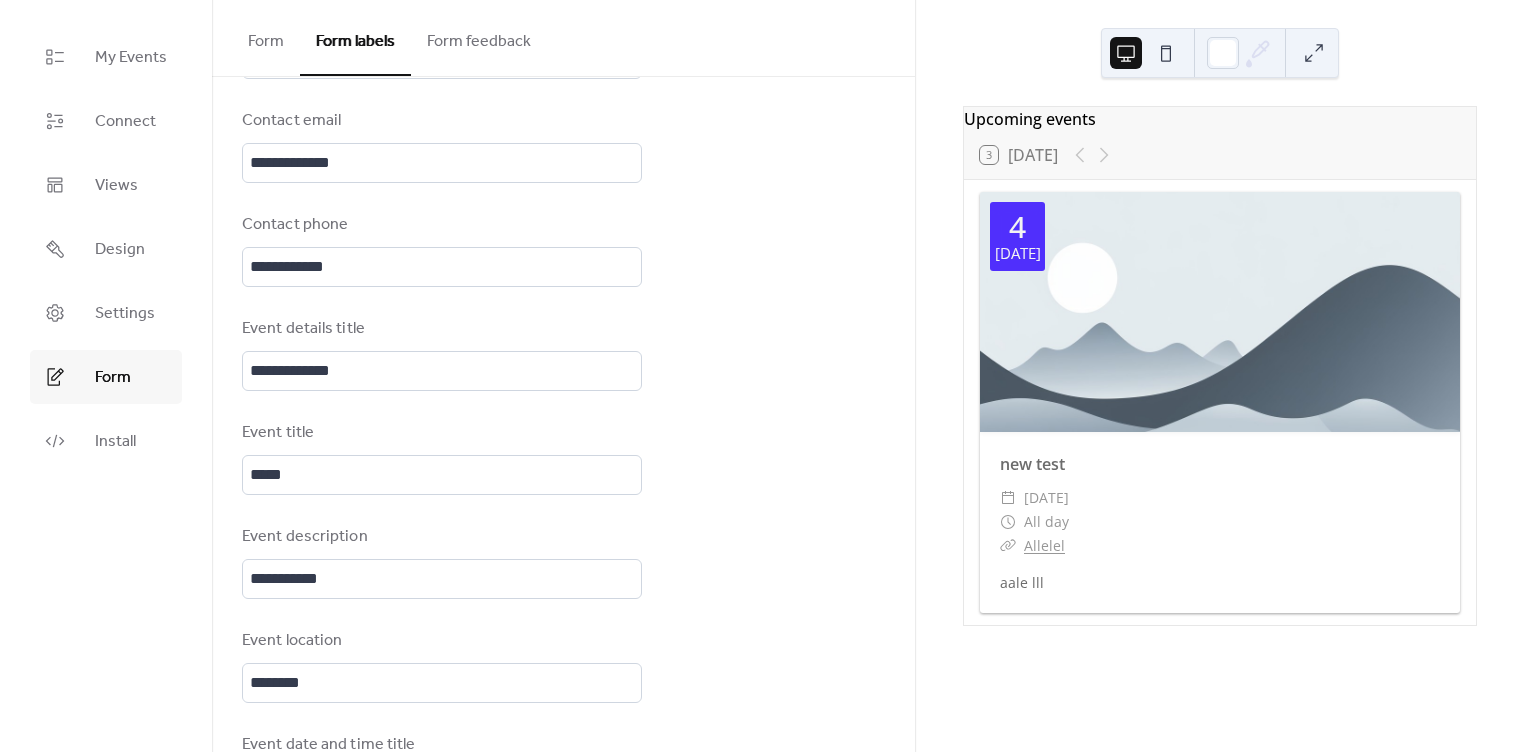 click on "Form feedback" at bounding box center [479, 37] 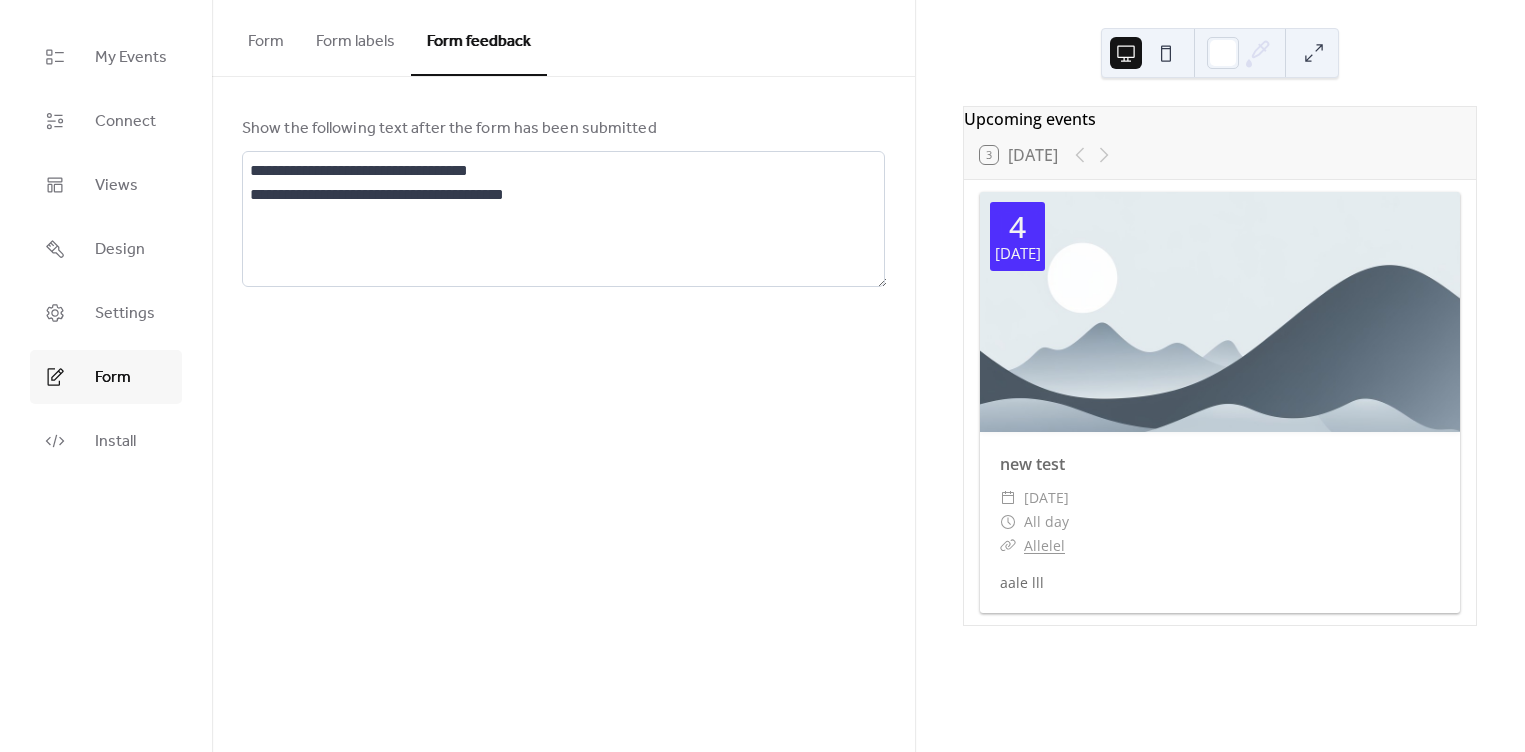 click on "Form labels" at bounding box center (355, 37) 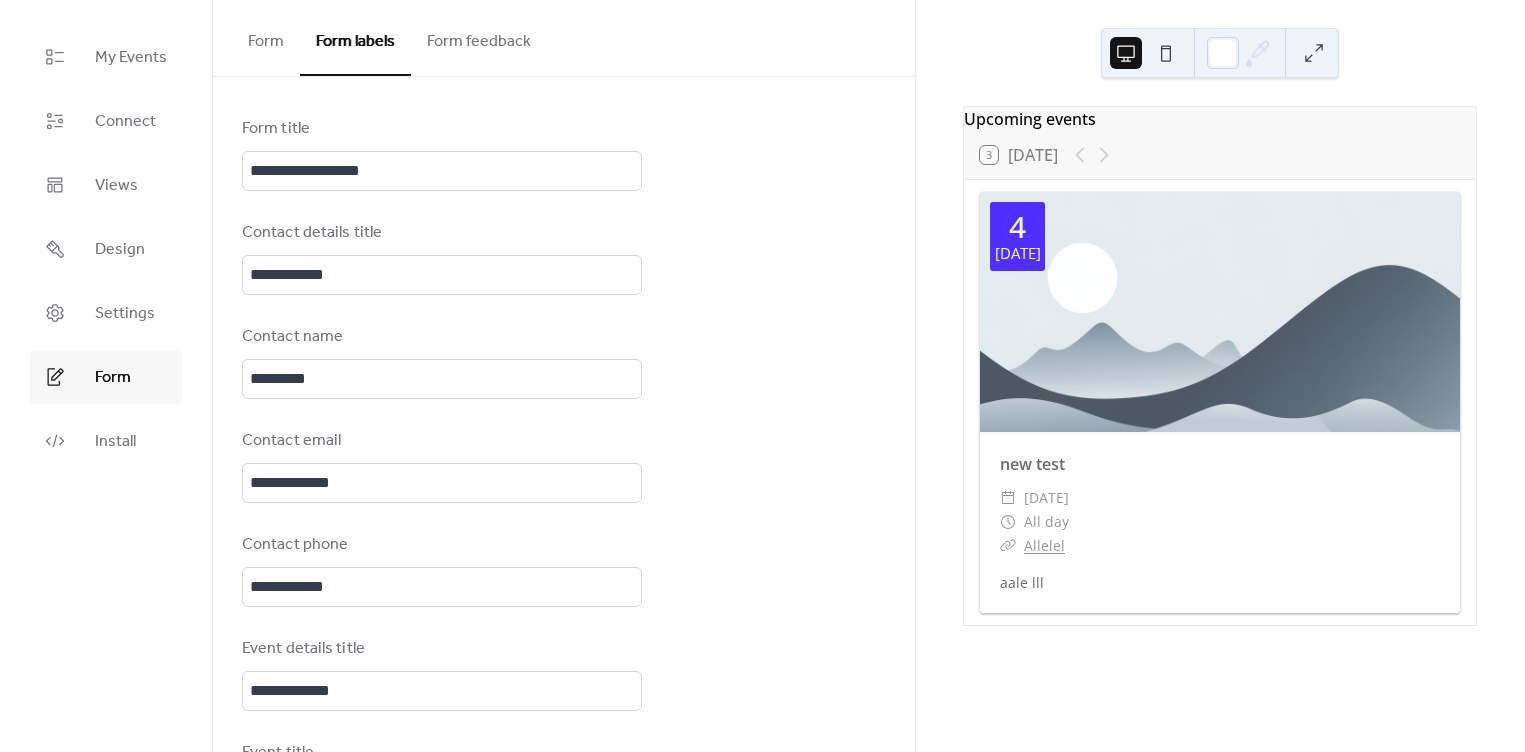 click on "Form" at bounding box center [266, 37] 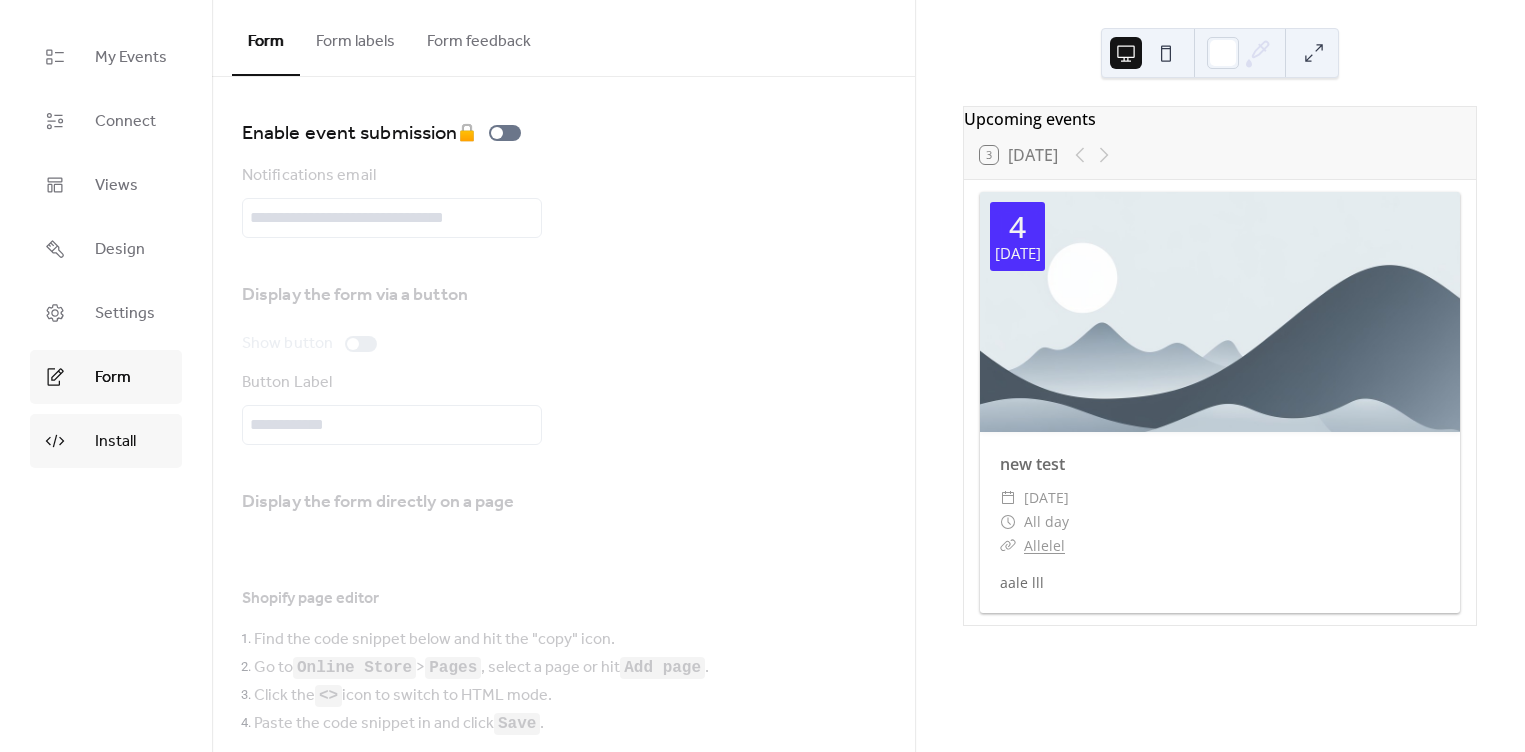click on "Install" at bounding box center (115, 442) 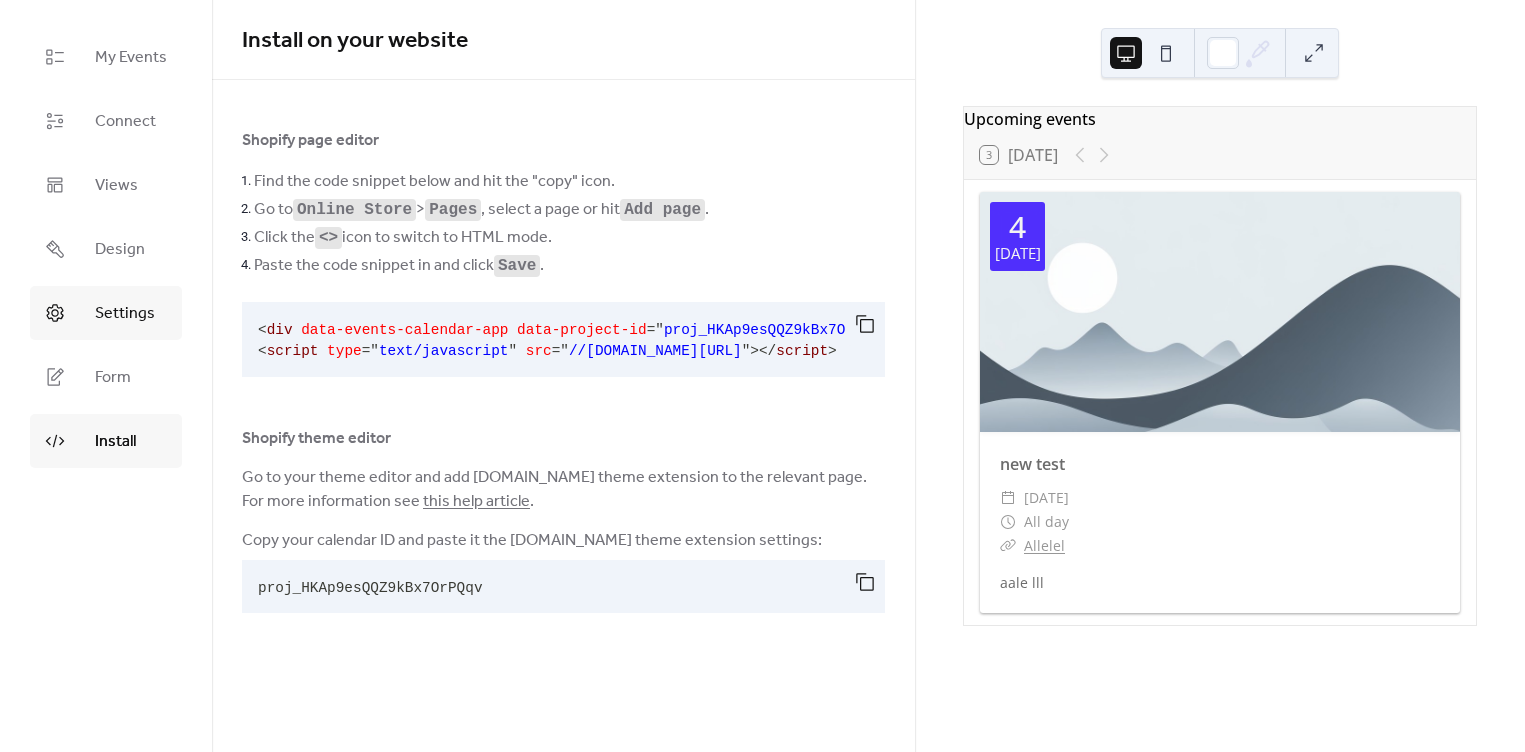 click on "Settings" at bounding box center (106, 313) 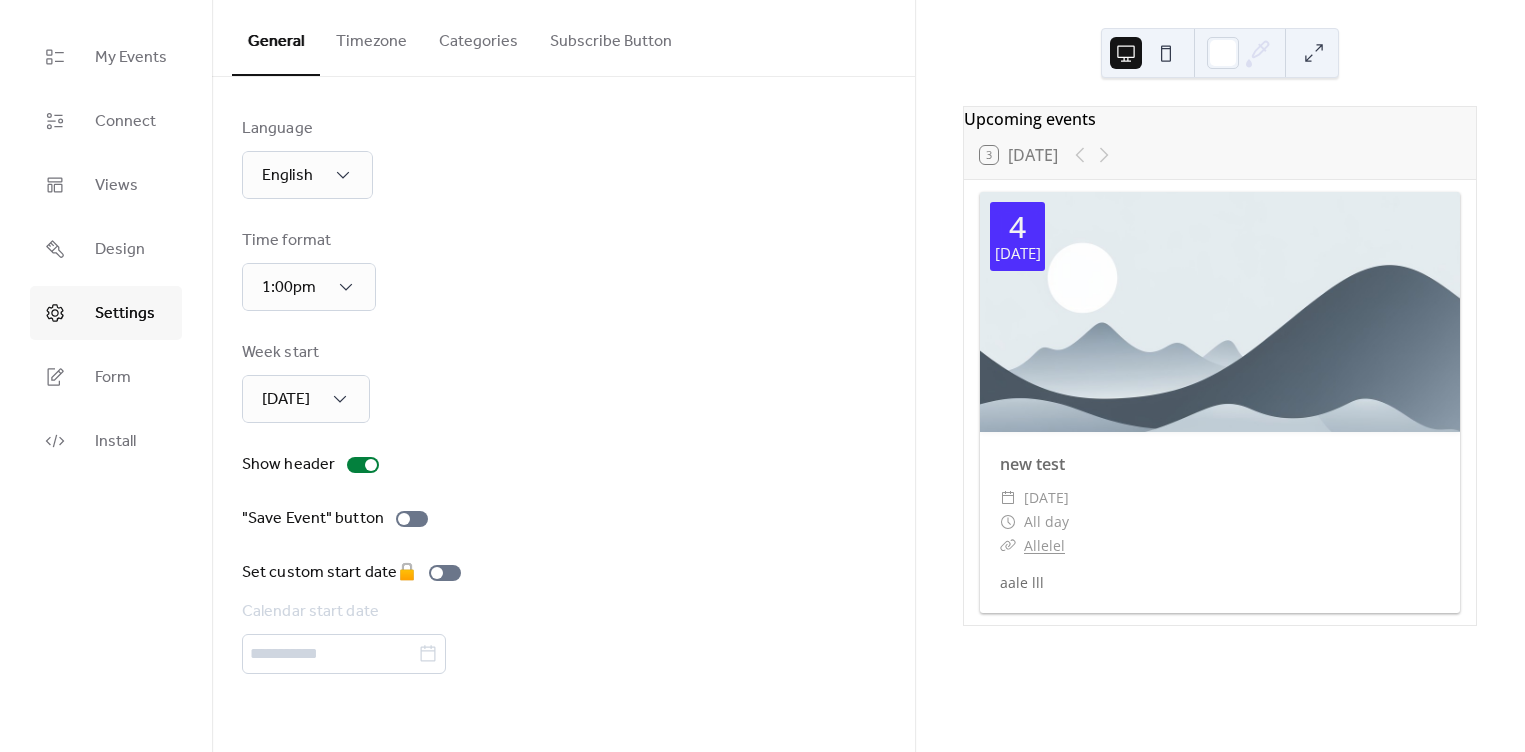 click on "Timezone" at bounding box center (371, 37) 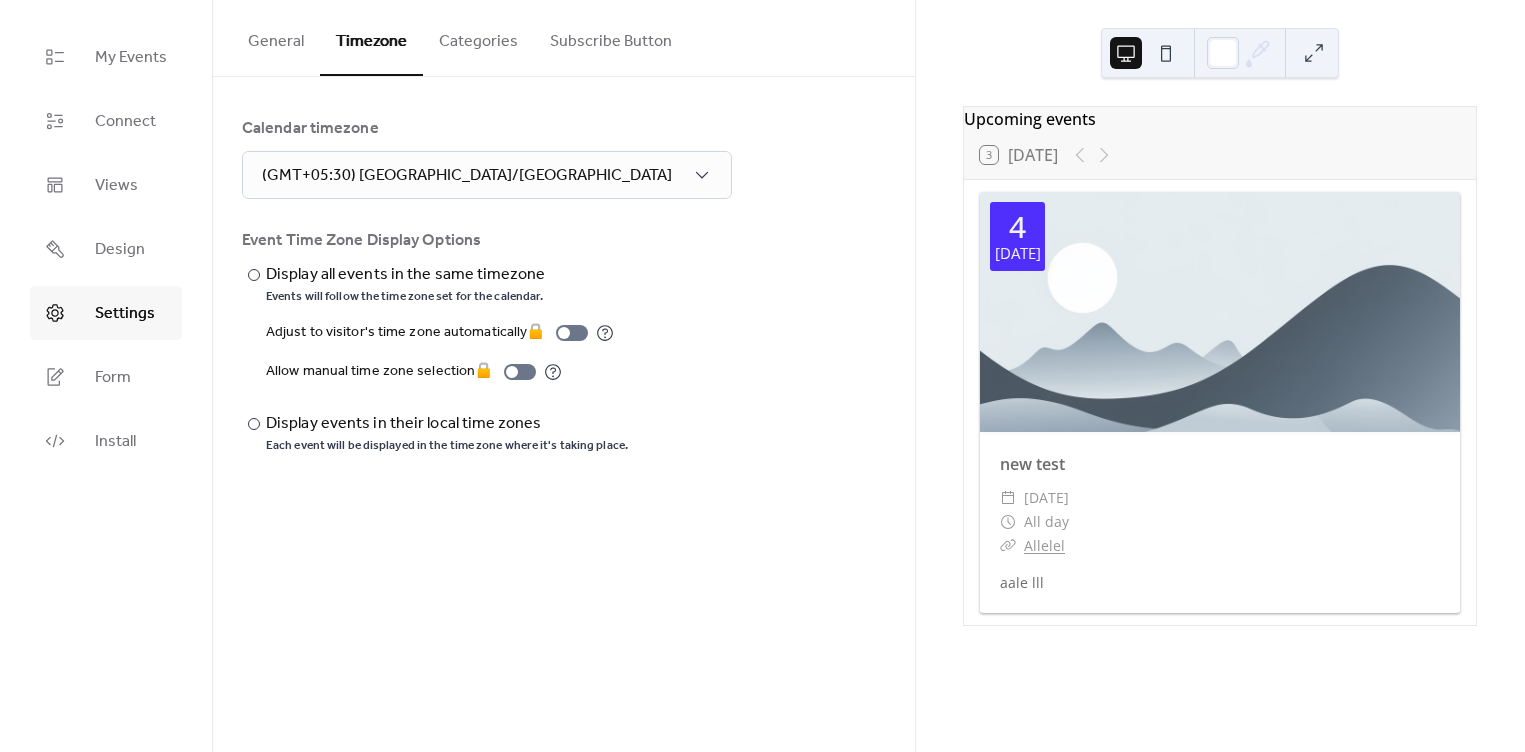 drag, startPoint x: 285, startPoint y: 49, endPoint x: 289, endPoint y: 36, distance: 13.601471 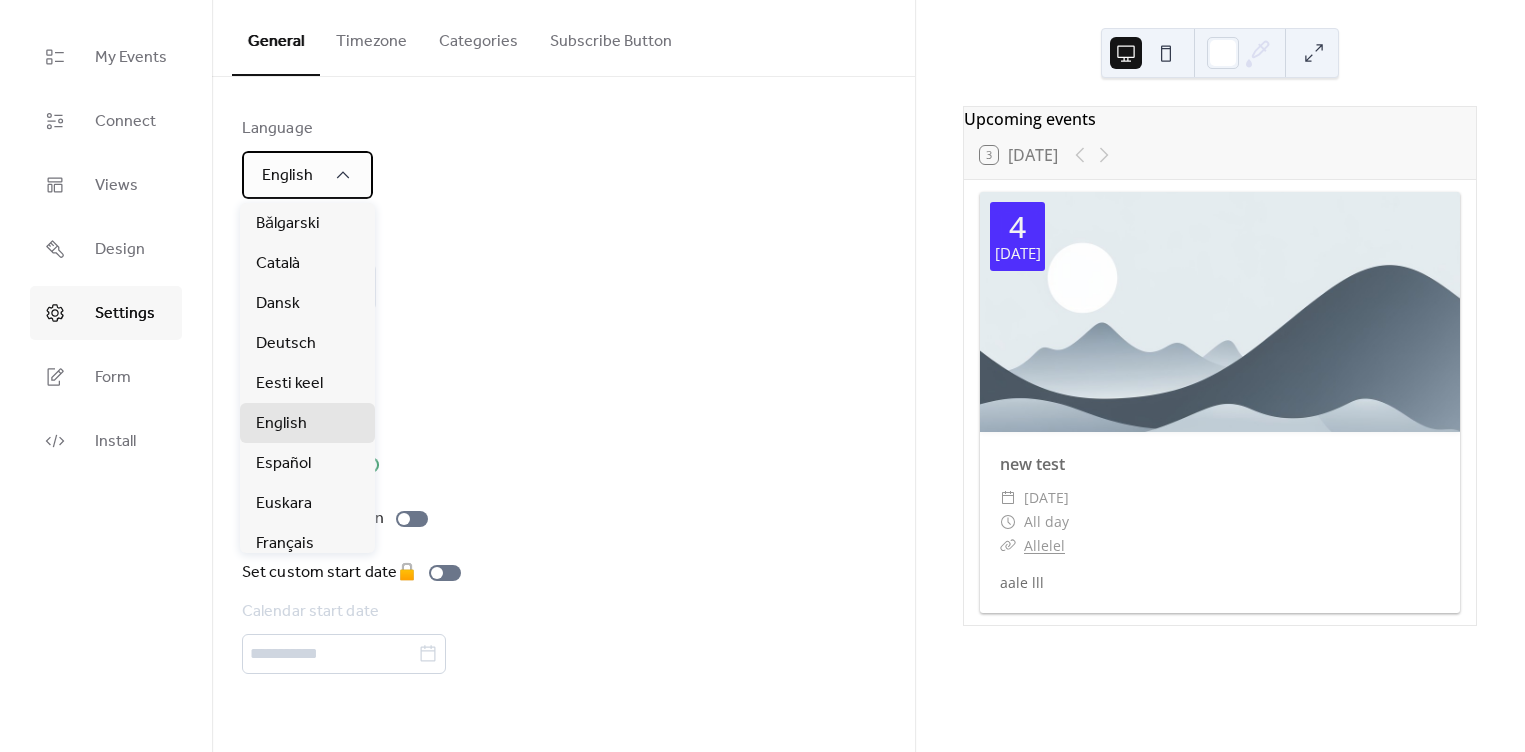 click 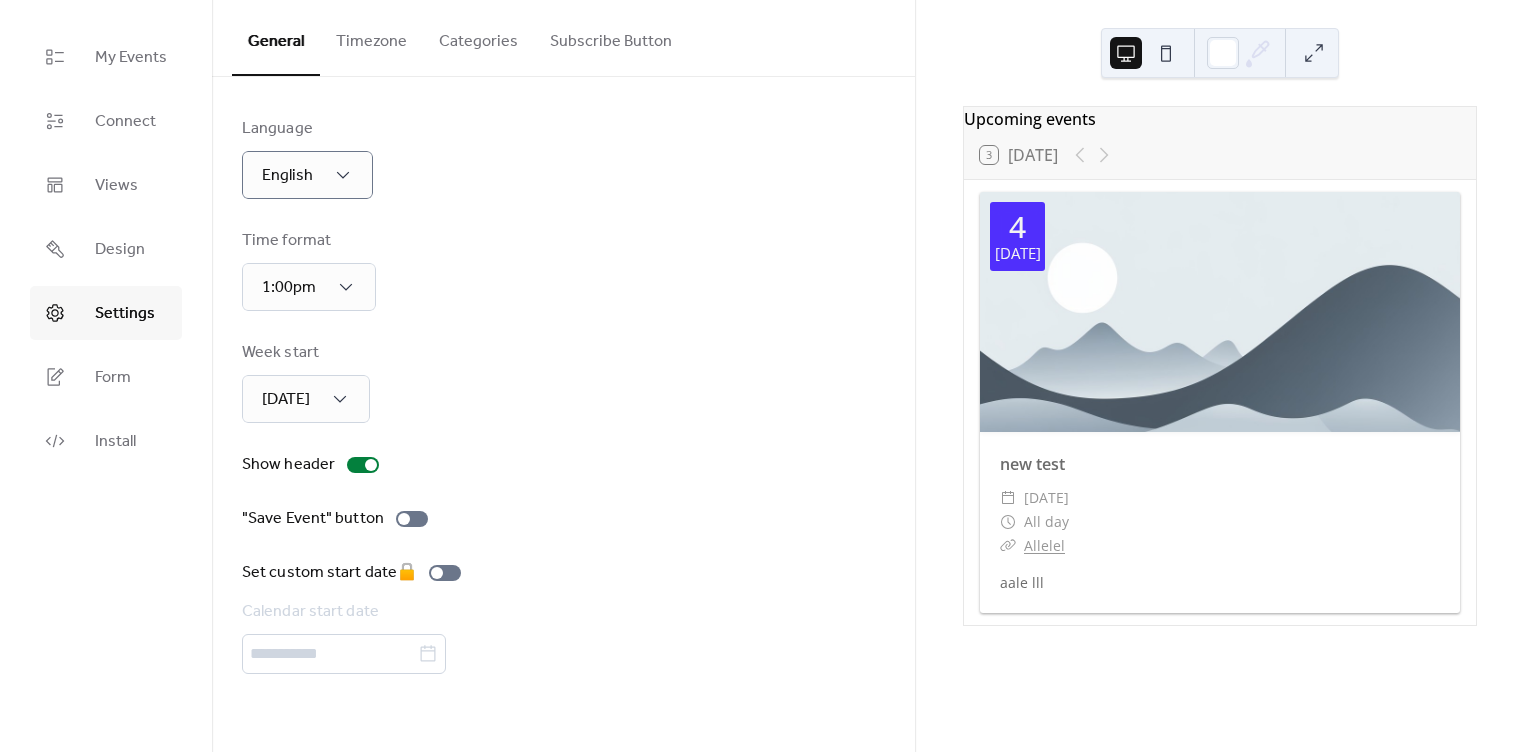click on "Categories" at bounding box center [478, 37] 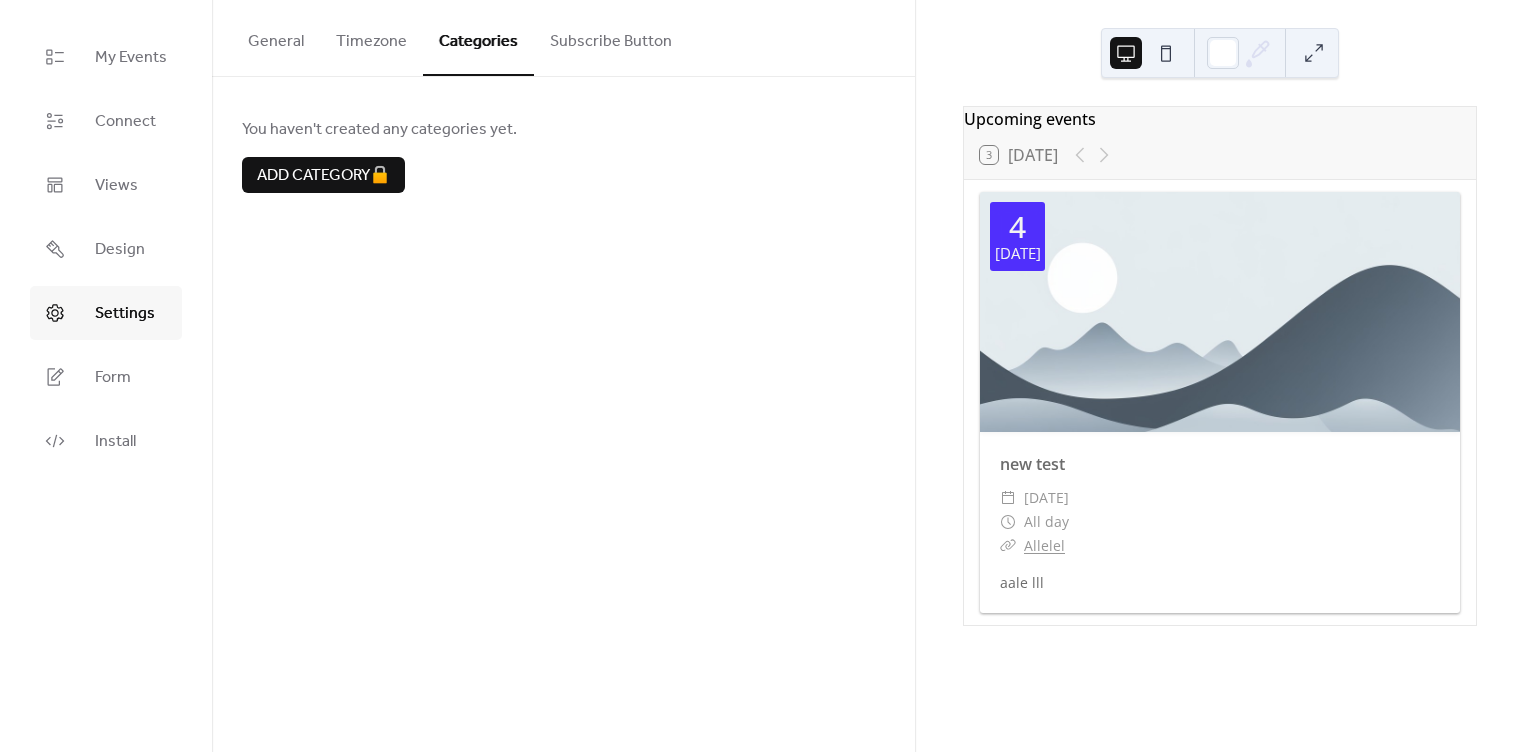 click on "Subscribe Button" at bounding box center (611, 37) 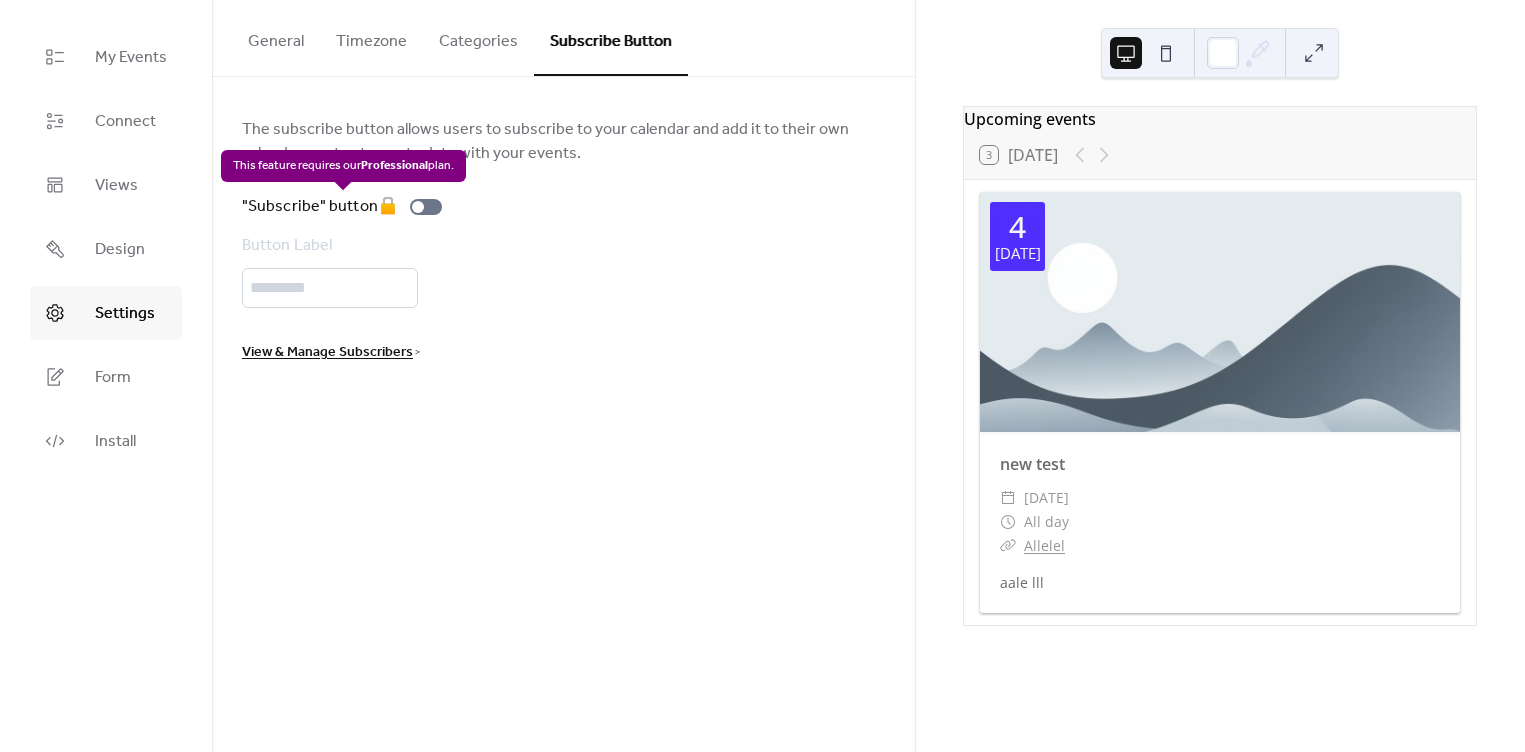 click on ""Subscribe" button  🔒" at bounding box center [346, 207] 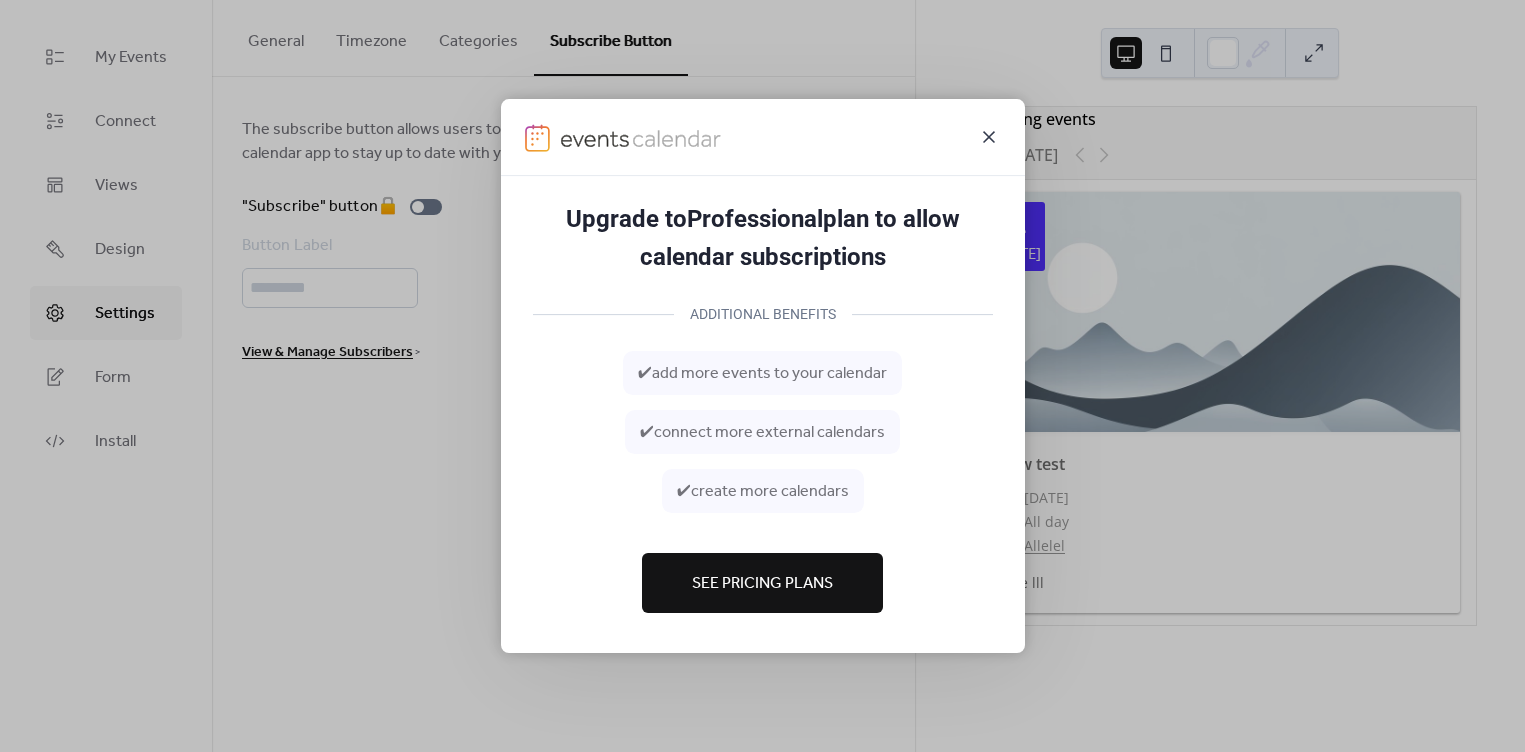 click 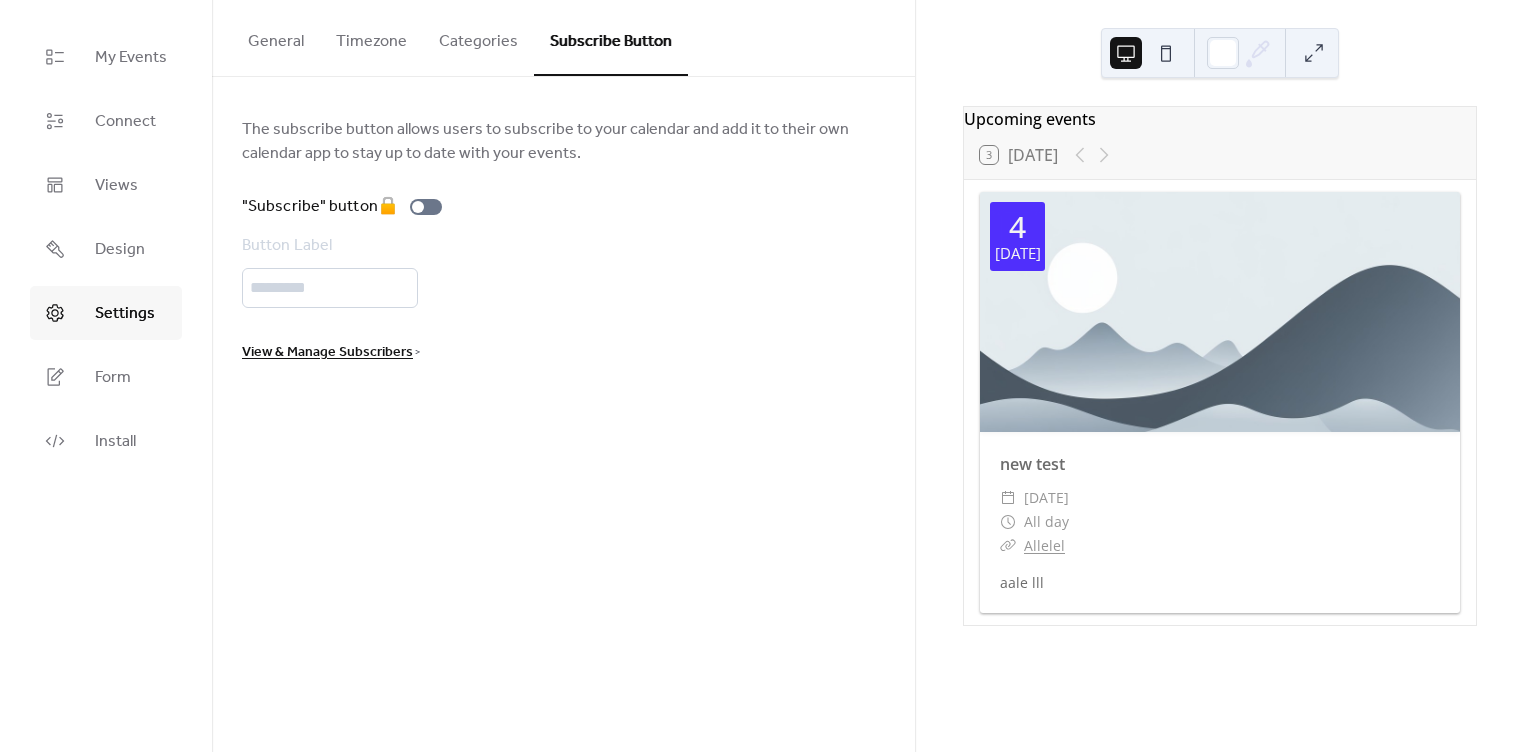 click on "View & Manage Subscribers" at bounding box center [327, 353] 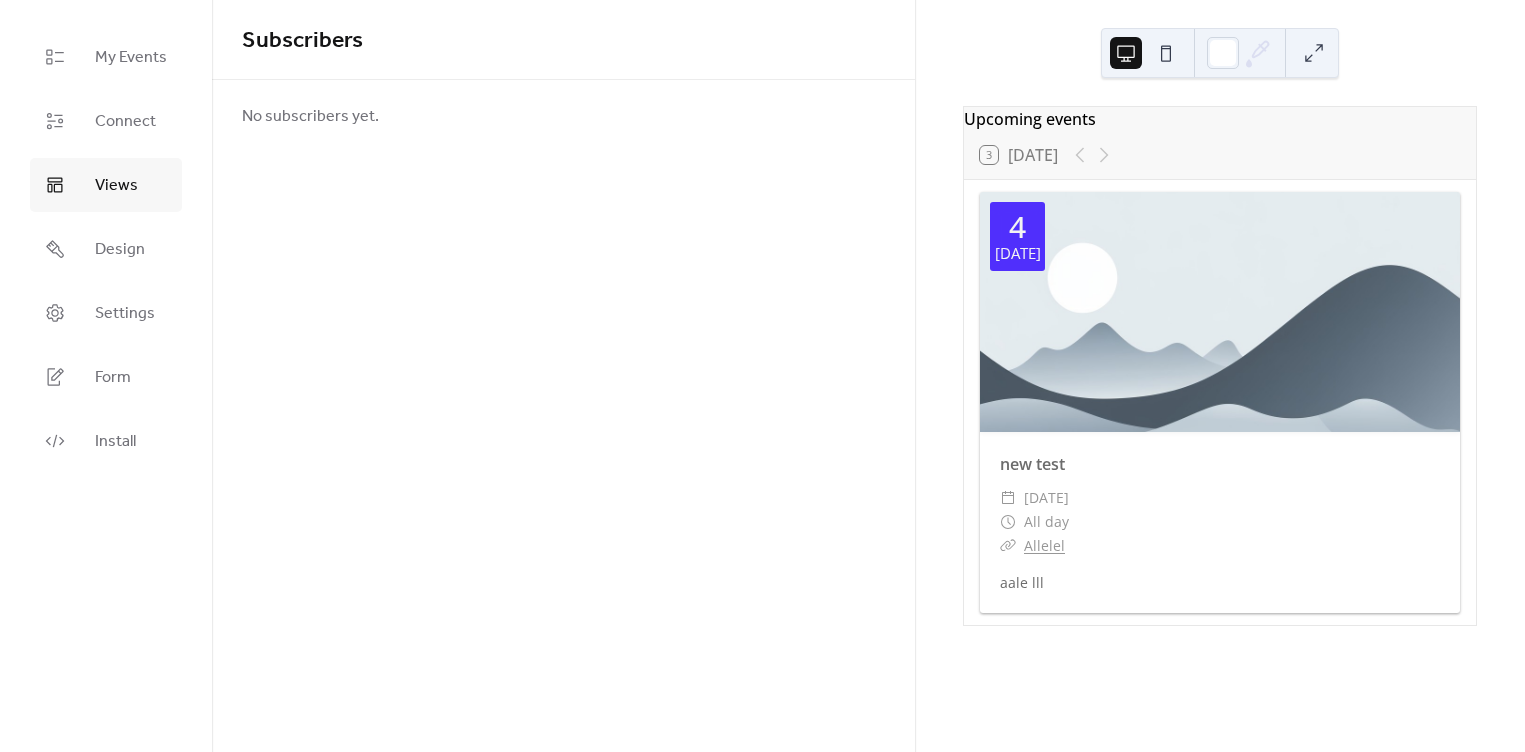 click on "Views" at bounding box center (106, 185) 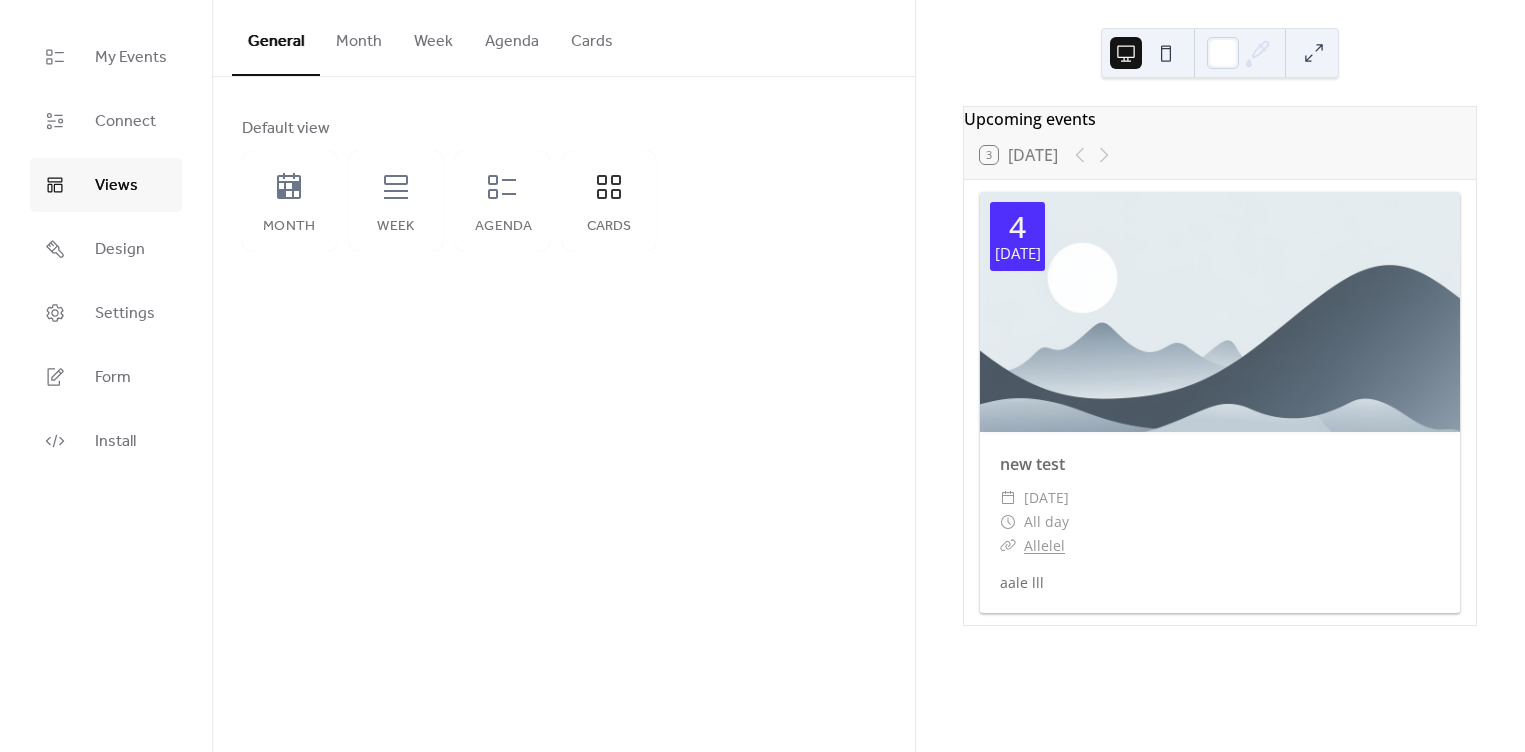 click on "Month" at bounding box center (359, 37) 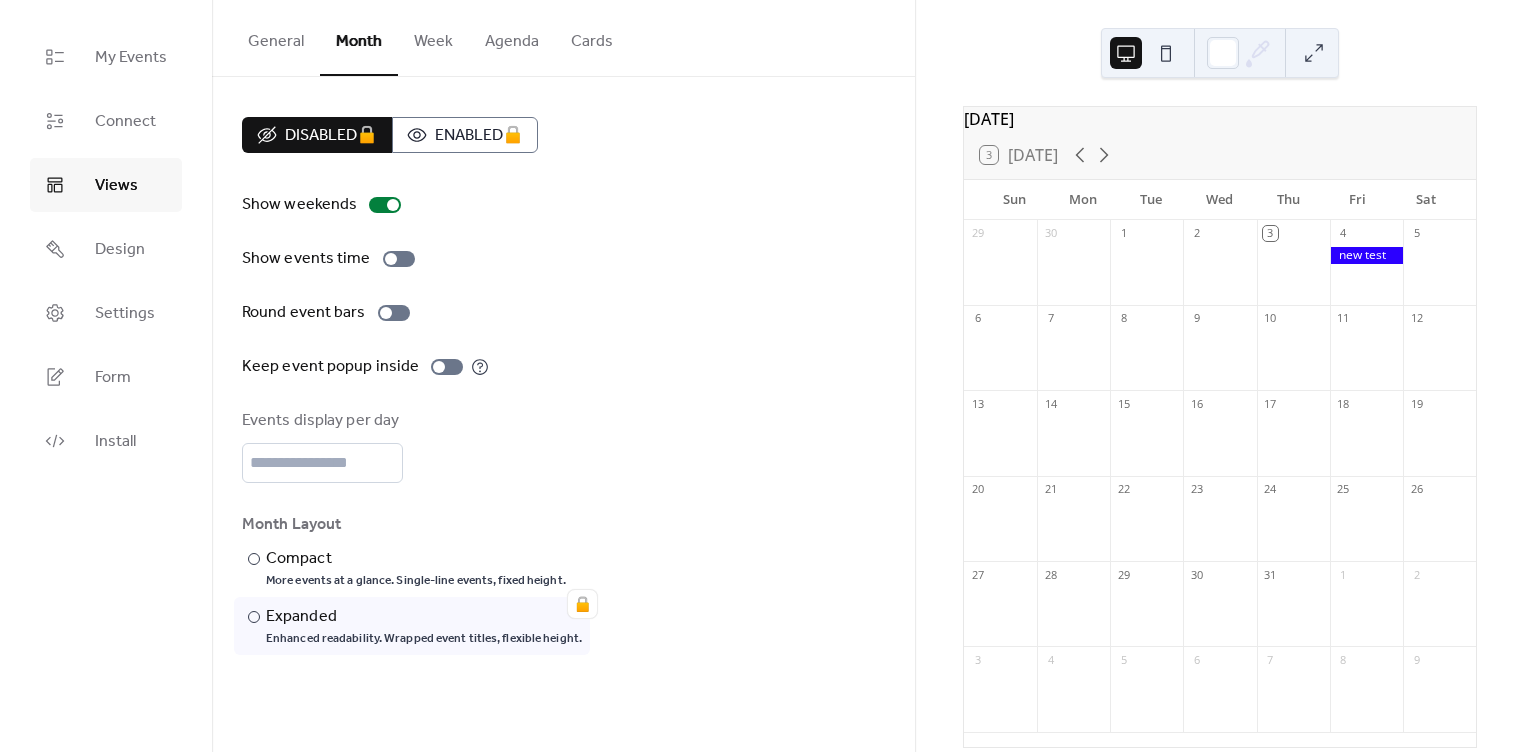 click on "Week" at bounding box center (433, 37) 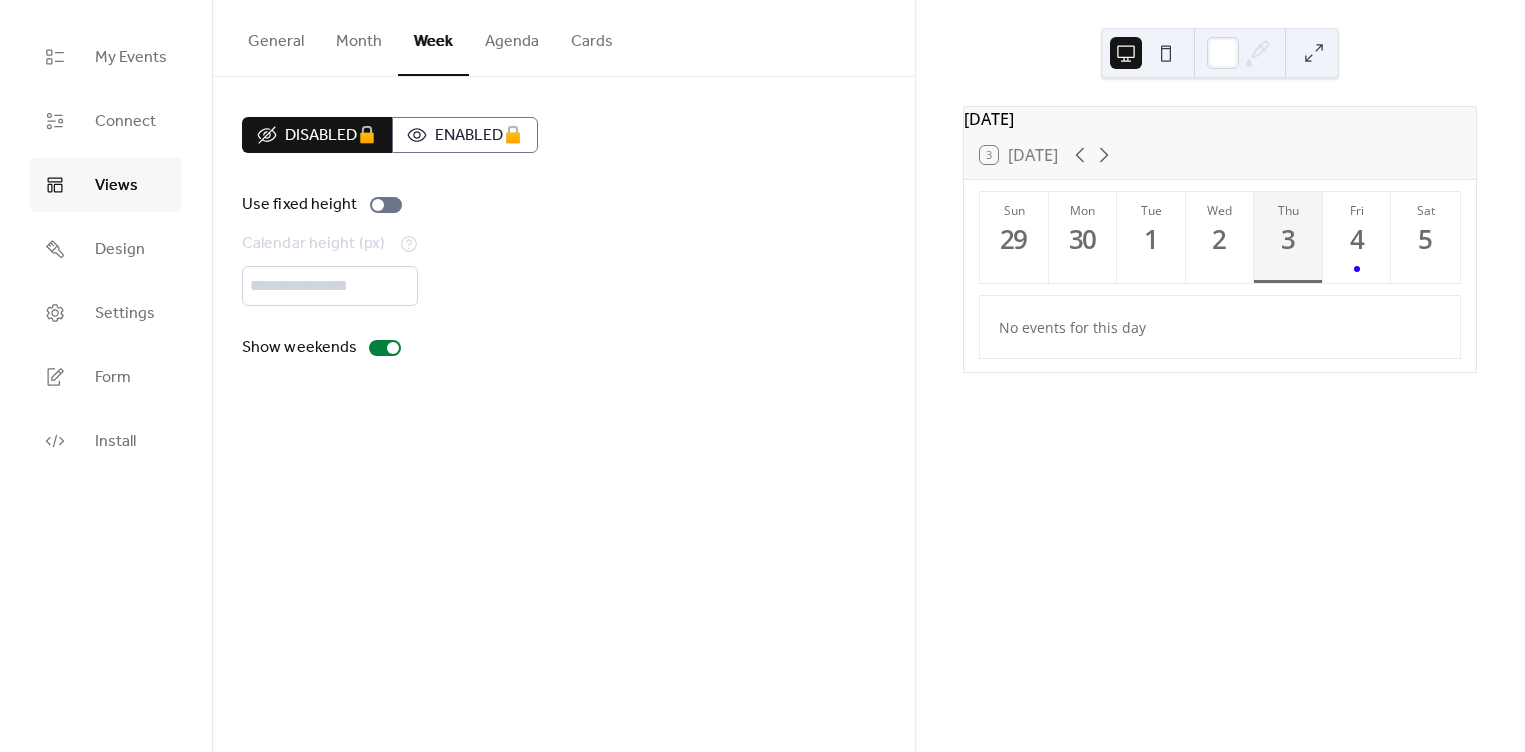 click on "Agenda" at bounding box center (512, 37) 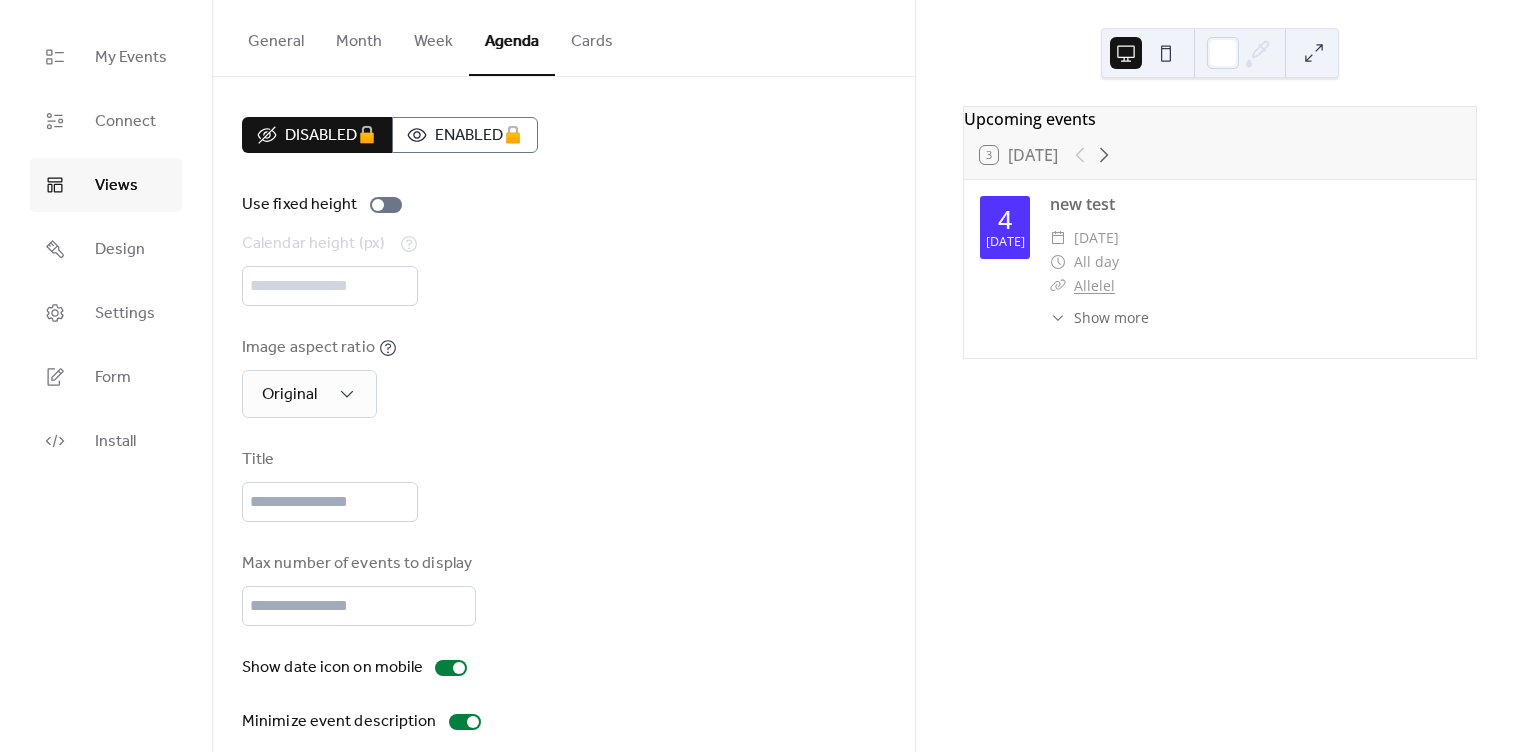 click on "Cards" at bounding box center (592, 37) 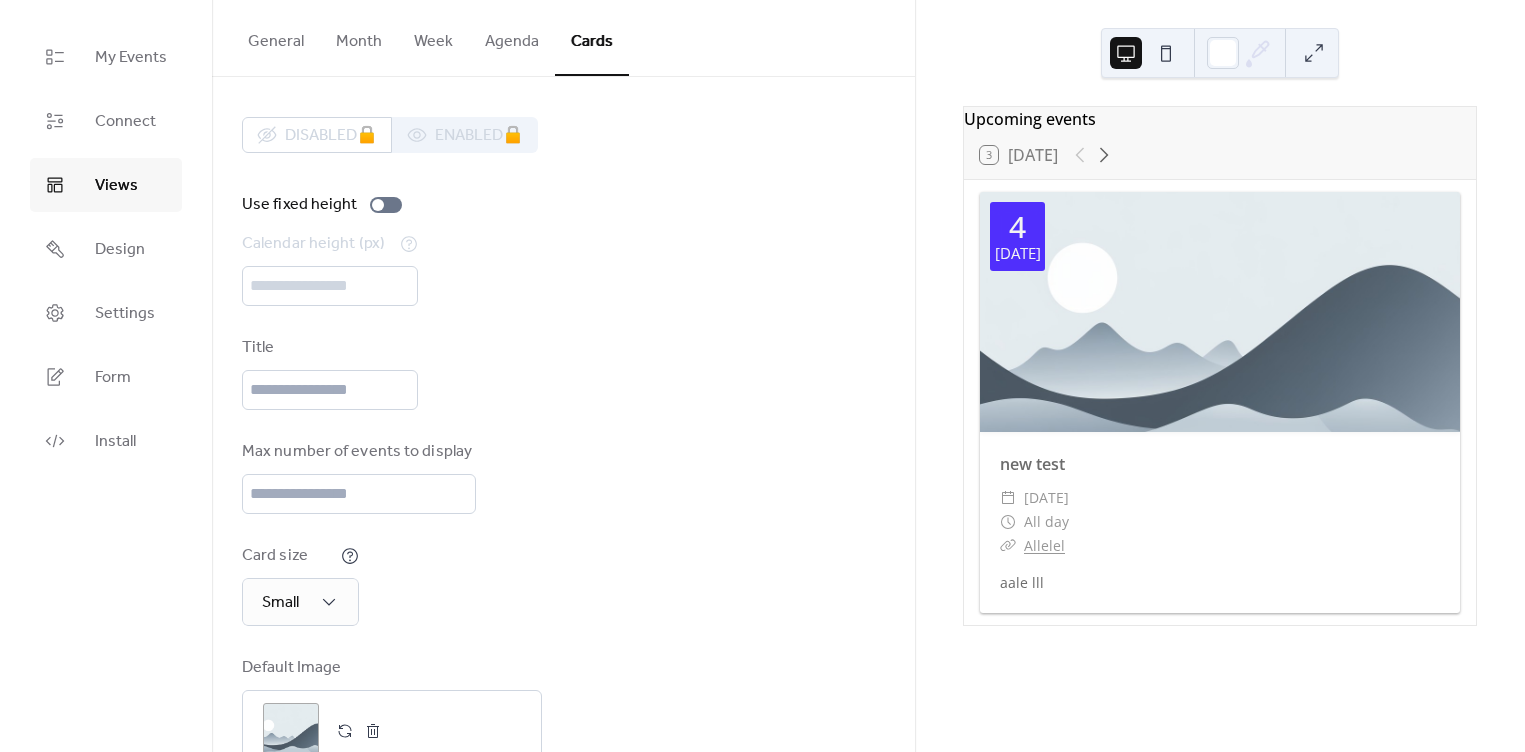click on "Agenda" at bounding box center [512, 37] 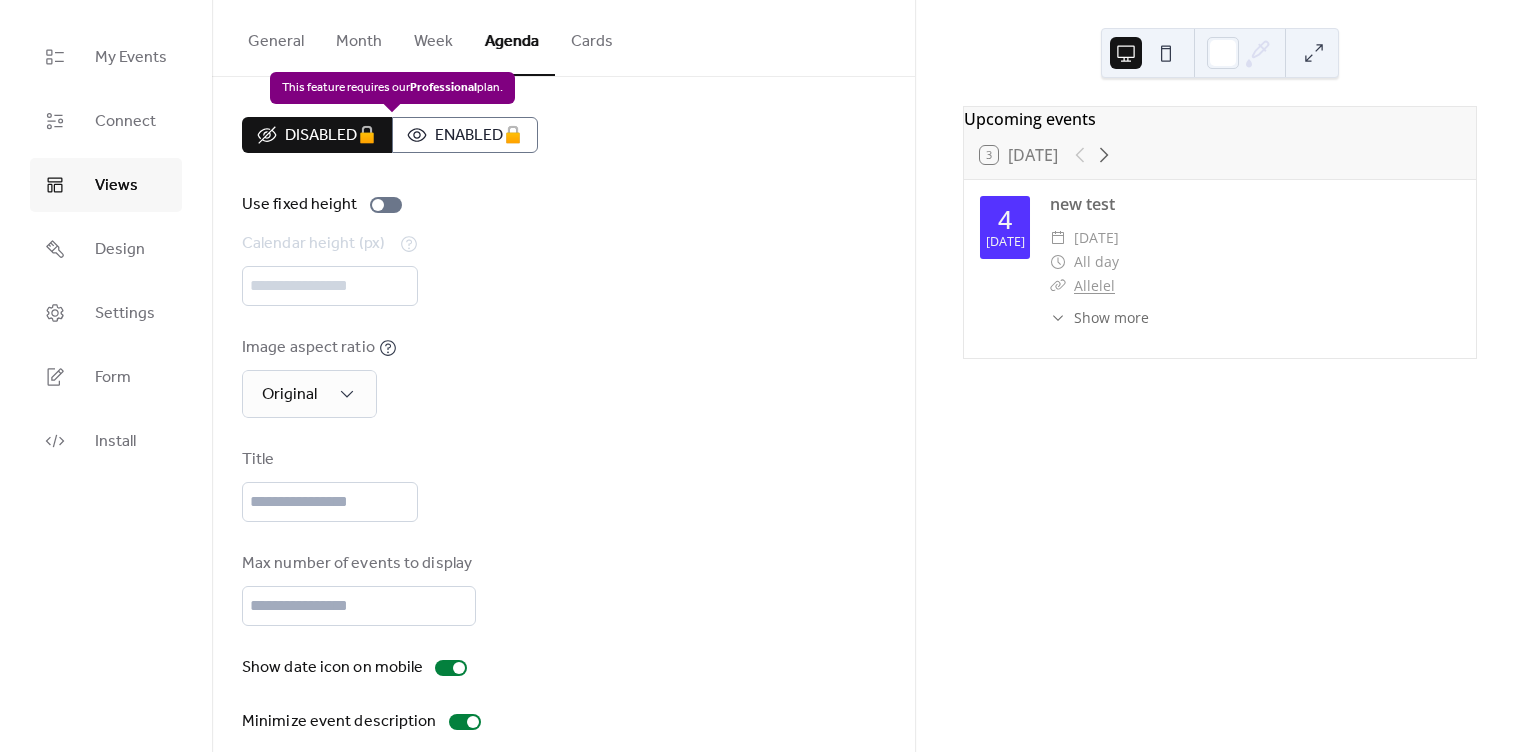 click on "Disabled  🔒 Enabled  🔒" at bounding box center [390, 135] 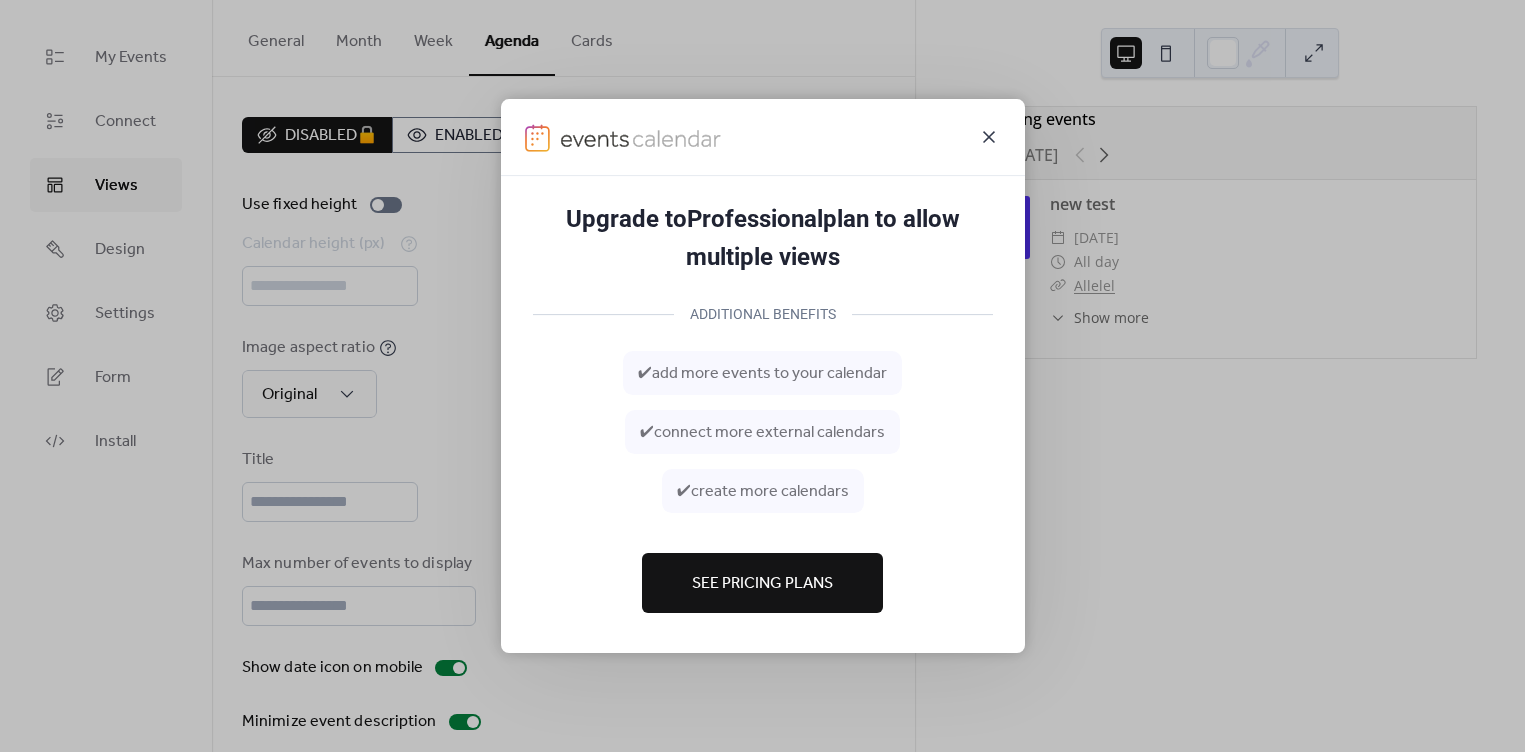 click 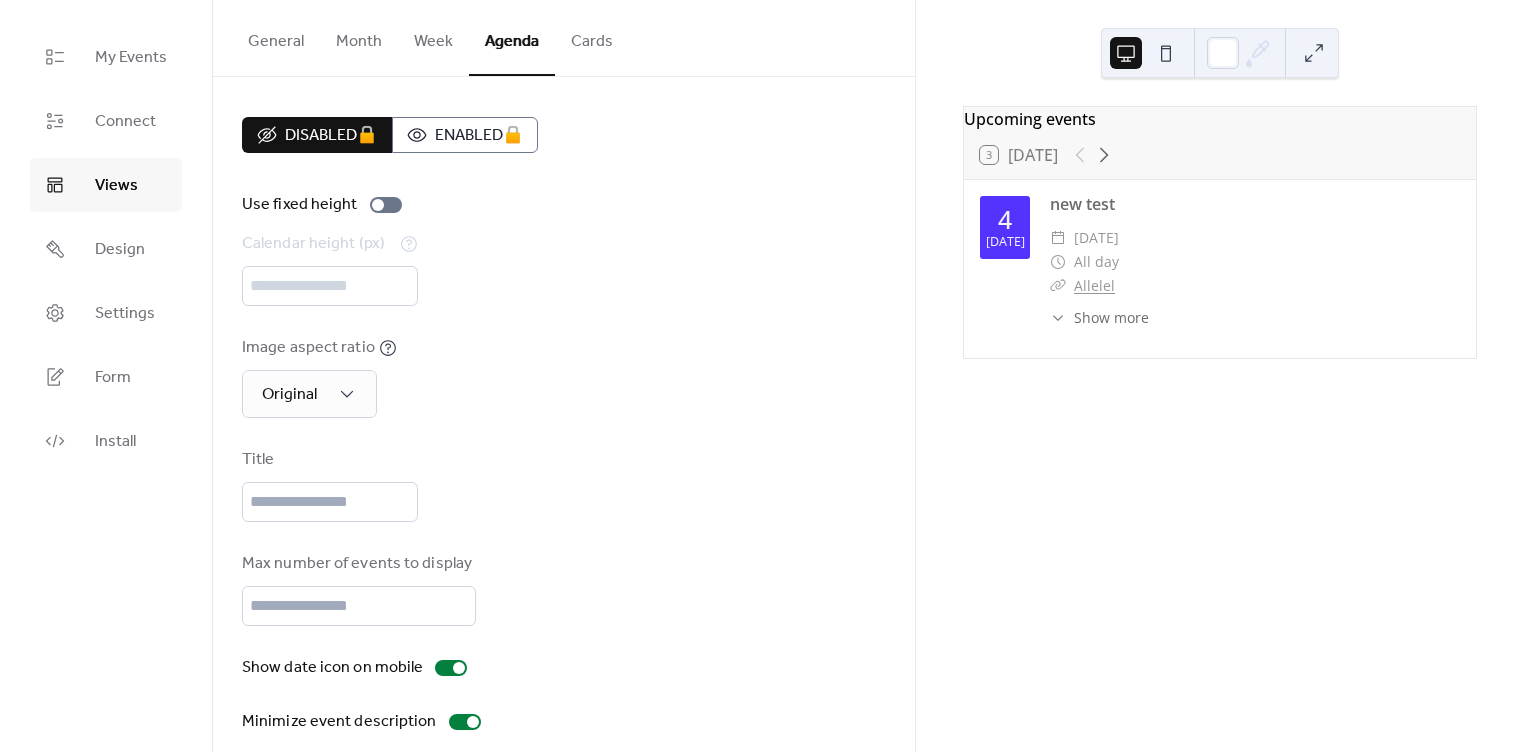 click on "Month" at bounding box center [359, 37] 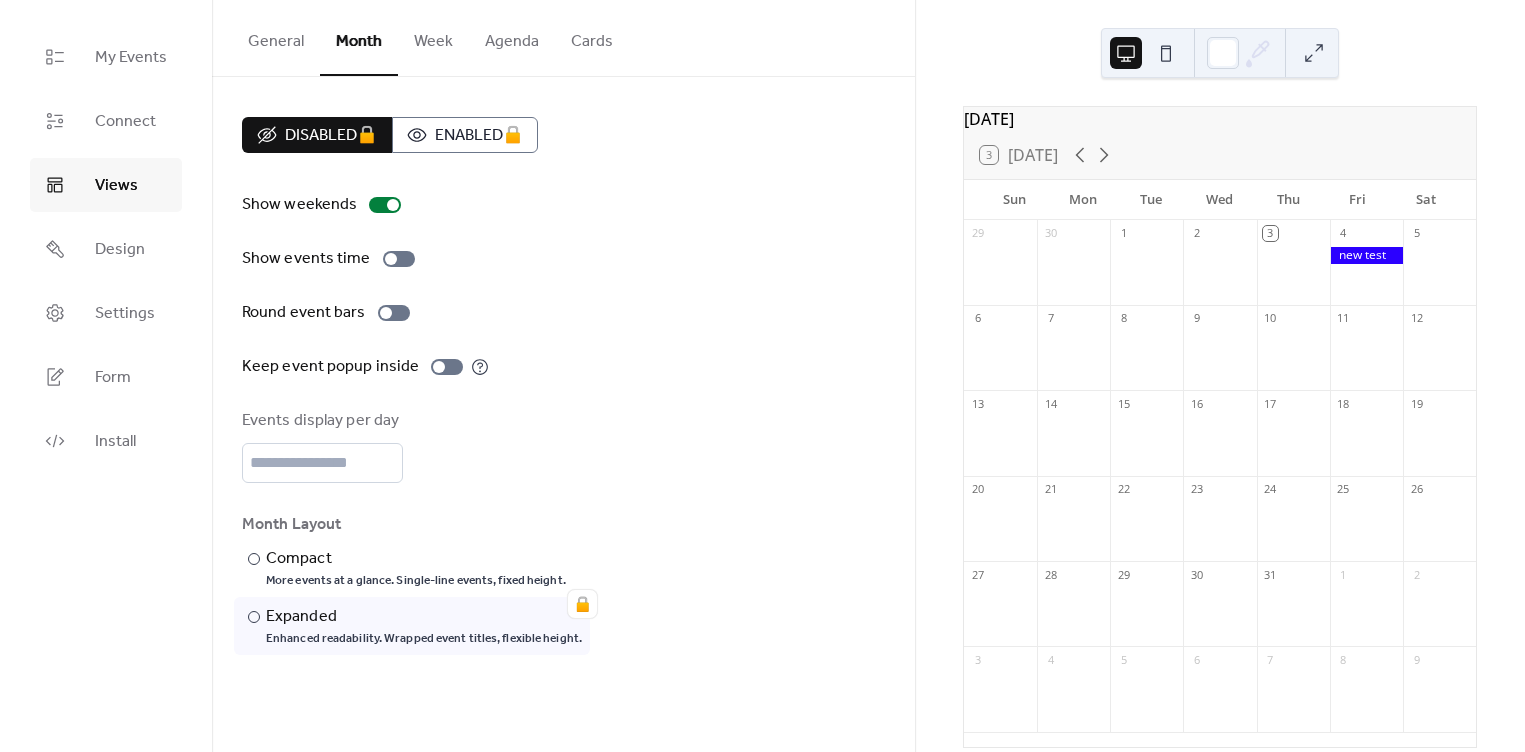 click on "Week" at bounding box center (433, 37) 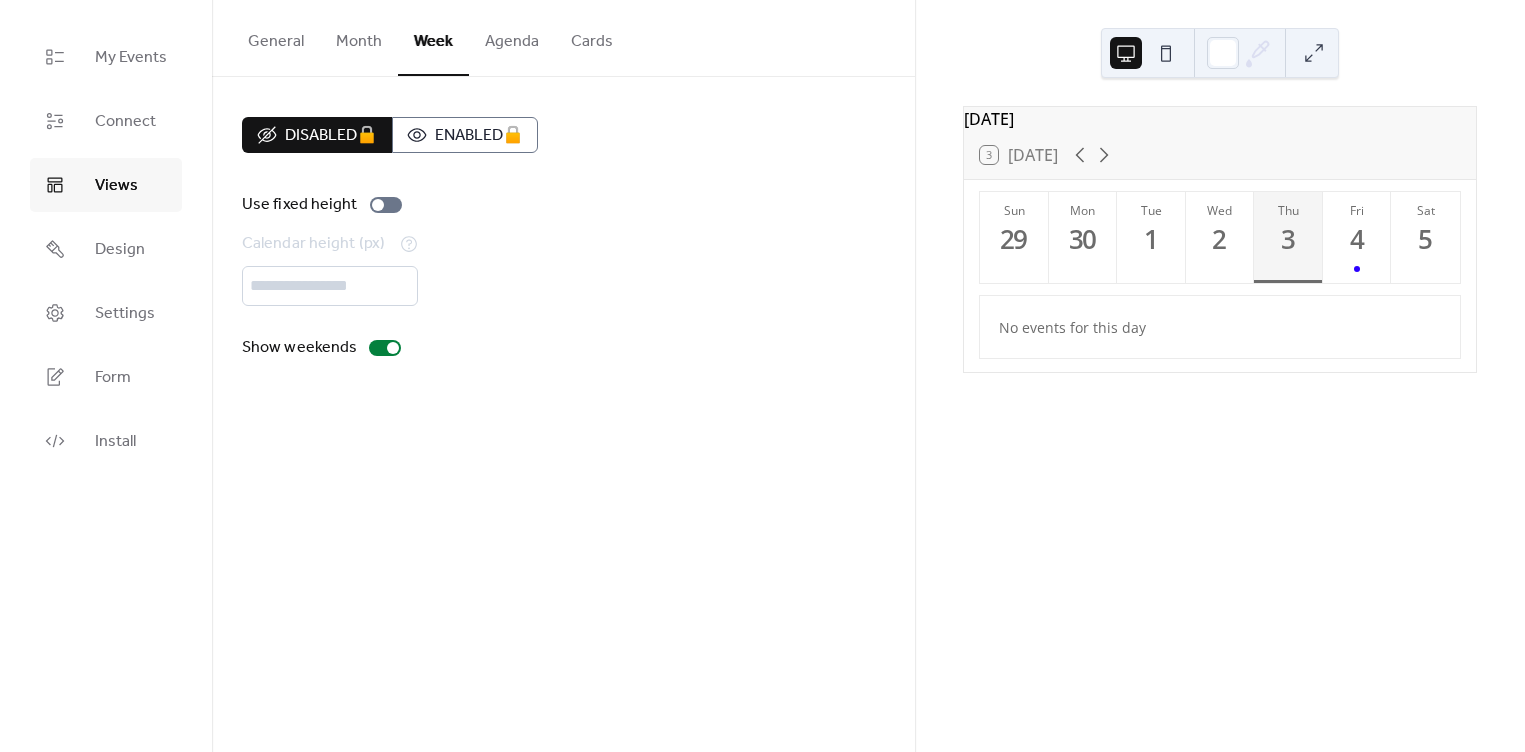 click on "My Events Connect Views Design Settings Form Install" at bounding box center (106, 376) 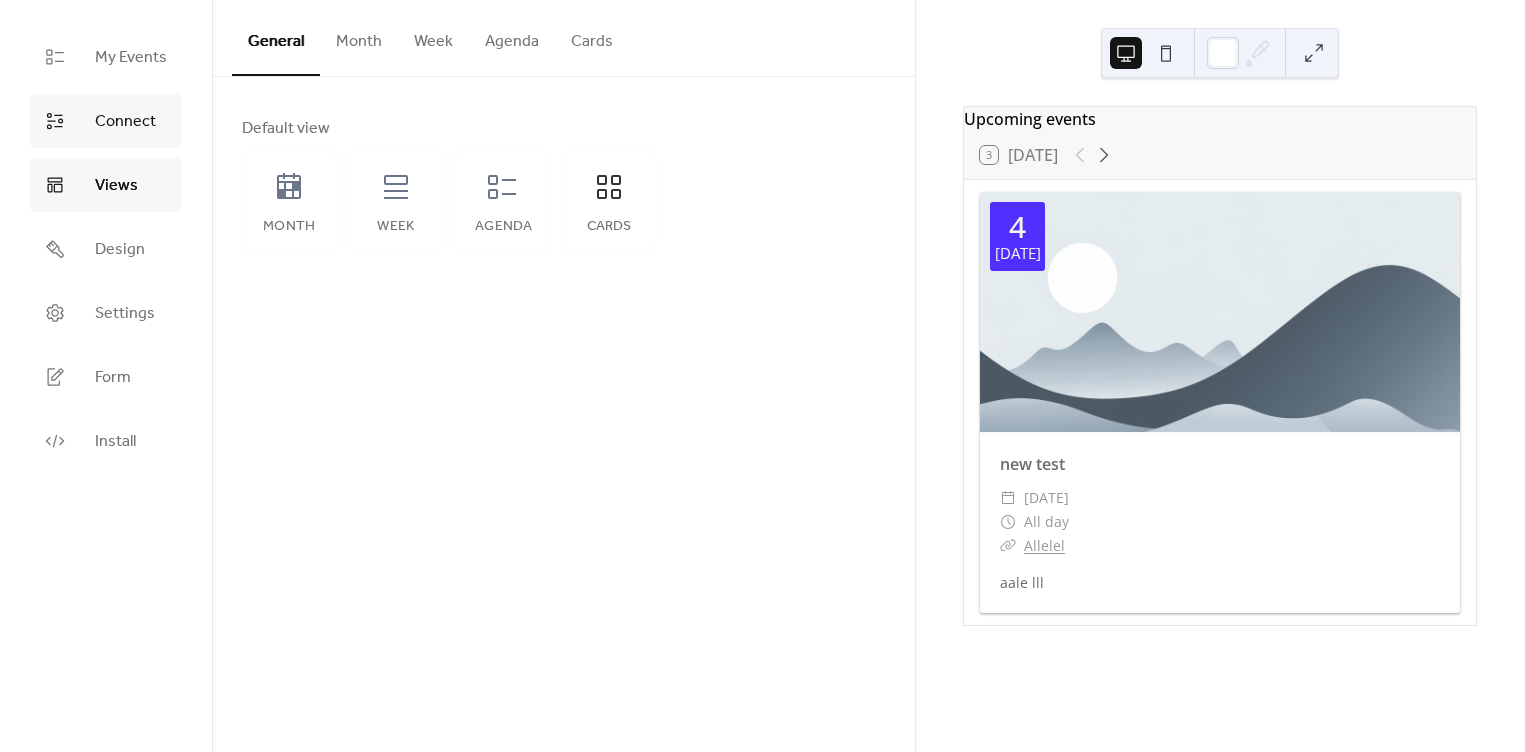 click on "Connect" at bounding box center (125, 122) 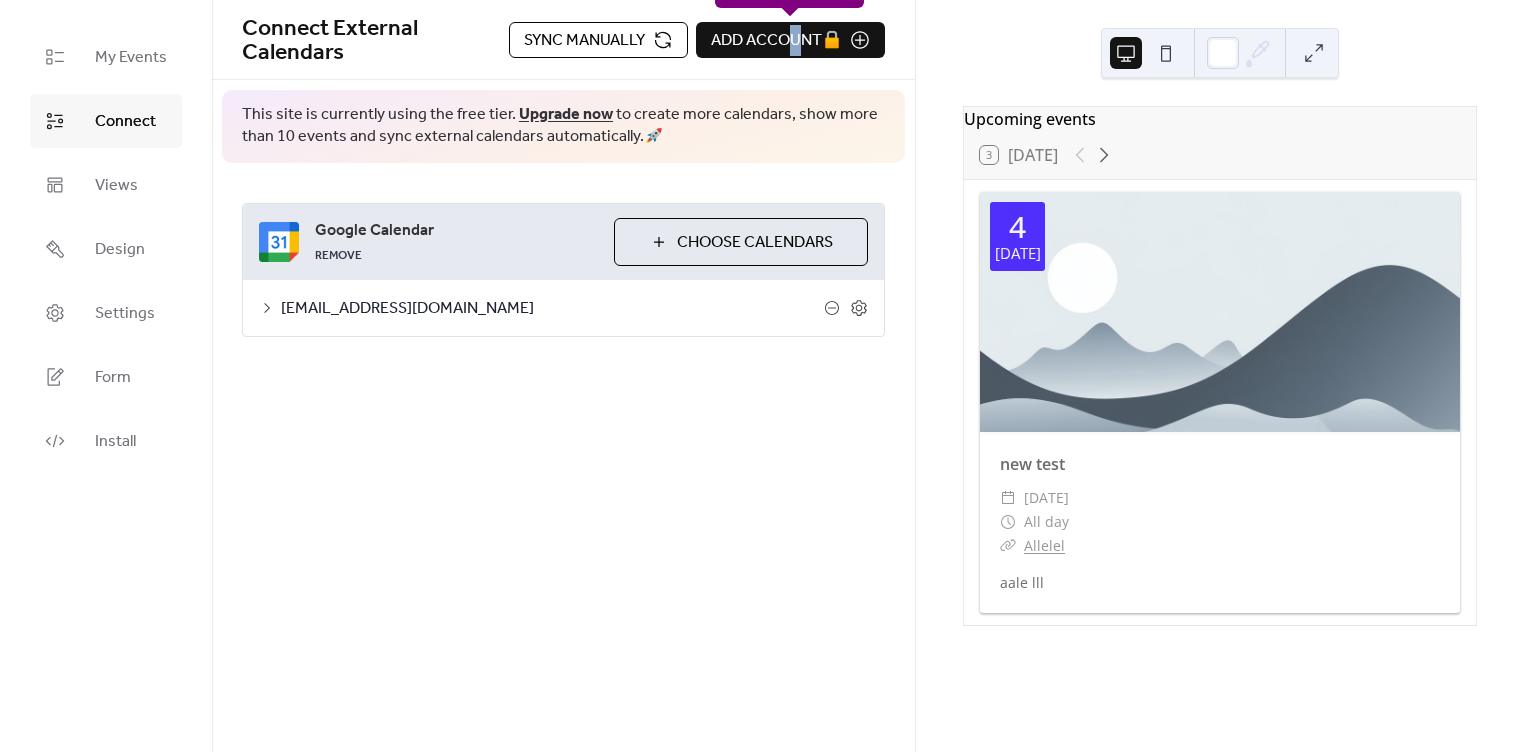 click on "Add Account  🔒" at bounding box center (790, 40) 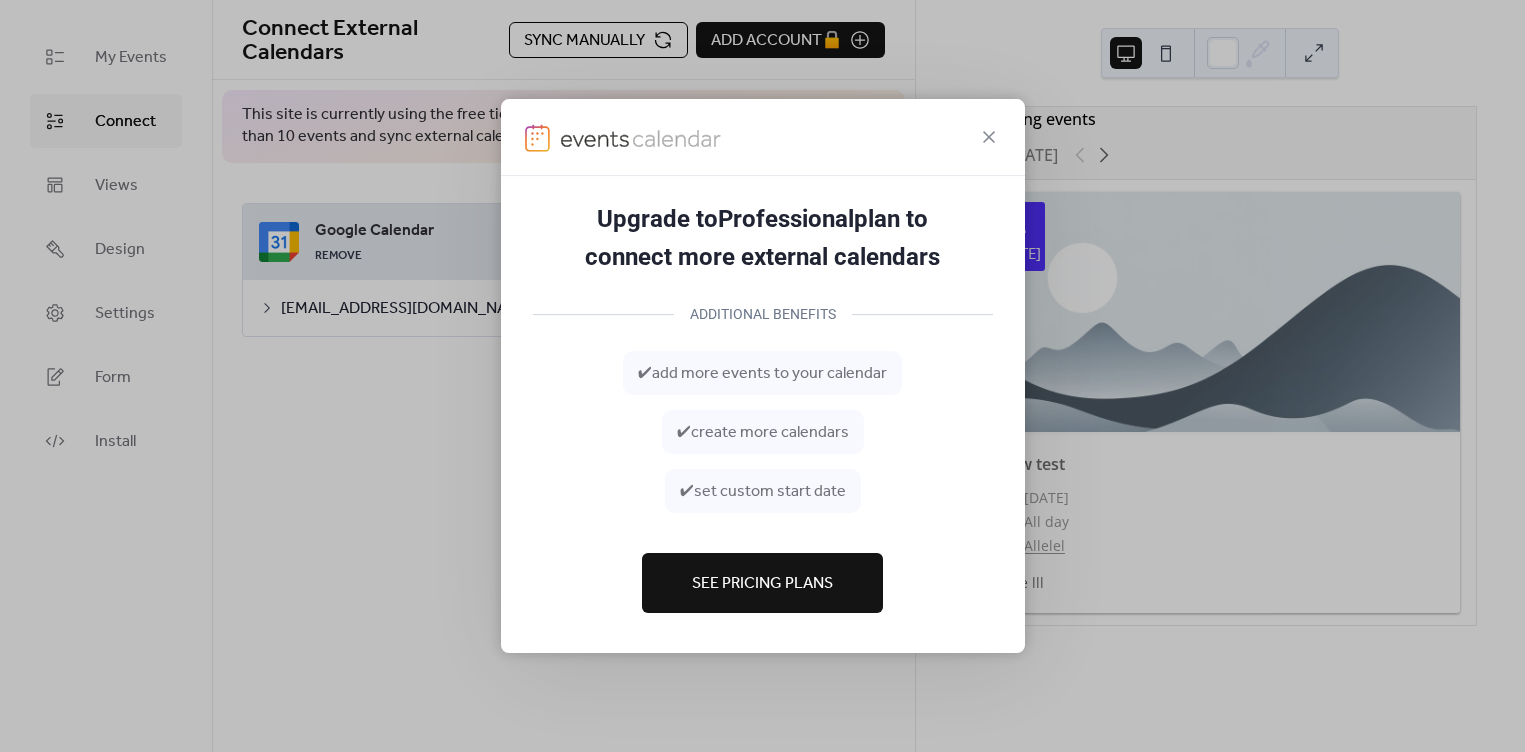 click at bounding box center [763, 137] 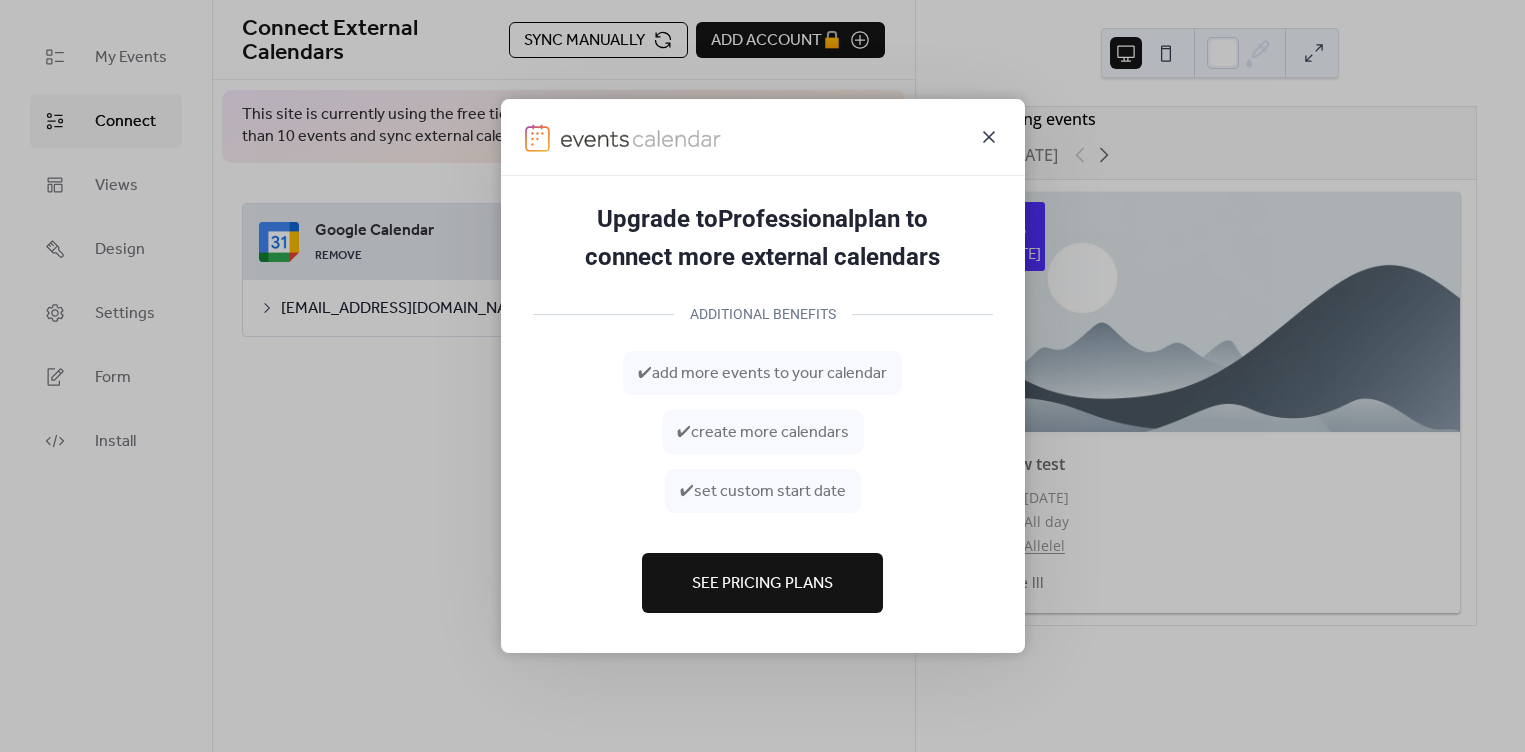 click 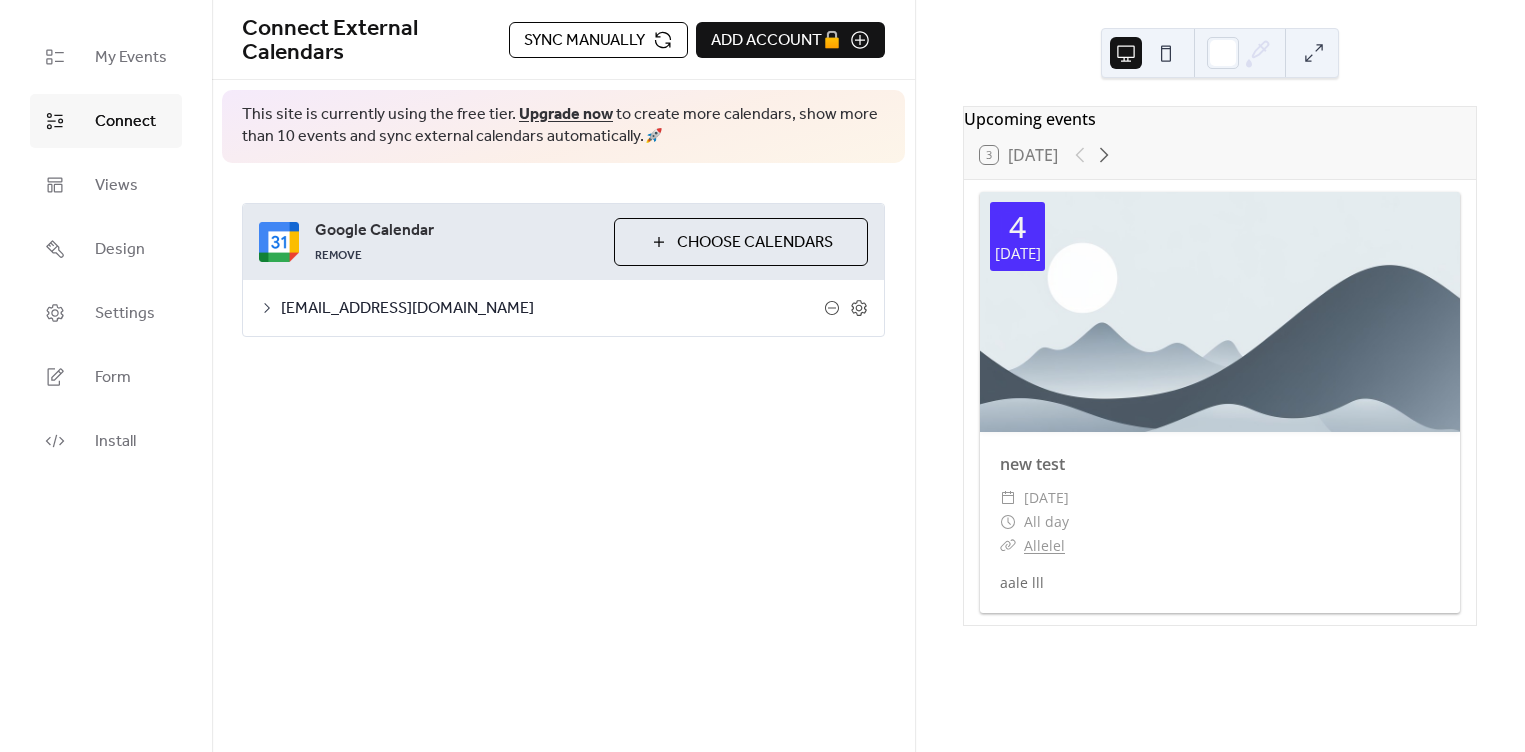 click on "[EMAIL_ADDRESS][DOMAIN_NAME]" at bounding box center (563, 308) 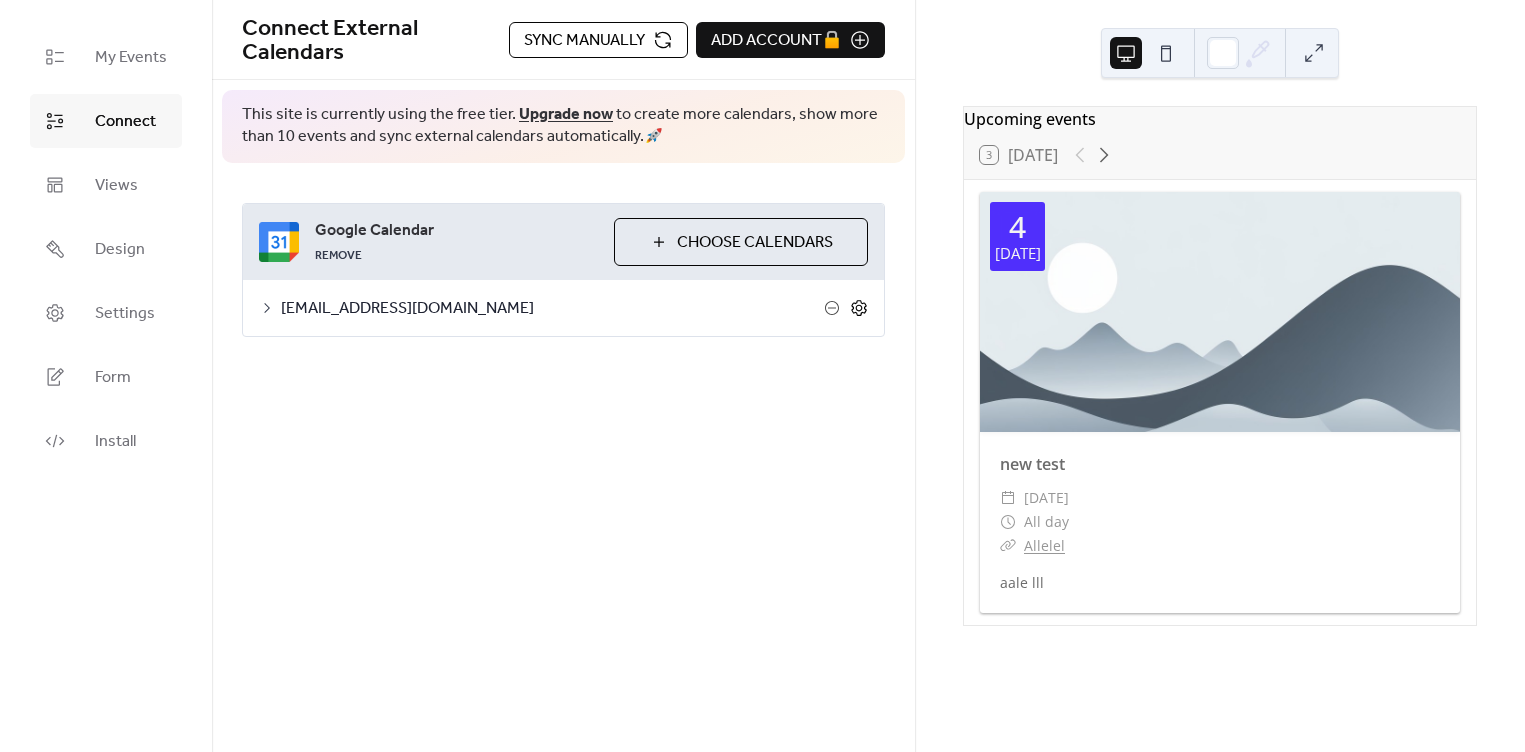 click 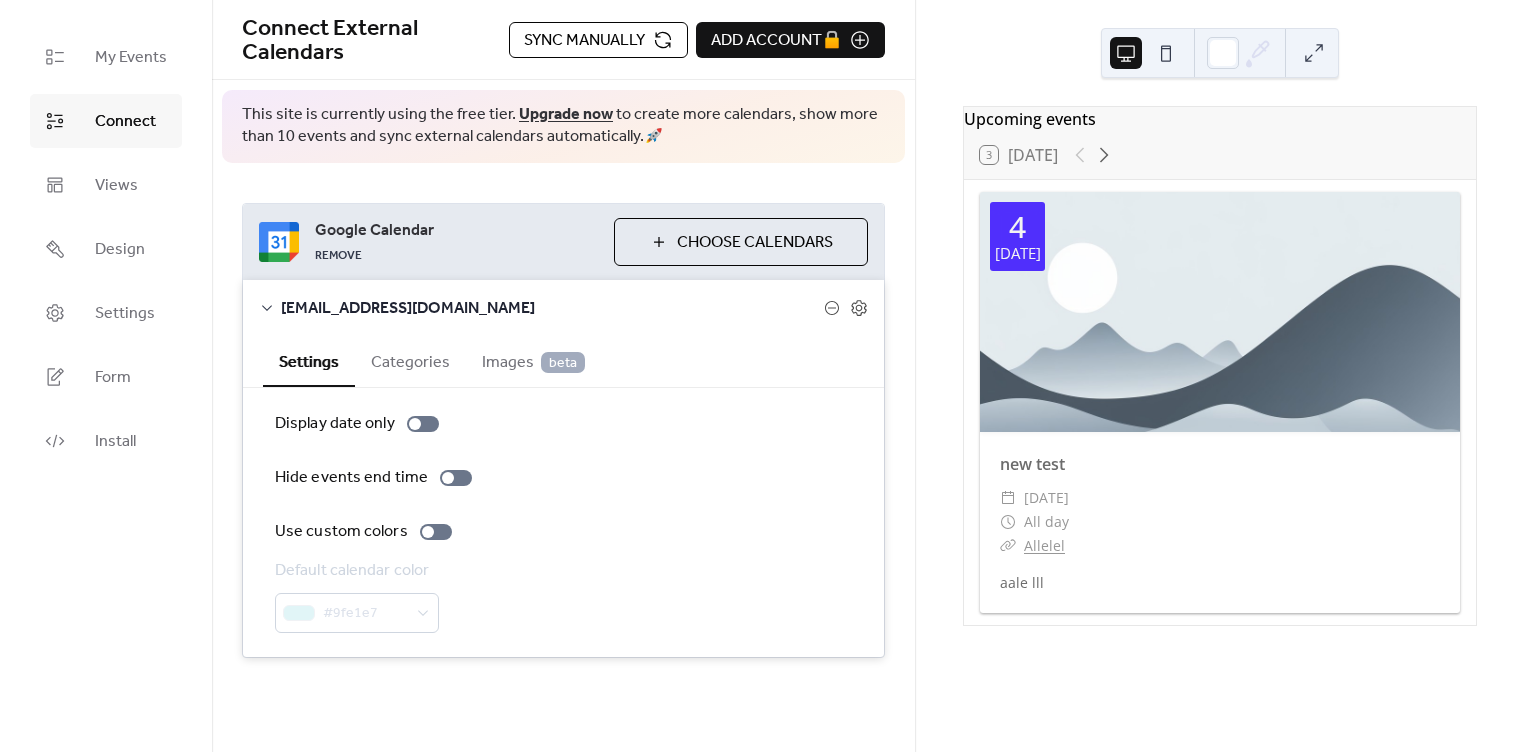click on "Google Calendar REMOVE Choose Calendars" at bounding box center [563, 242] 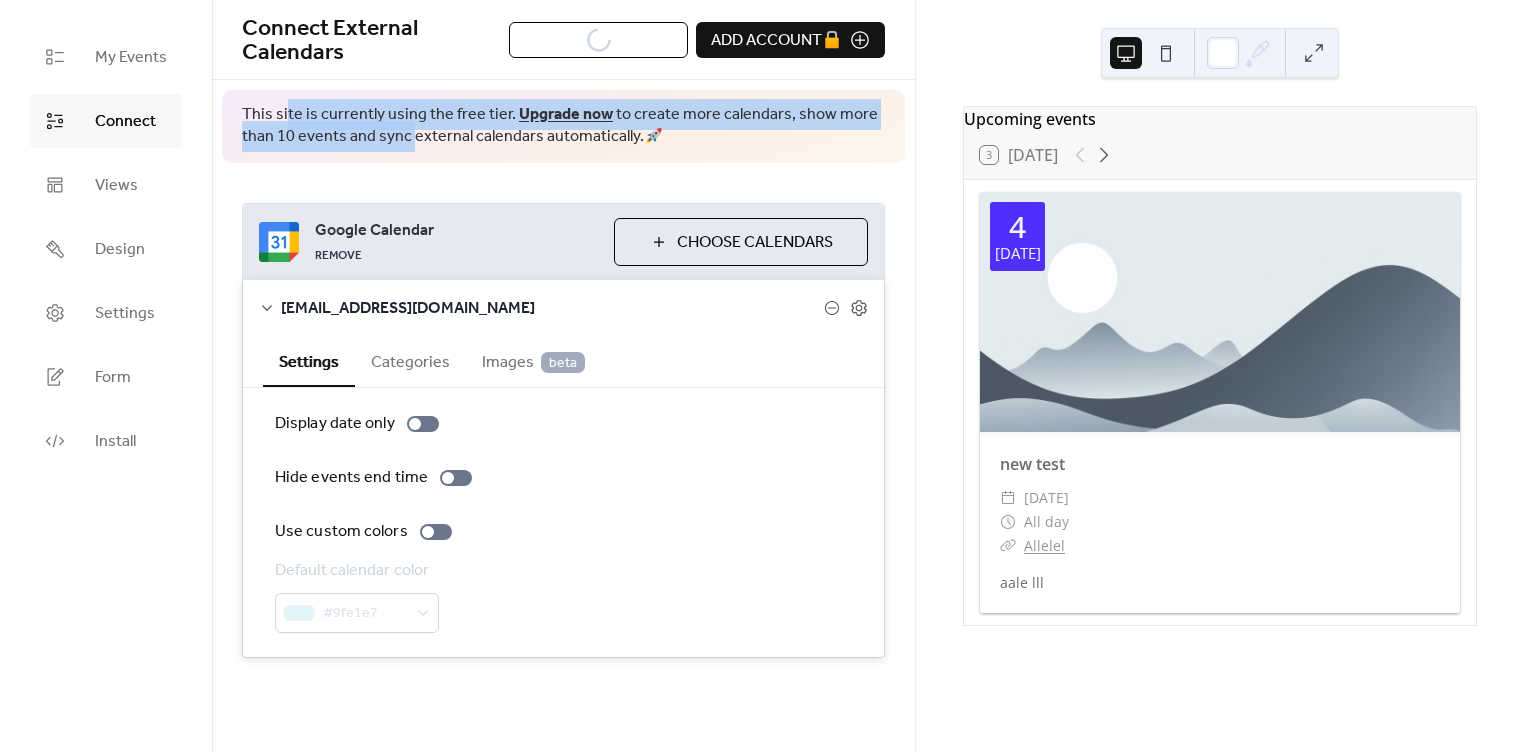 drag, startPoint x: 310, startPoint y: 105, endPoint x: 318, endPoint y: 209, distance: 104.307236 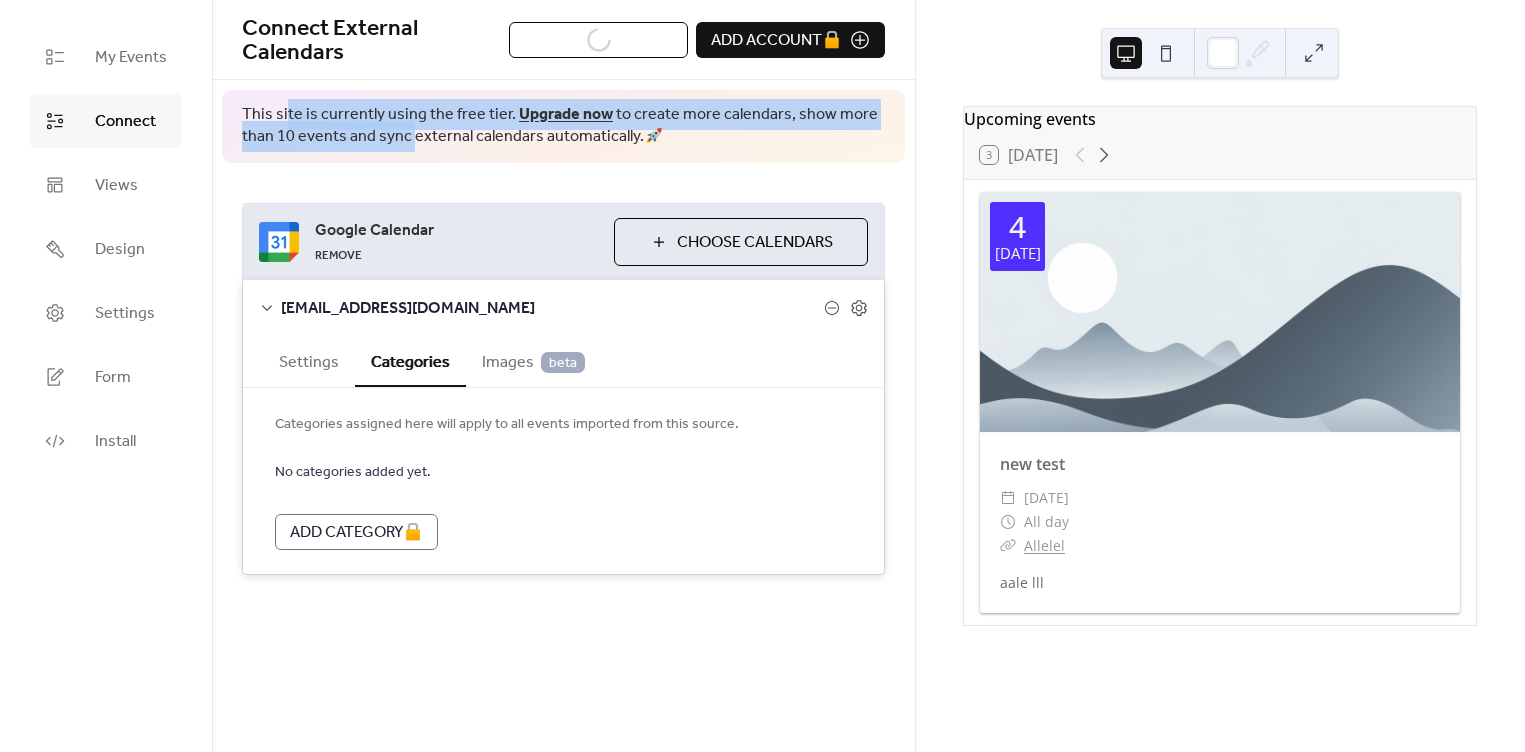 click on "Images   beta" at bounding box center [533, 360] 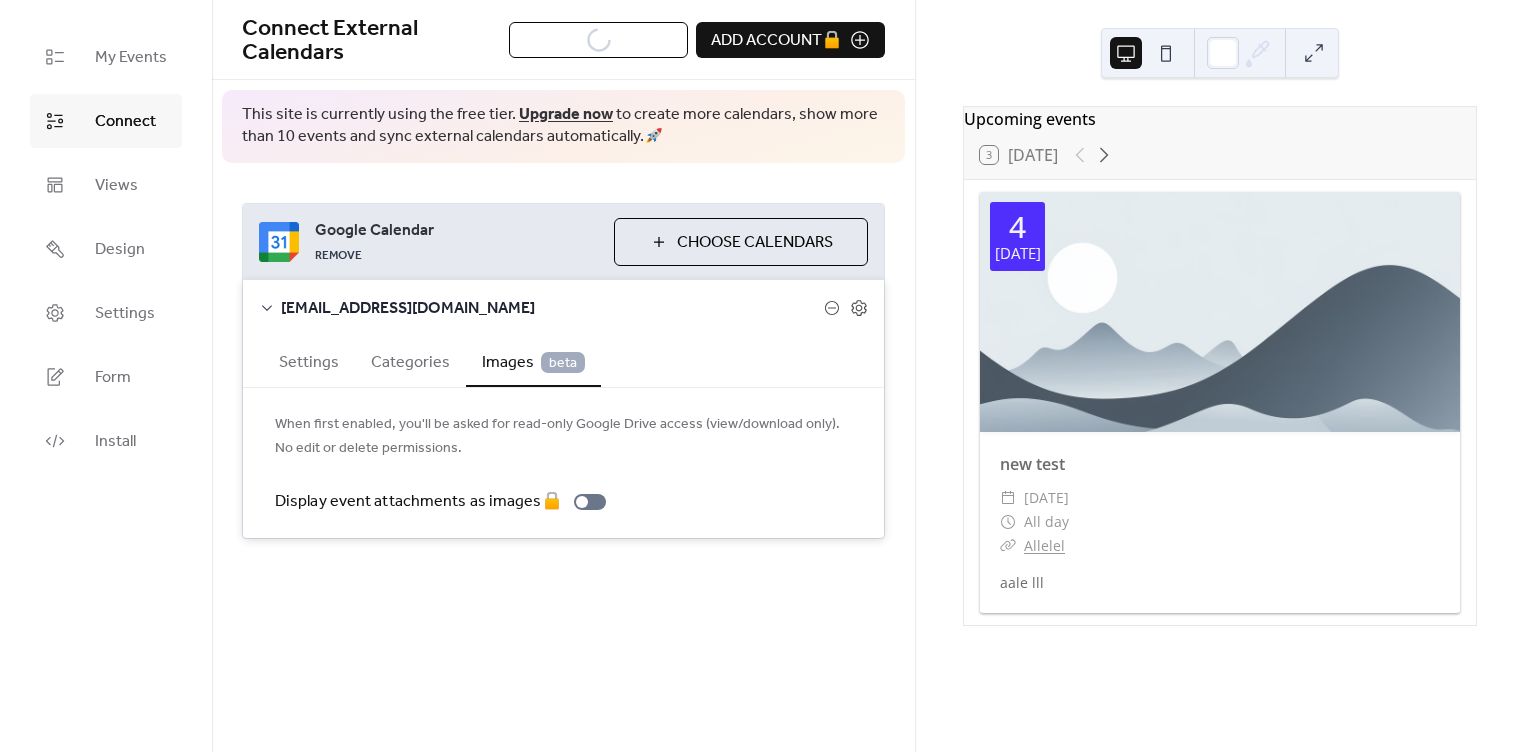 click 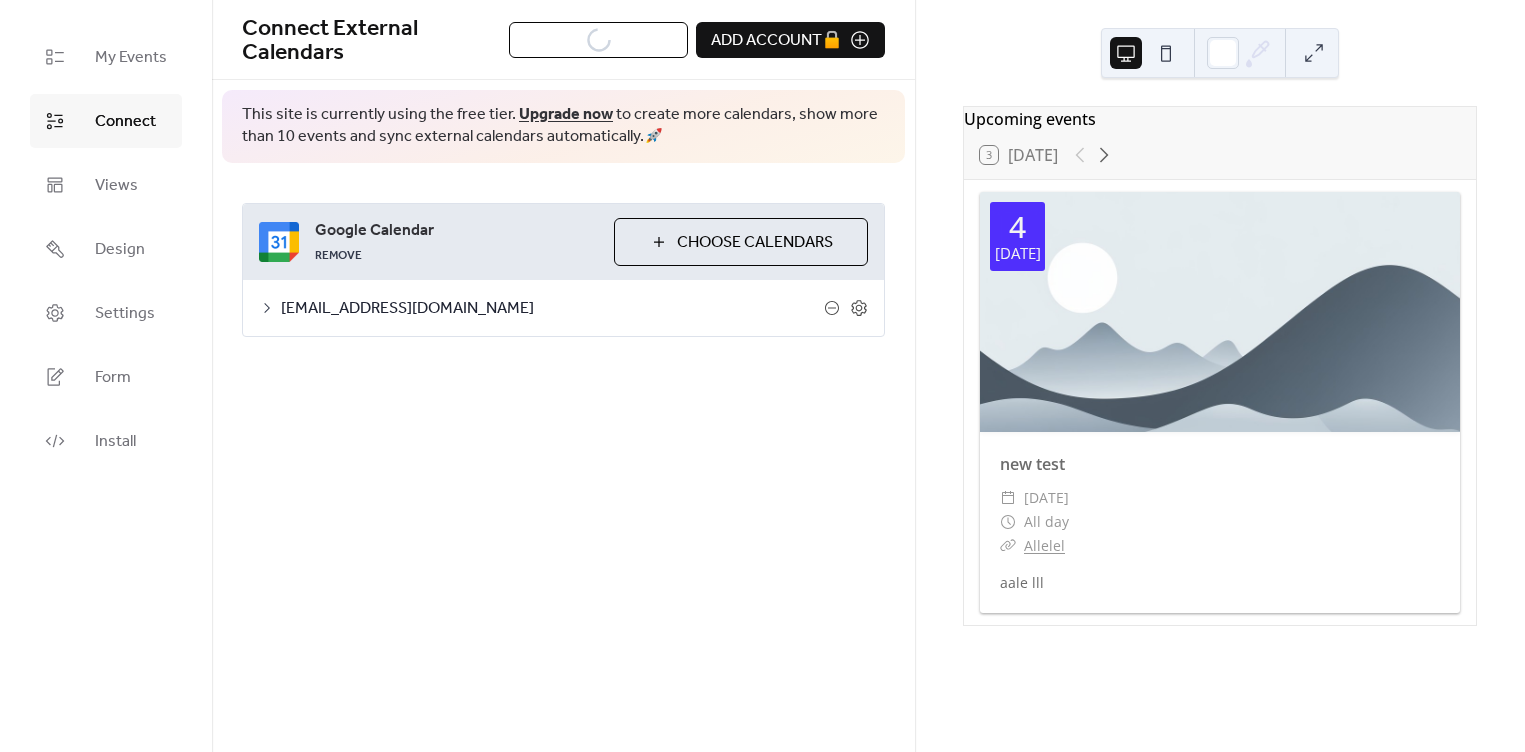 click on "Connect External Calendars Sync Manually Add Account  🔒 This site is currently using the free tier.   Upgrade now   to create more calendars, show more than 10 events and sync external calendars automatically. 🚀 Google Calendar REMOVE Choose Calendars [EMAIL_ADDRESS][DOMAIN_NAME] Settings Categories Images   beta Display date only Hide events end time Use custom colors Default calendar color #9fe1e7 Categories assigned here will apply to all events imported from this source. No categories added yet. A d d   C a t e g o r y  🔒 When first enabled, you'll be asked for read-only Google Drive access (view/download only). No edit or delete permissions. Display event attachments as images  🔒" at bounding box center (563, 376) 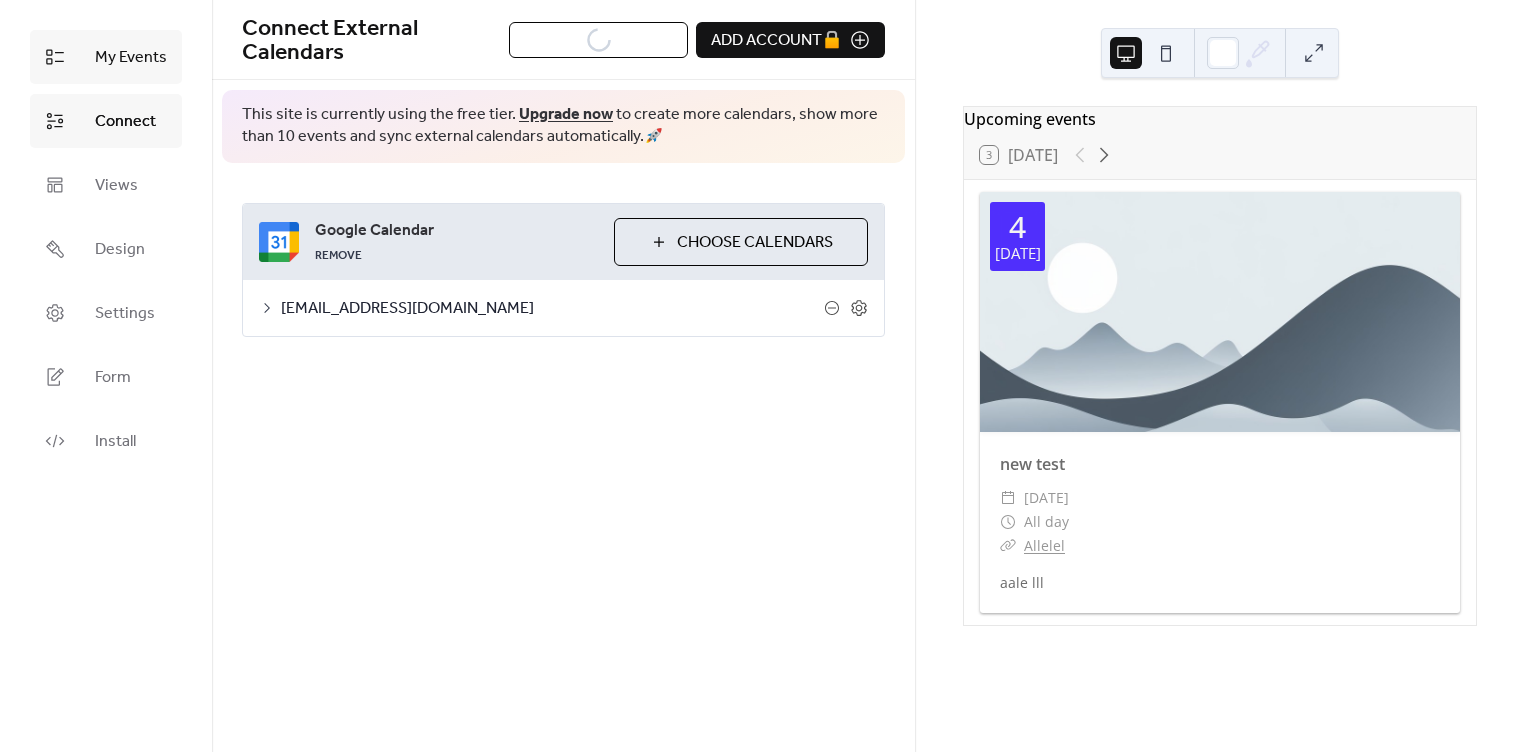 click on "My Events" at bounding box center [131, 58] 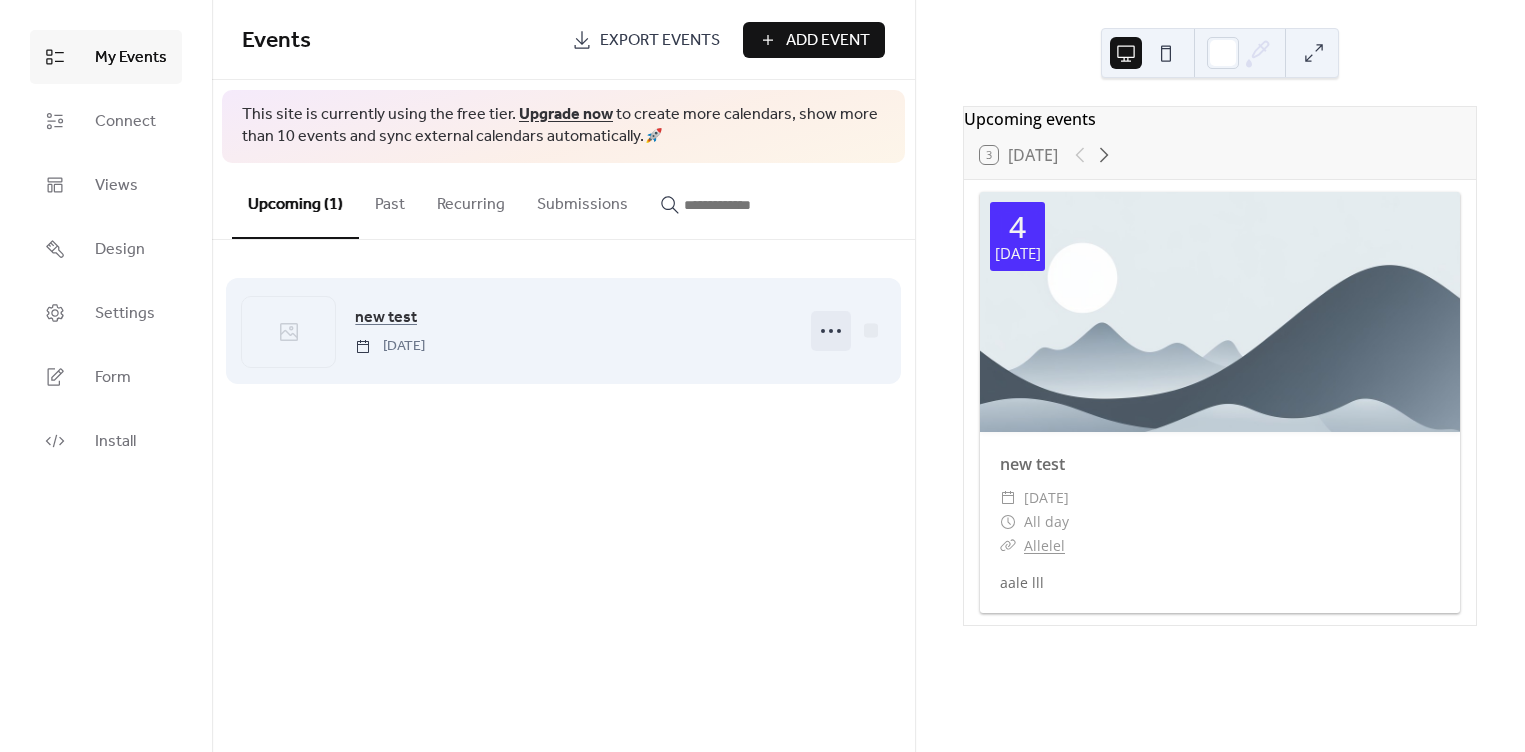 click 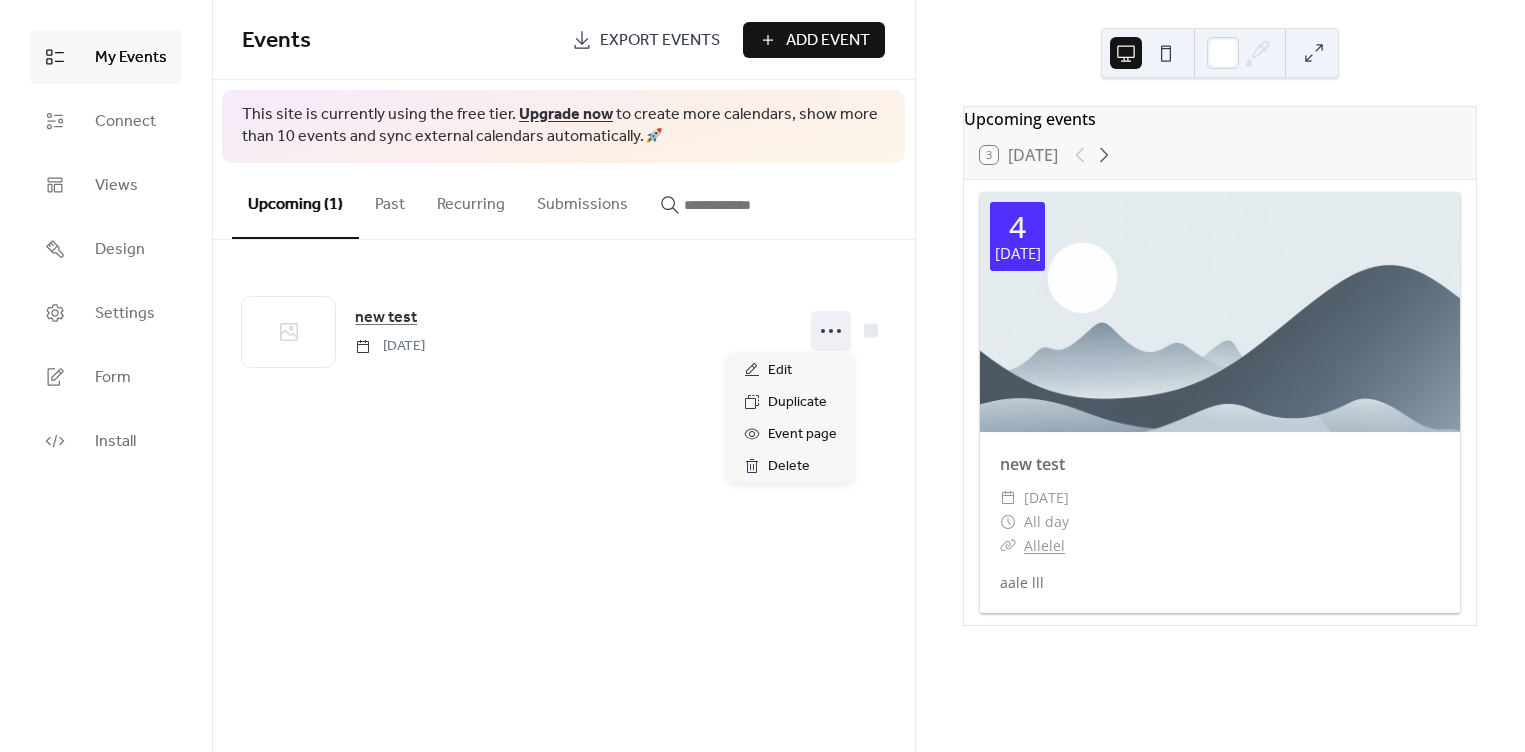 click on "Recurring" at bounding box center (471, 200) 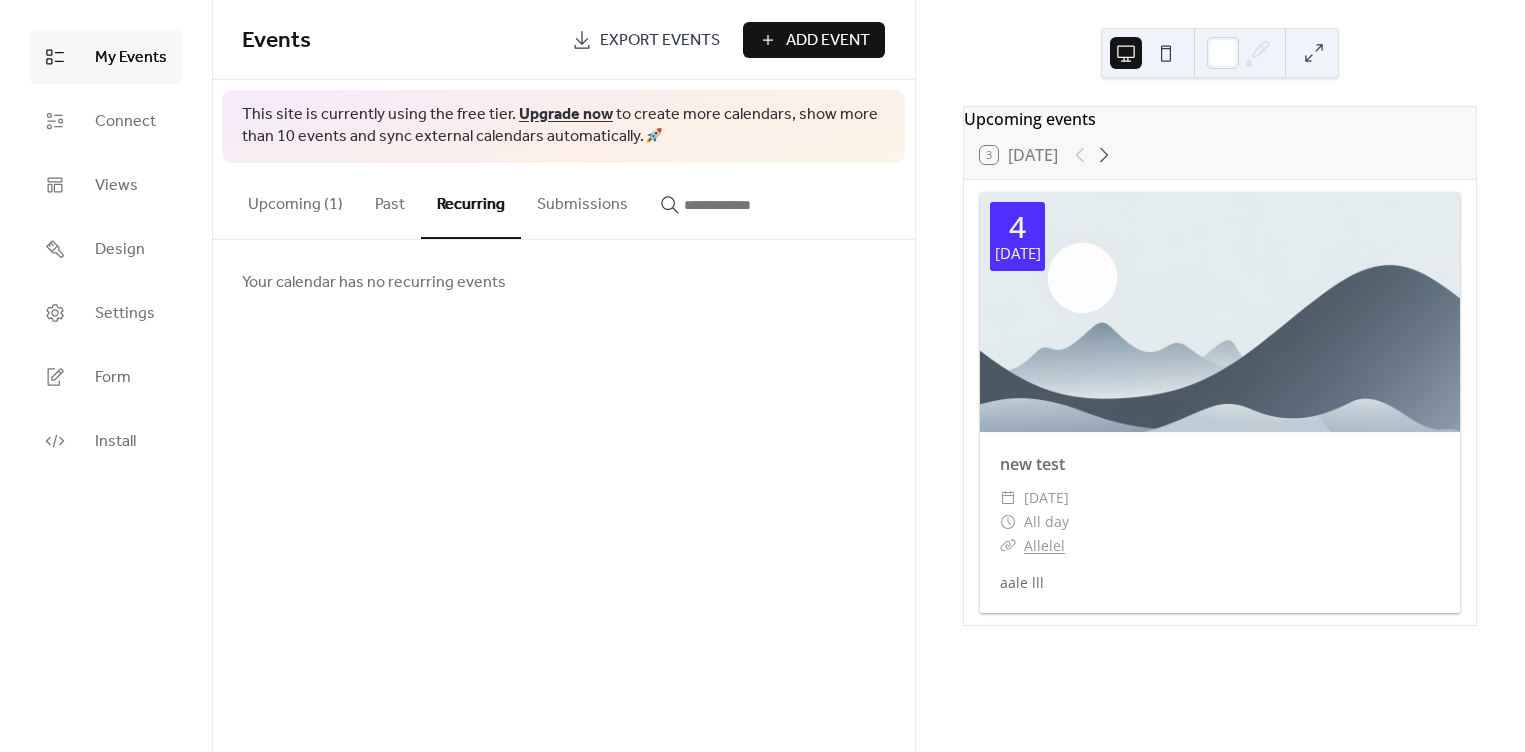 click on "Past" at bounding box center (390, 200) 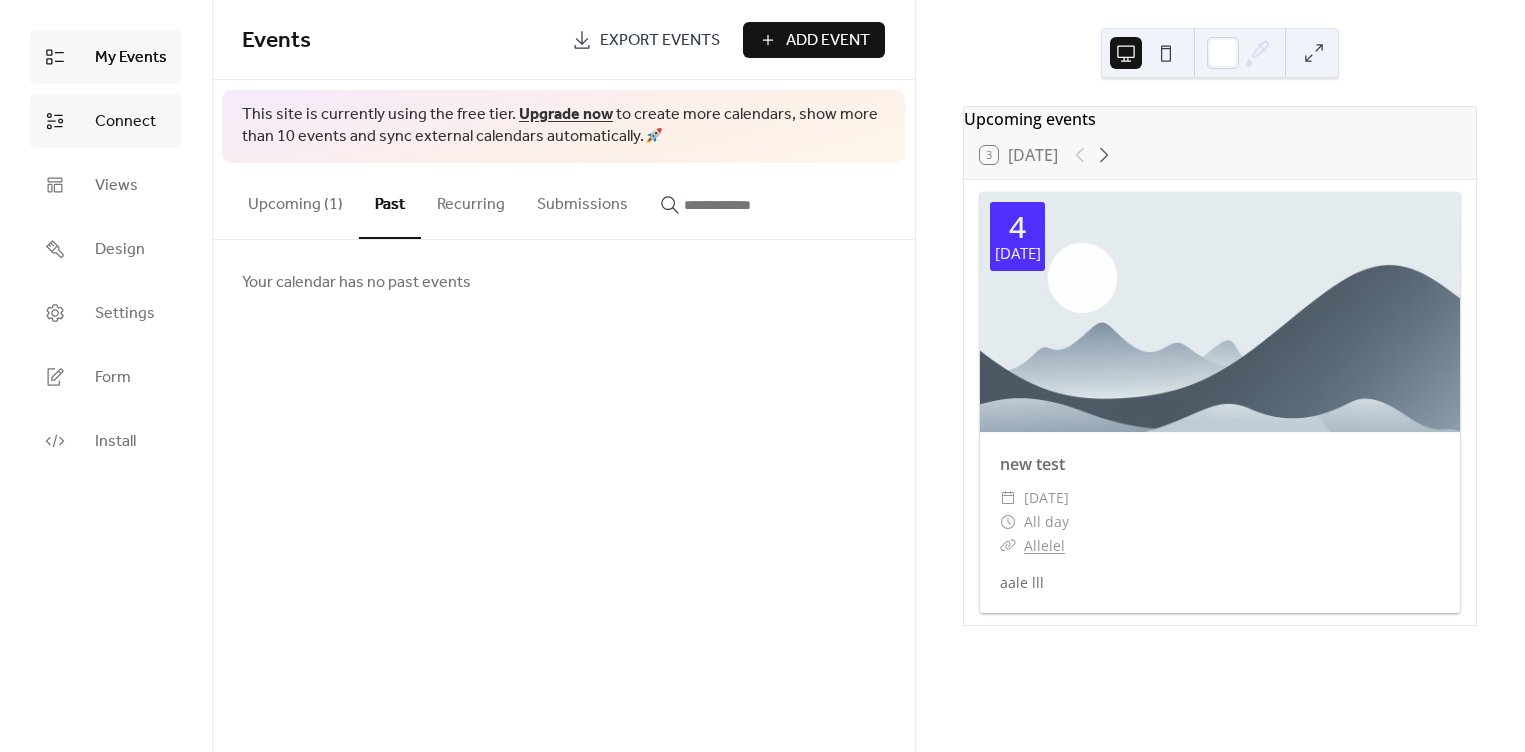 click on "Connect" at bounding box center (106, 121) 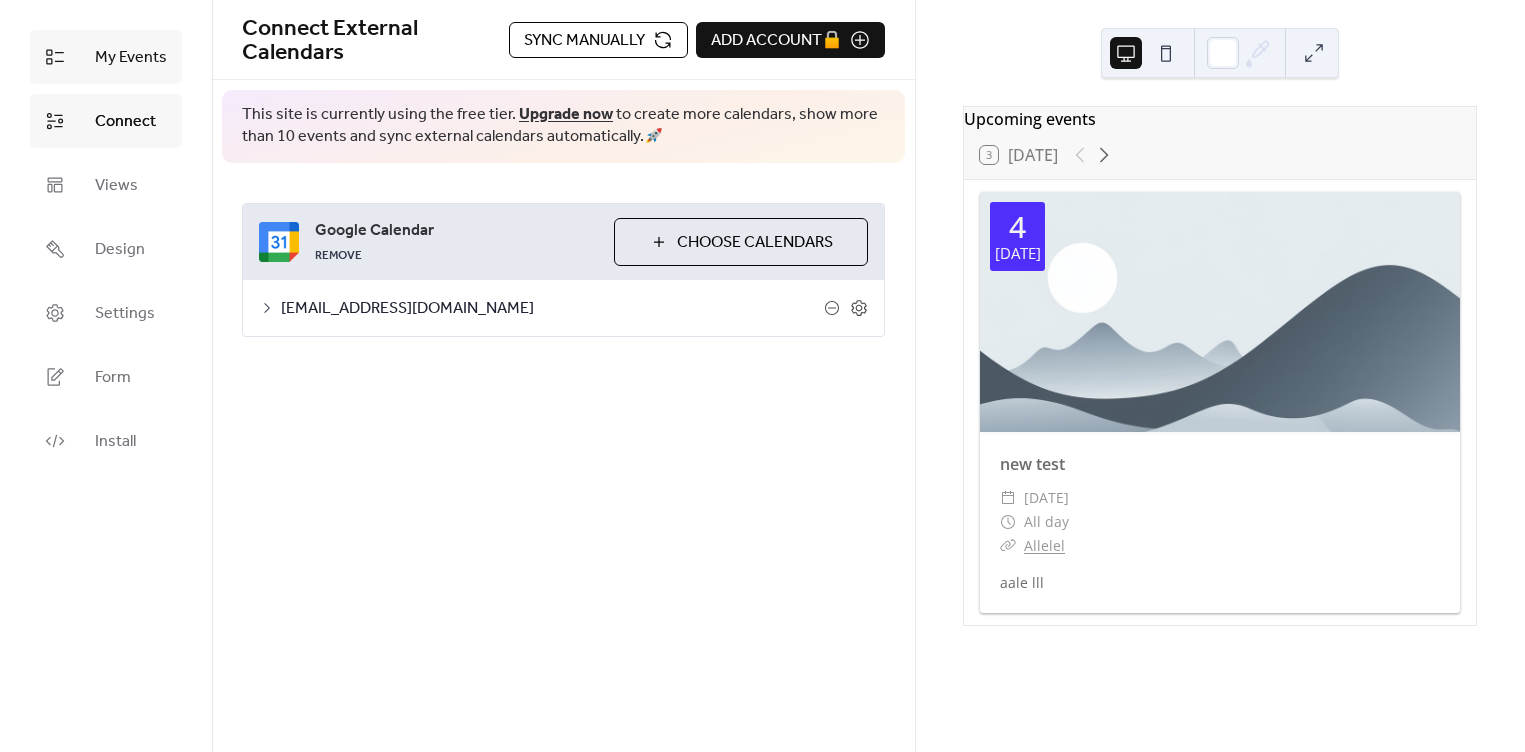 click on "My Events" at bounding box center (131, 58) 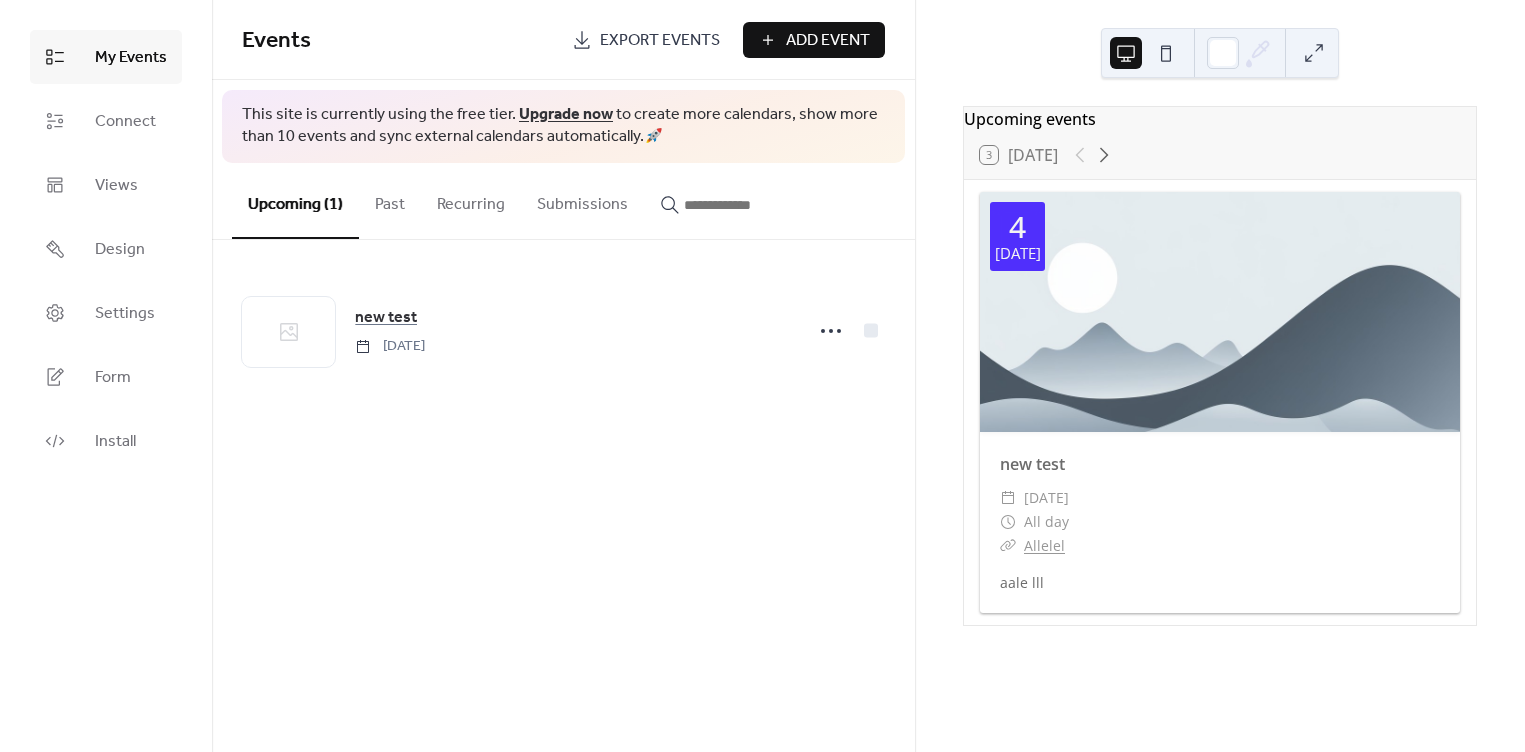 click on "Past" at bounding box center (390, 200) 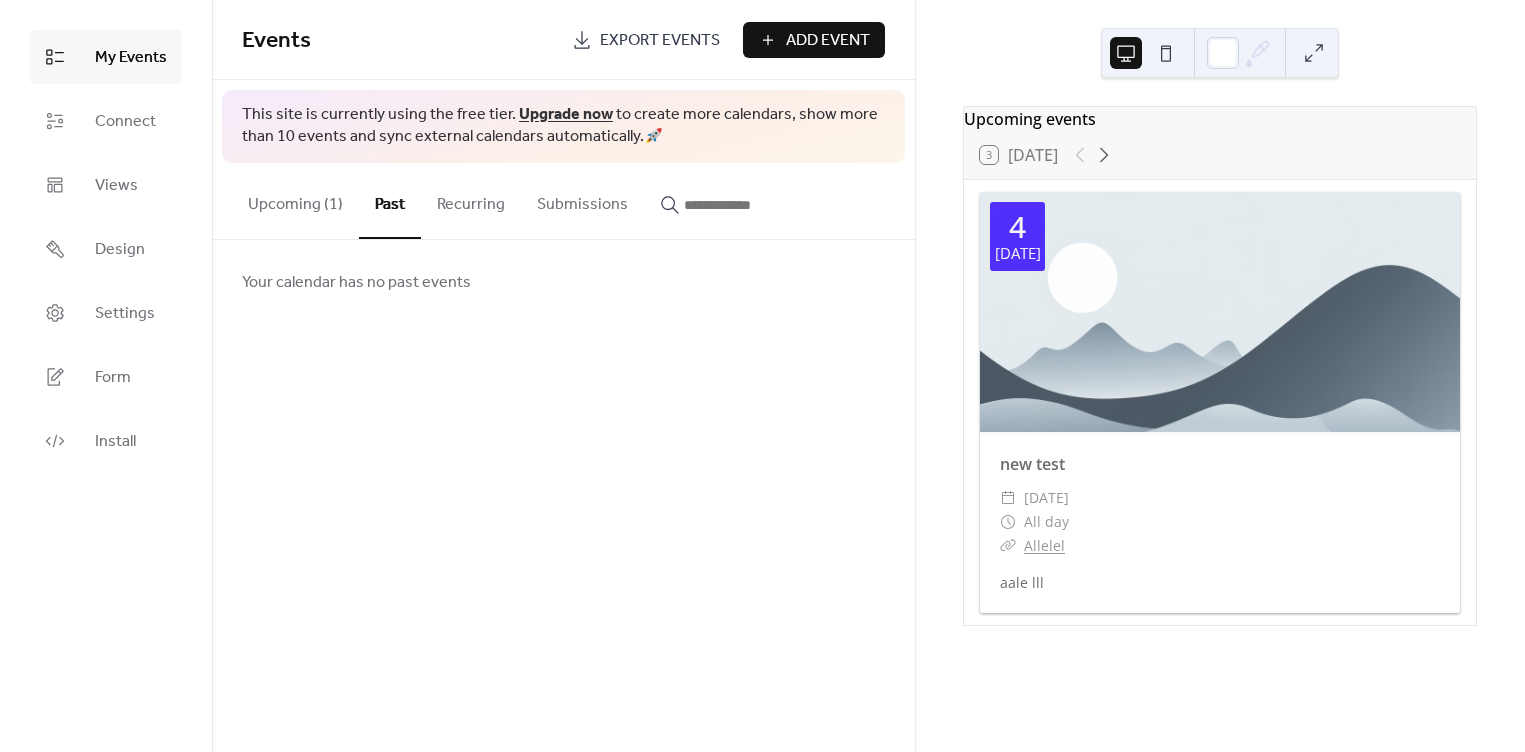 click on "Recurring" at bounding box center [471, 200] 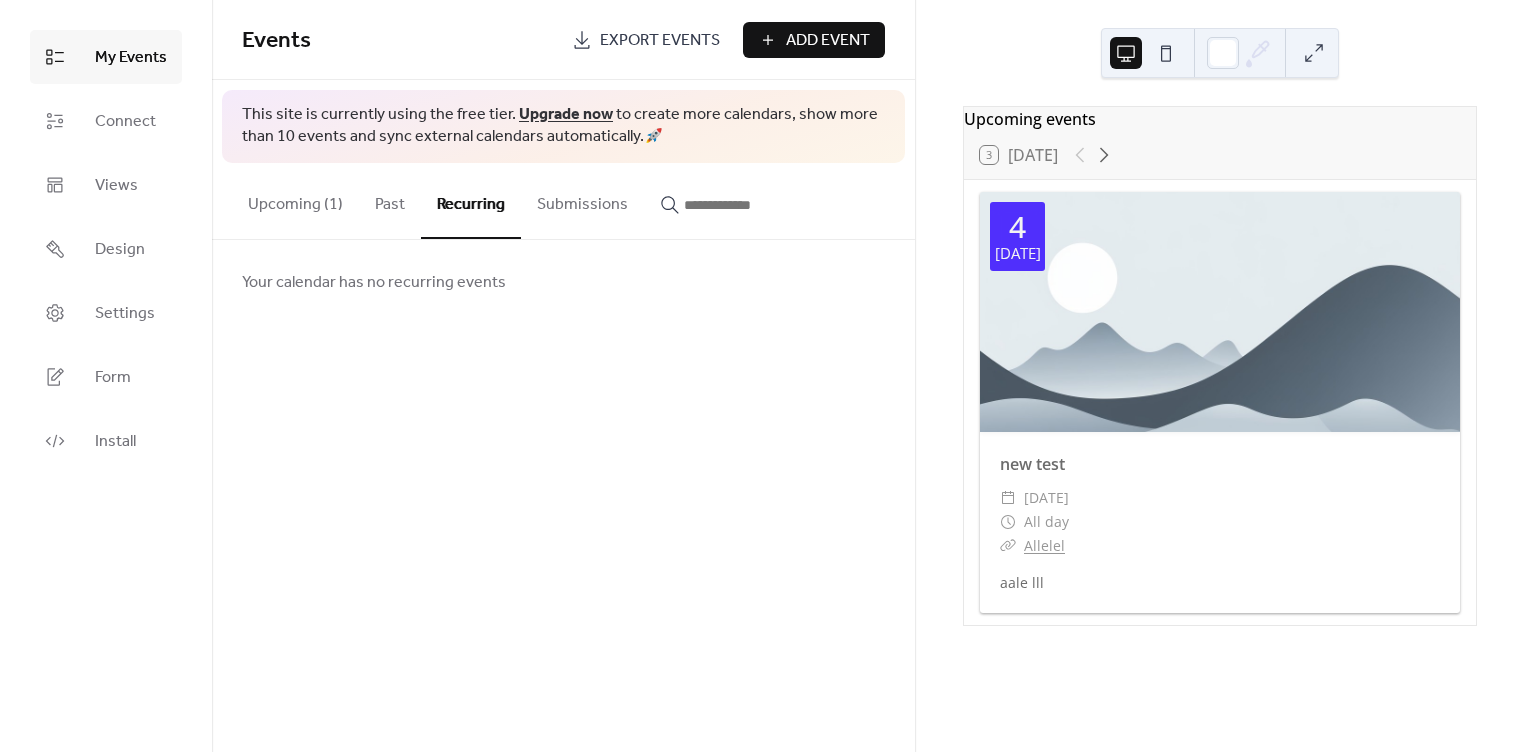 click on "Submissions" at bounding box center (582, 200) 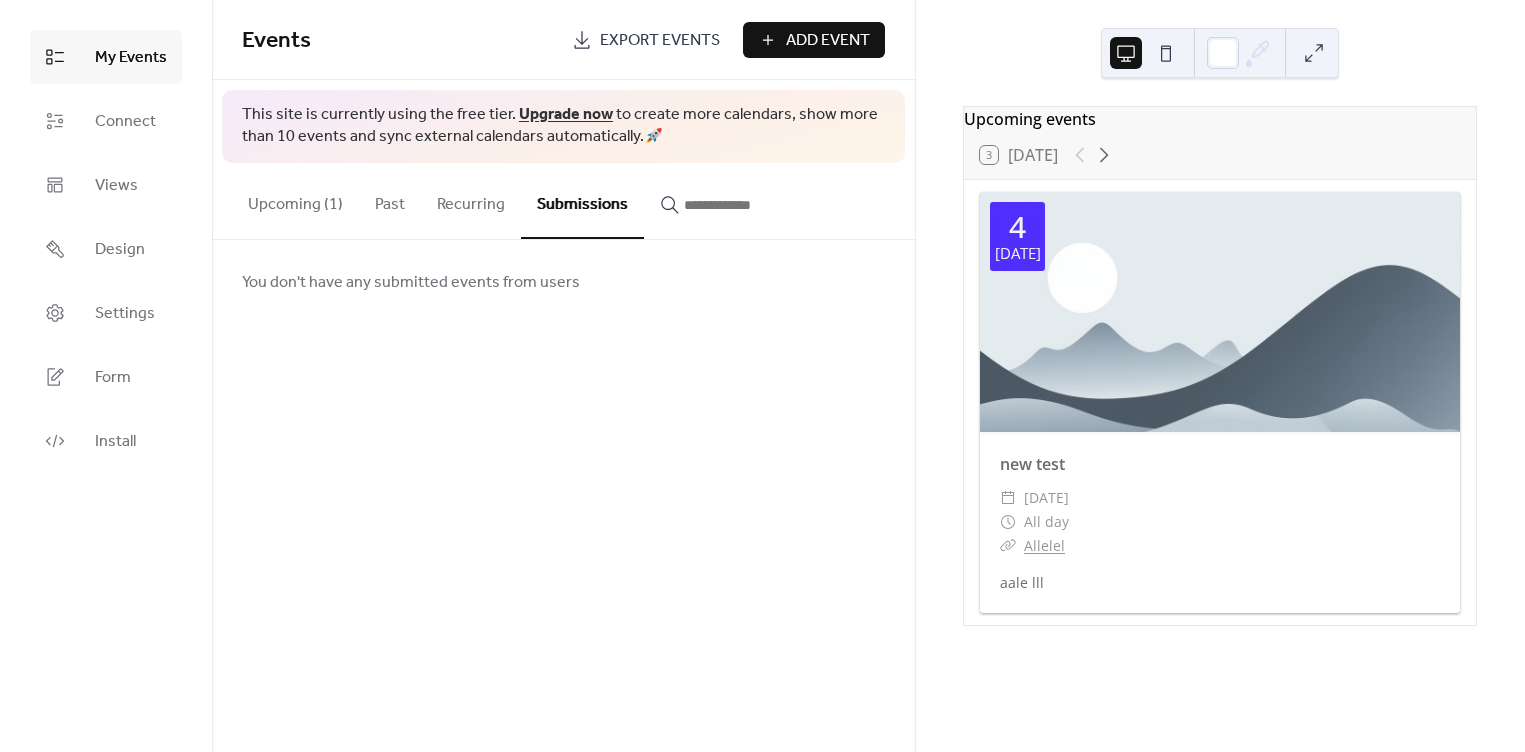 click on "Recurring" at bounding box center (471, 200) 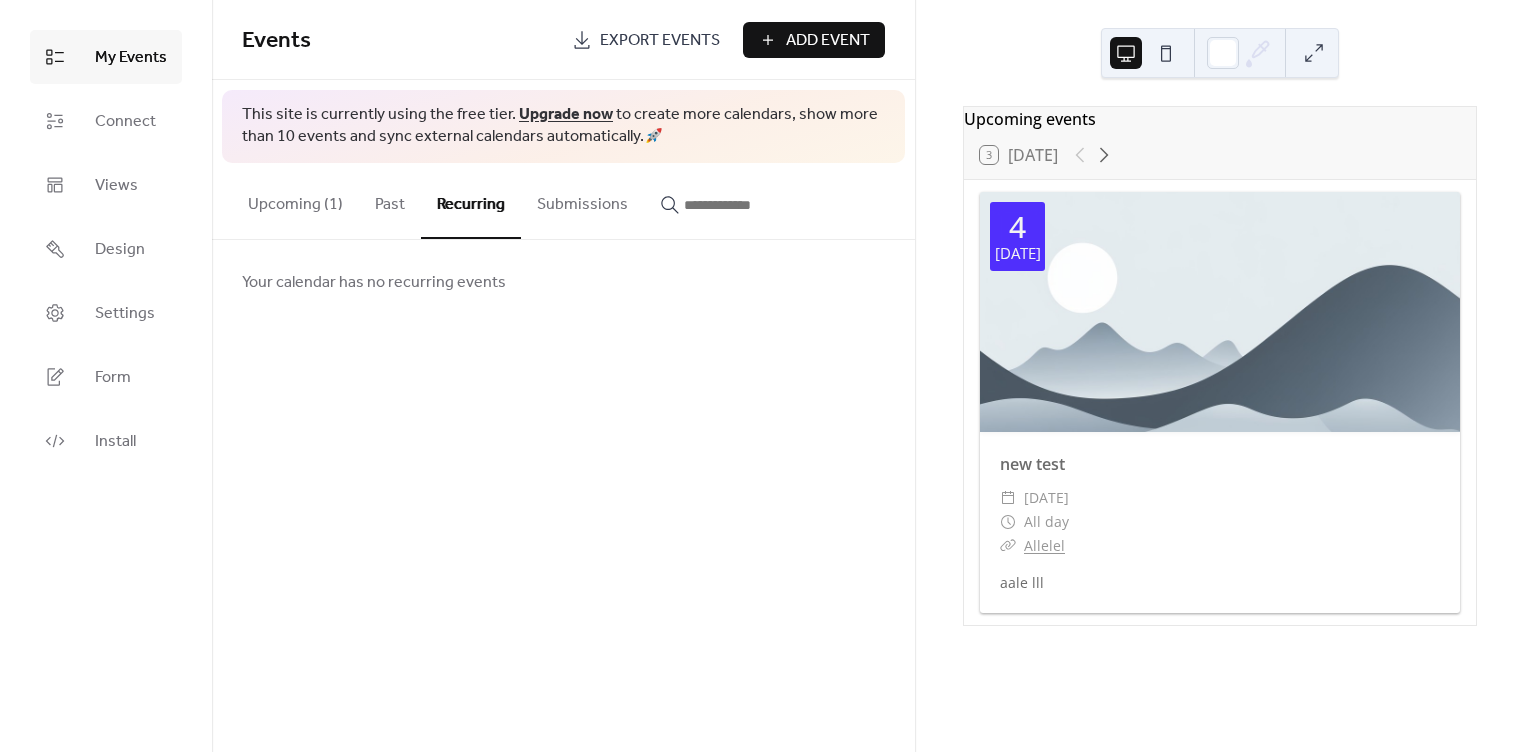click on "Past" at bounding box center [390, 200] 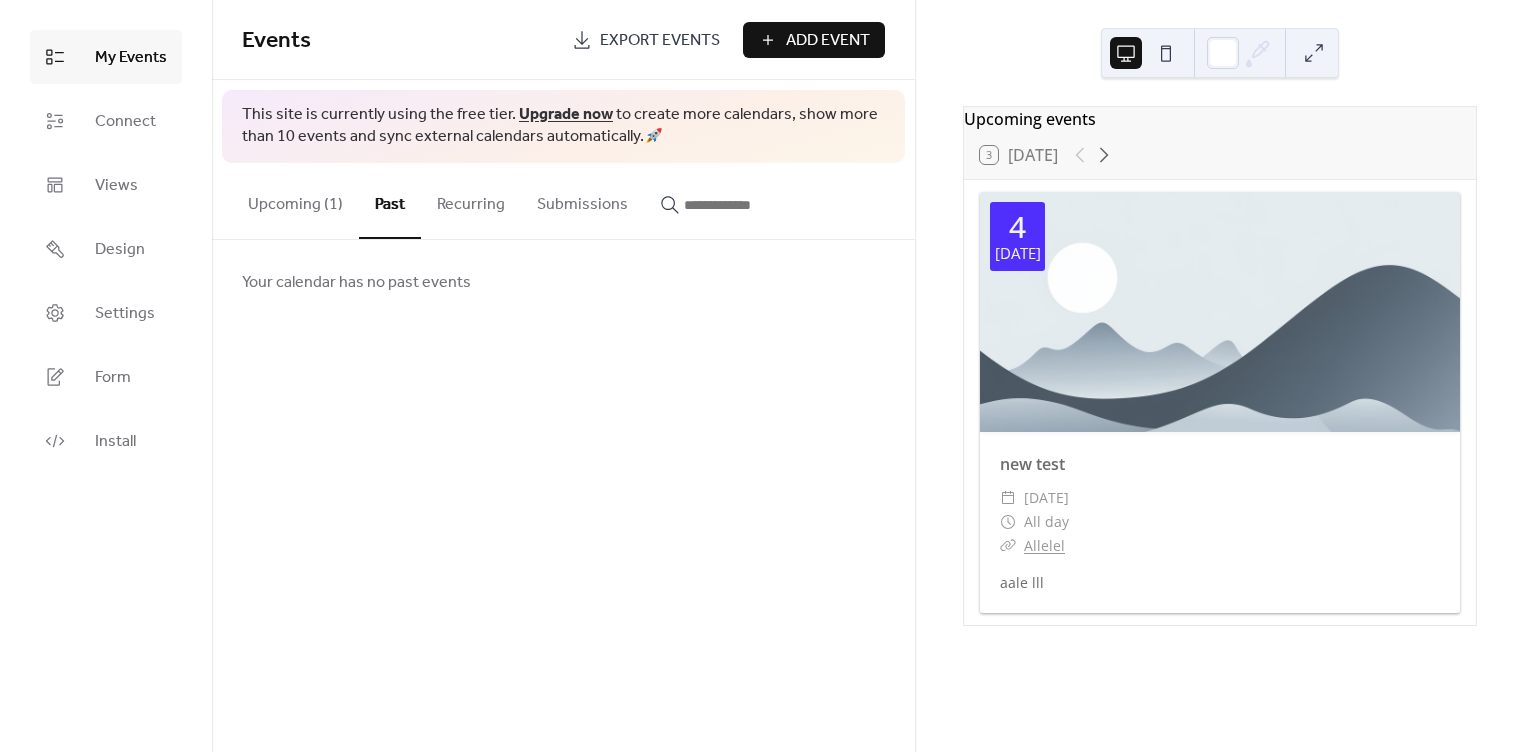 click on "Upcoming  (1)" at bounding box center [295, 200] 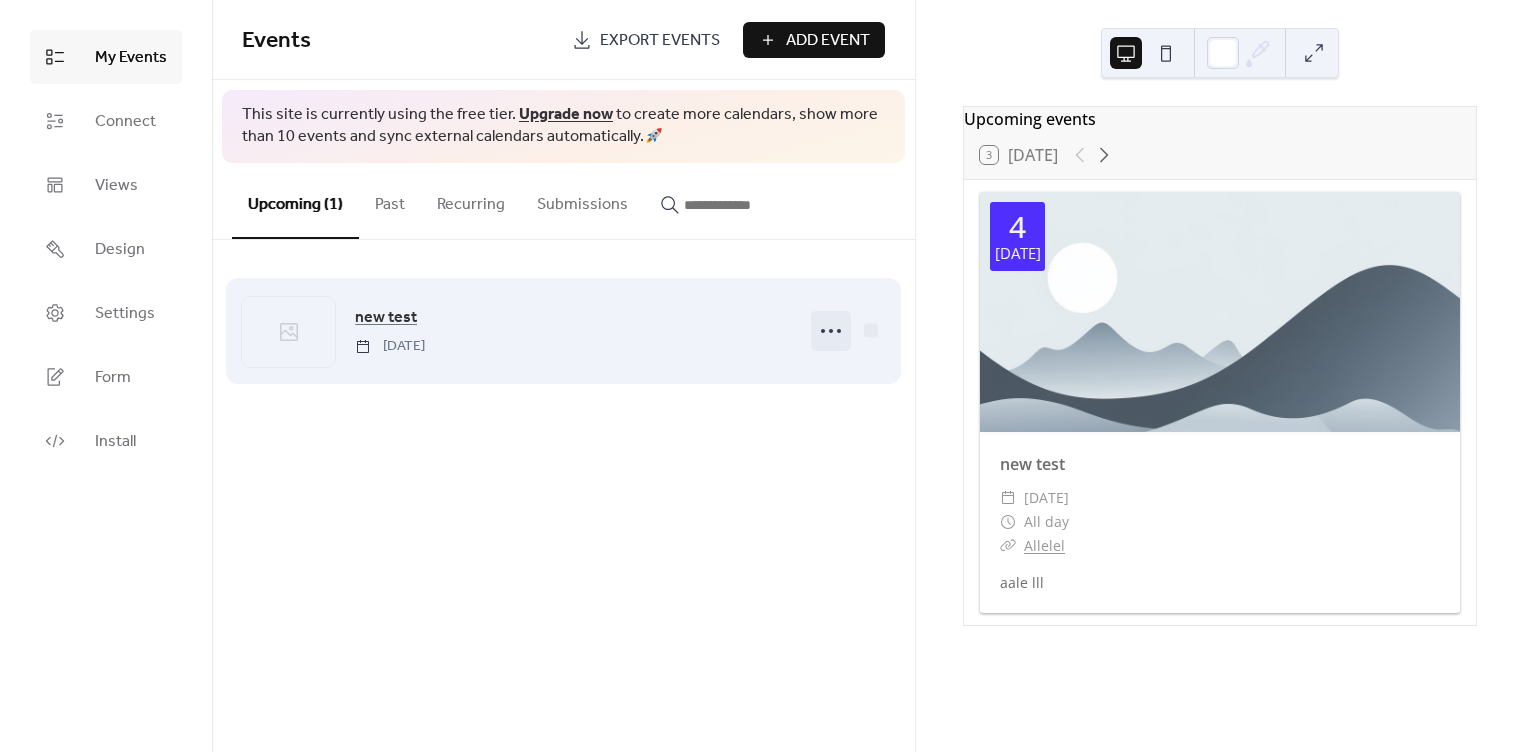 click 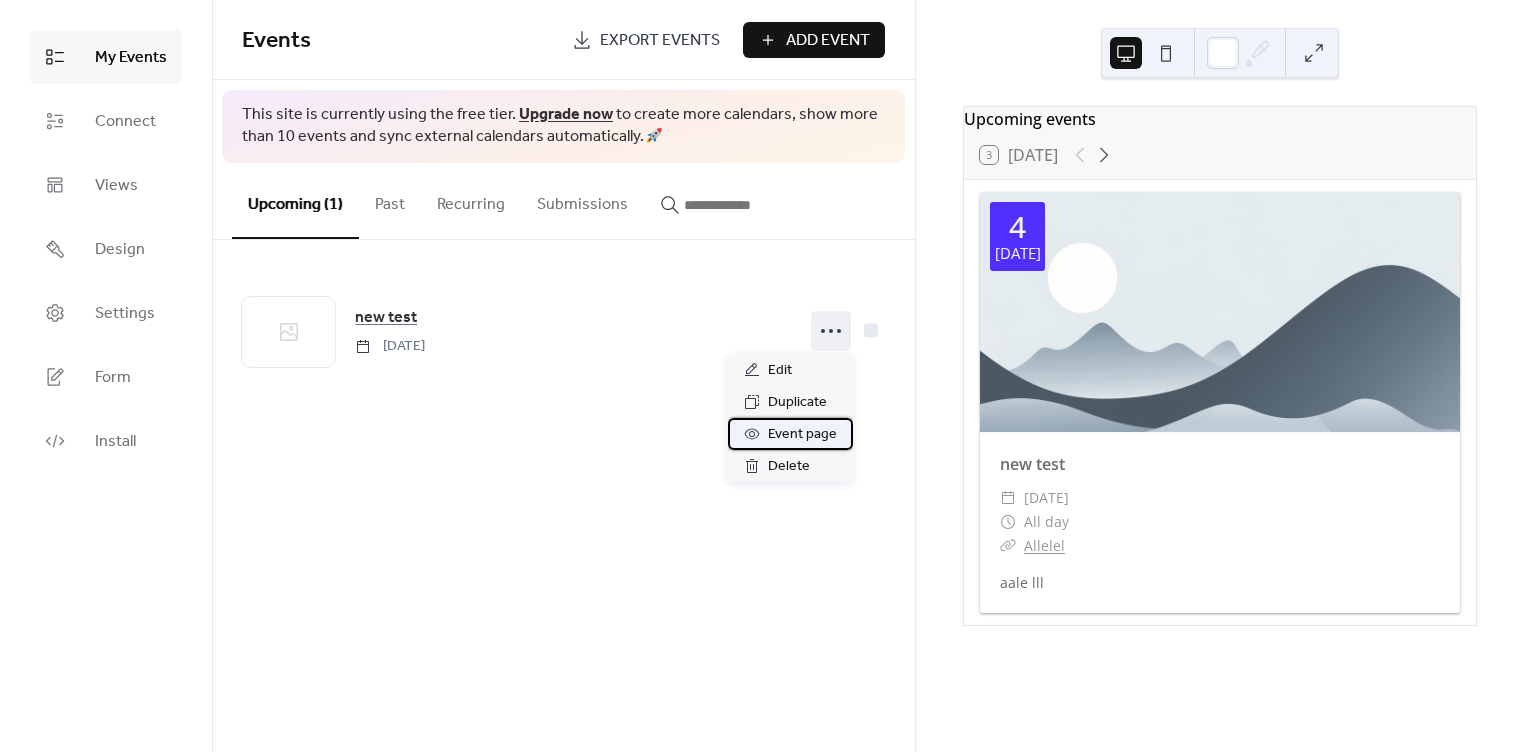 click on "Event page" at bounding box center (802, 435) 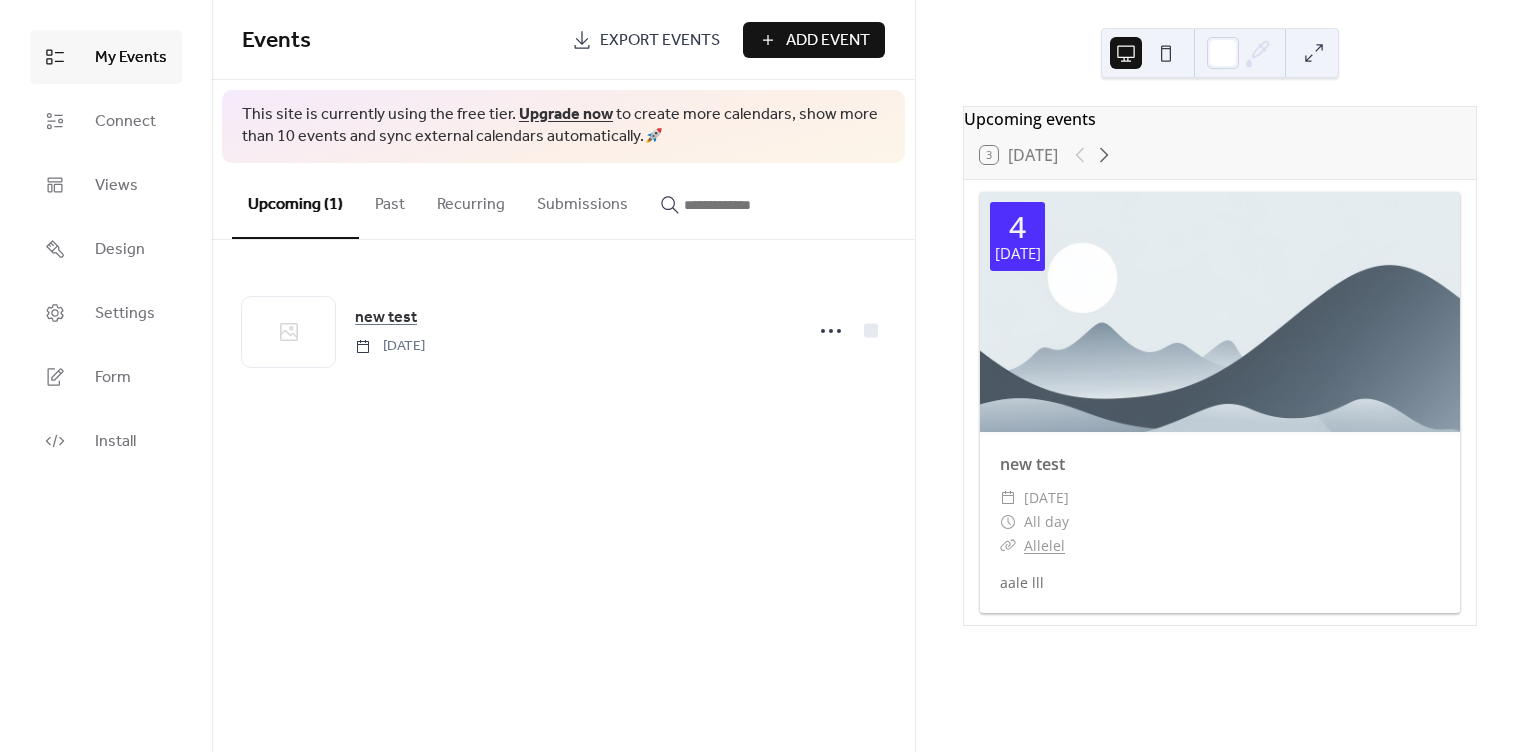 click at bounding box center (1220, 53) 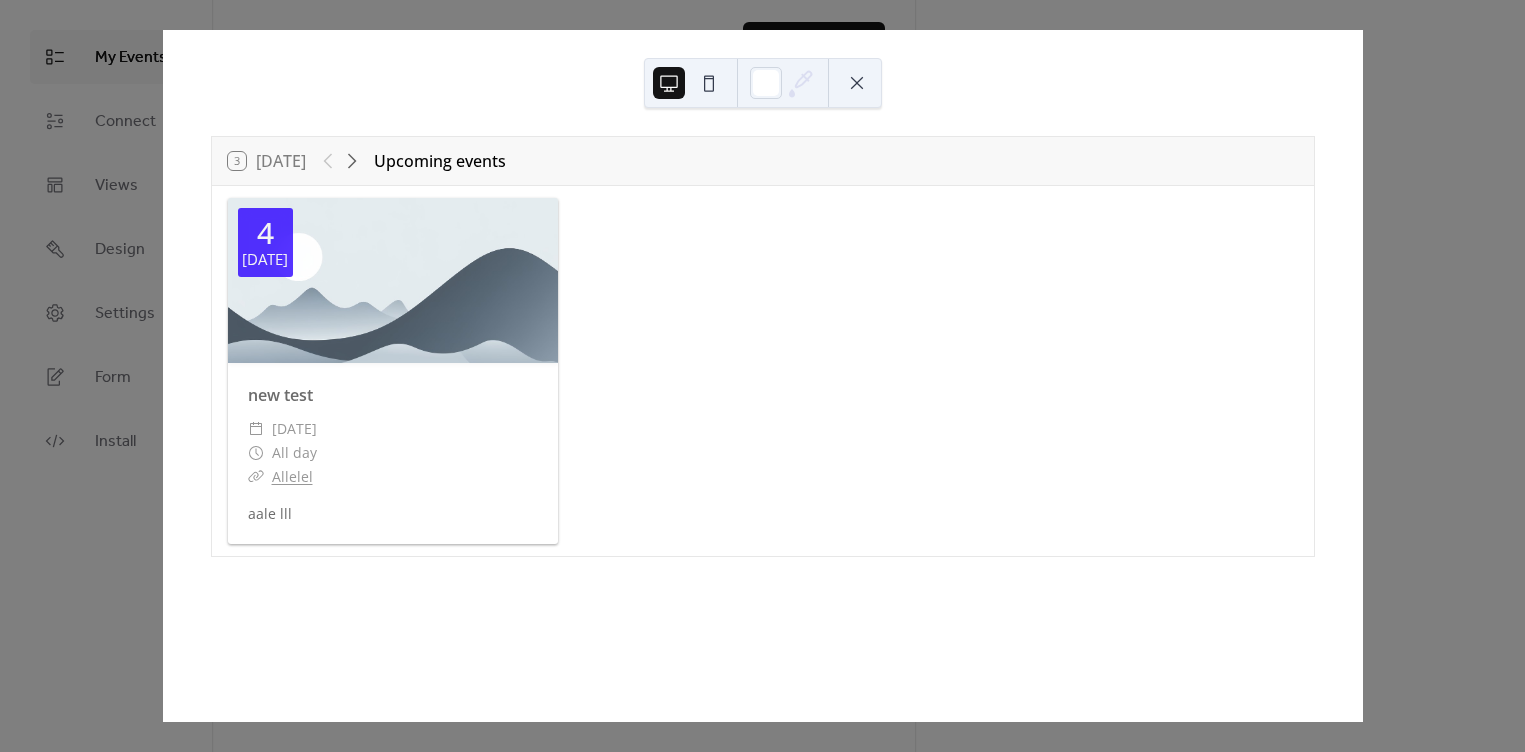 click at bounding box center (763, 83) 